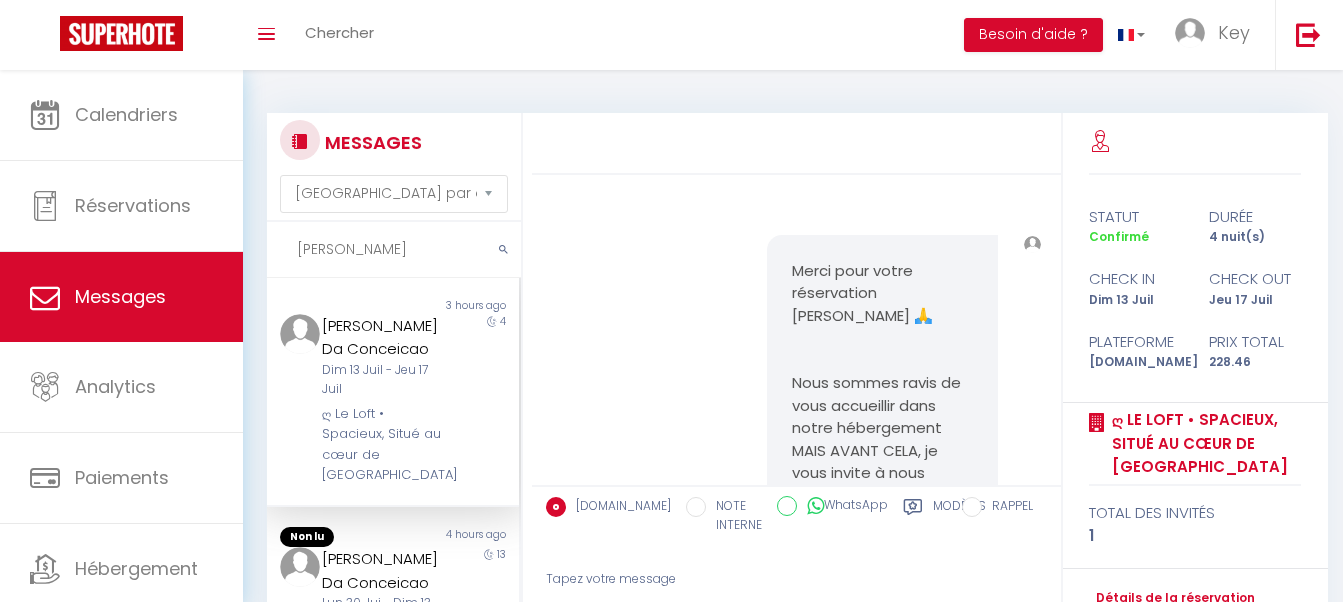 select on "message" 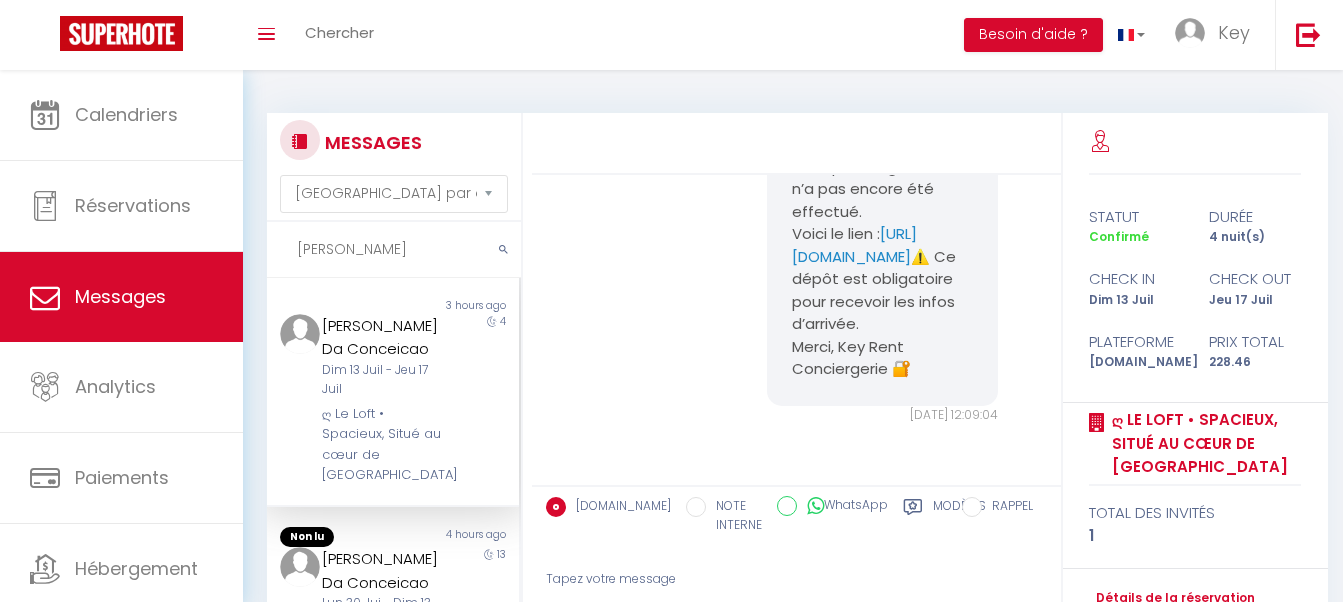 click on "Rodrigo" at bounding box center (394, 250) 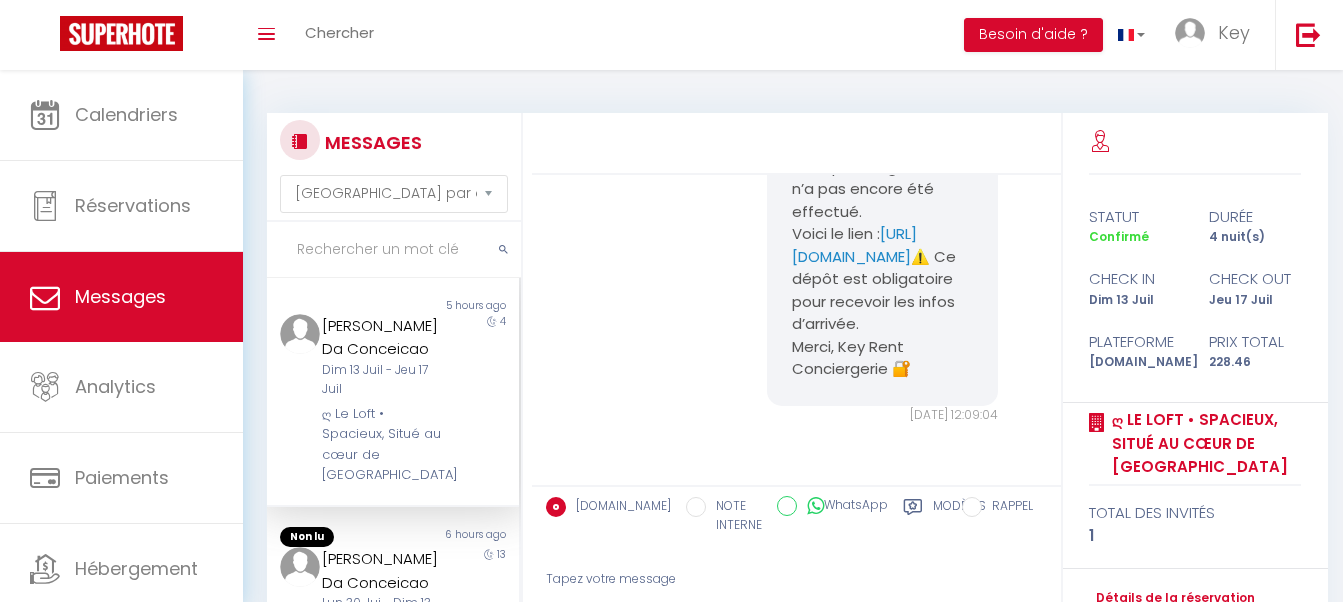 click at bounding box center [394, 250] 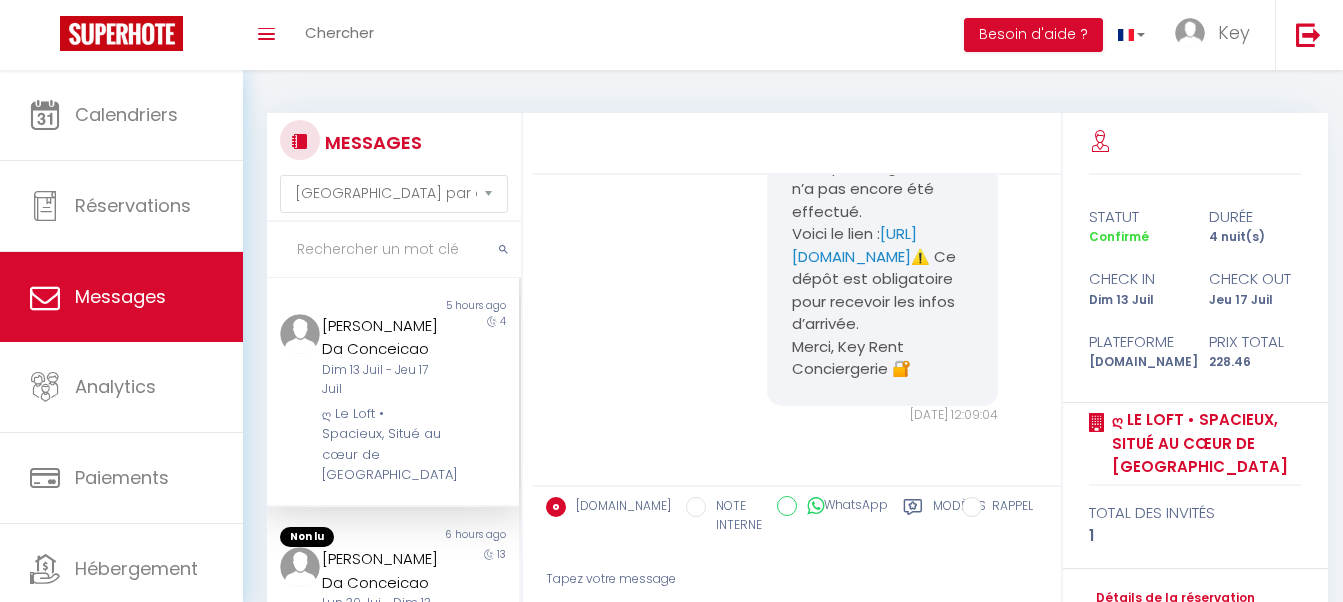 paste on "Stéphanie" 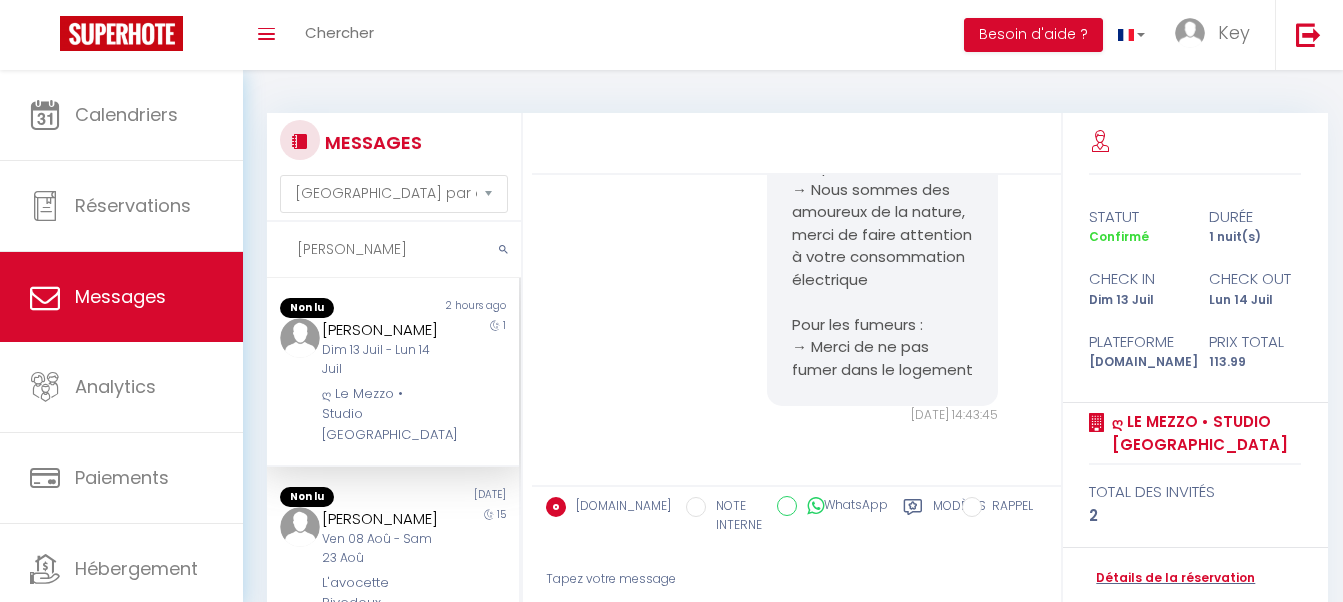 click on "Dim 13 Juil - Lun 14 Juil" at bounding box center (382, 360) 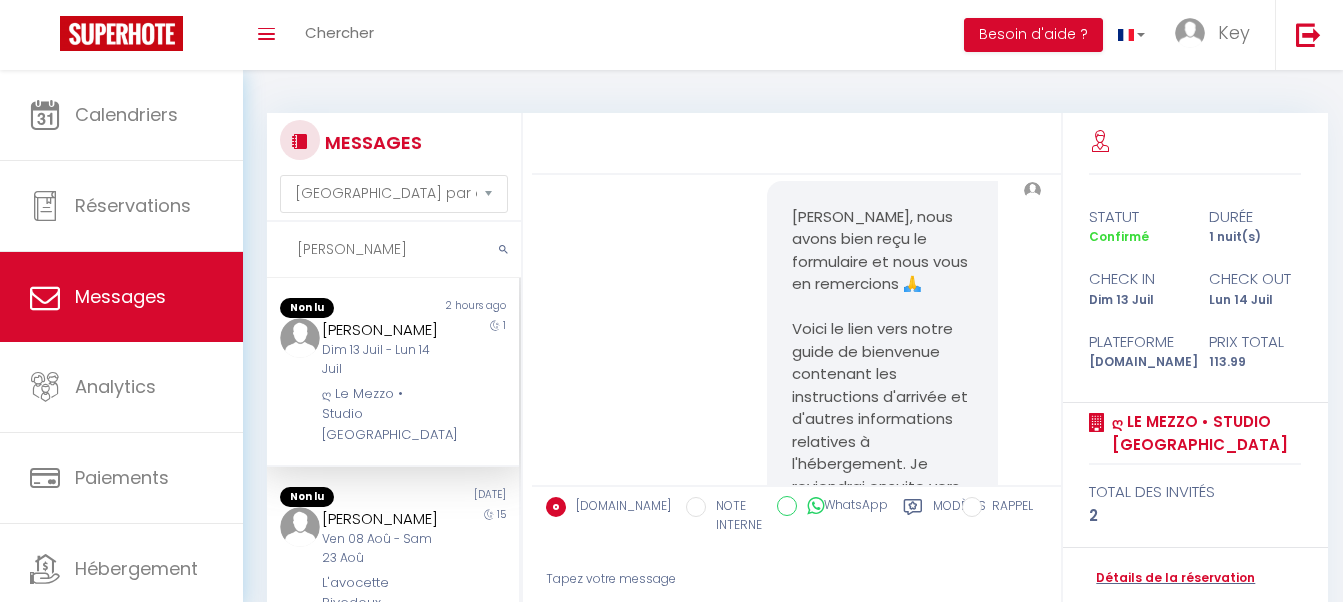 scroll, scrollTop: 4509, scrollLeft: 0, axis: vertical 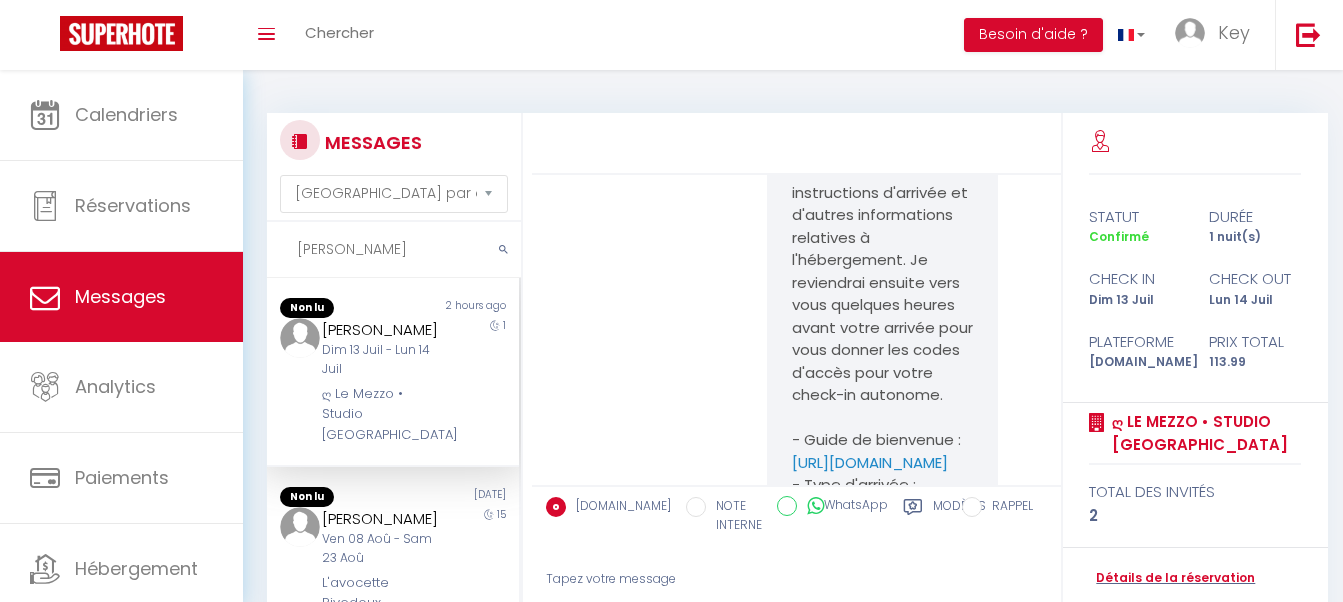 drag, startPoint x: 787, startPoint y: 309, endPoint x: 895, endPoint y: 422, distance: 156.3106 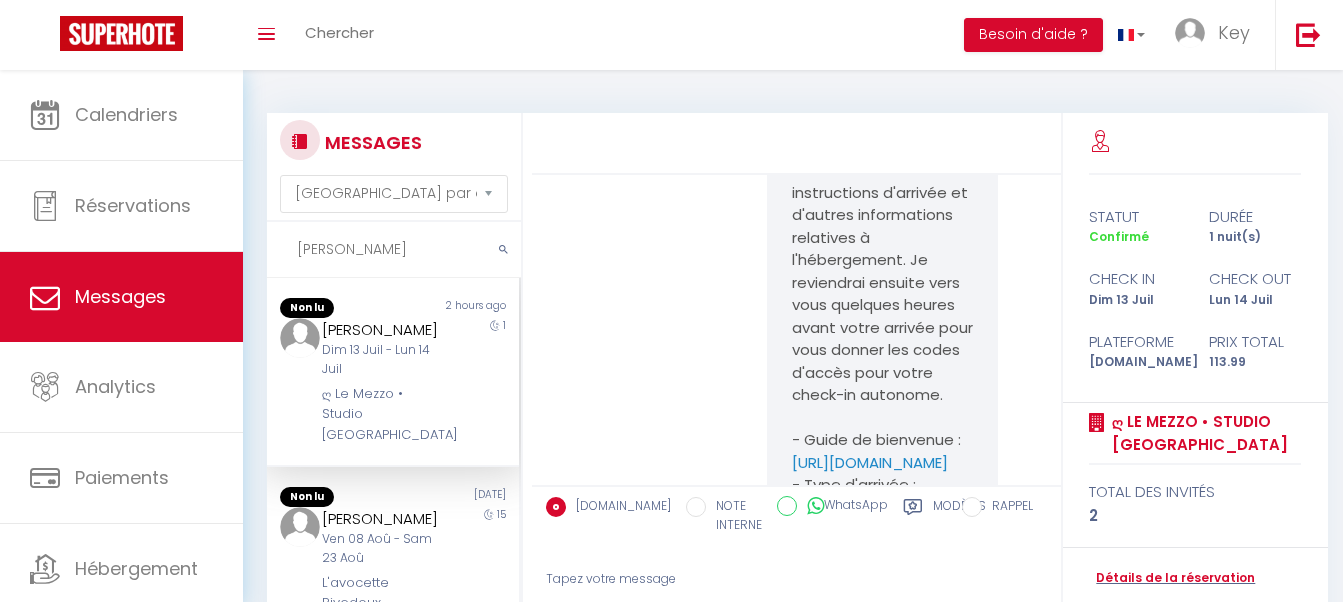 click on "Bonjour Stéphanie, votre check-in approche ! L'arrivée dans notre hébergement se fait à l'aide d'un boitier à clé. Vous trouverez les instructions d'arrivée dans le livret et nous vous communiquerons le code du boitier à l'heure de votre check-in : - Guide d'accueil :  https://www.canva.com/design/DAGr2yoWimM/DSd2EtmbkWFez5lkDI9-wg/edit - Arrivée à partir de : 16:00 ⚠️ Les instructions d'accès vous serons envoyé uniquement si le depot de caution a été correctement réalisé :   https://superhote.com/applink/p/JwMemRPZ   Bienvenue à La Rochelle 👋   Dim 13 Juil. 2025 - 14:13:10     Note Sms     Bonjour Stéphanie, votre check-in approche ! L'arrivée dans notre hébergement se fait à l'aide d'un boitier à clé. Vous trouverez les instructions d'arrivée dans le livret et nous vous communiquerons le code du boitier à l'heure de votre check-in : - Guide d'accueil :  https://www.canva.com/design/DAGr2yoWimM/DSd2EtmbkWFez5lkDI9-wg/edit - Arrivée à partir de : 16:00" at bounding box center (796, -475) 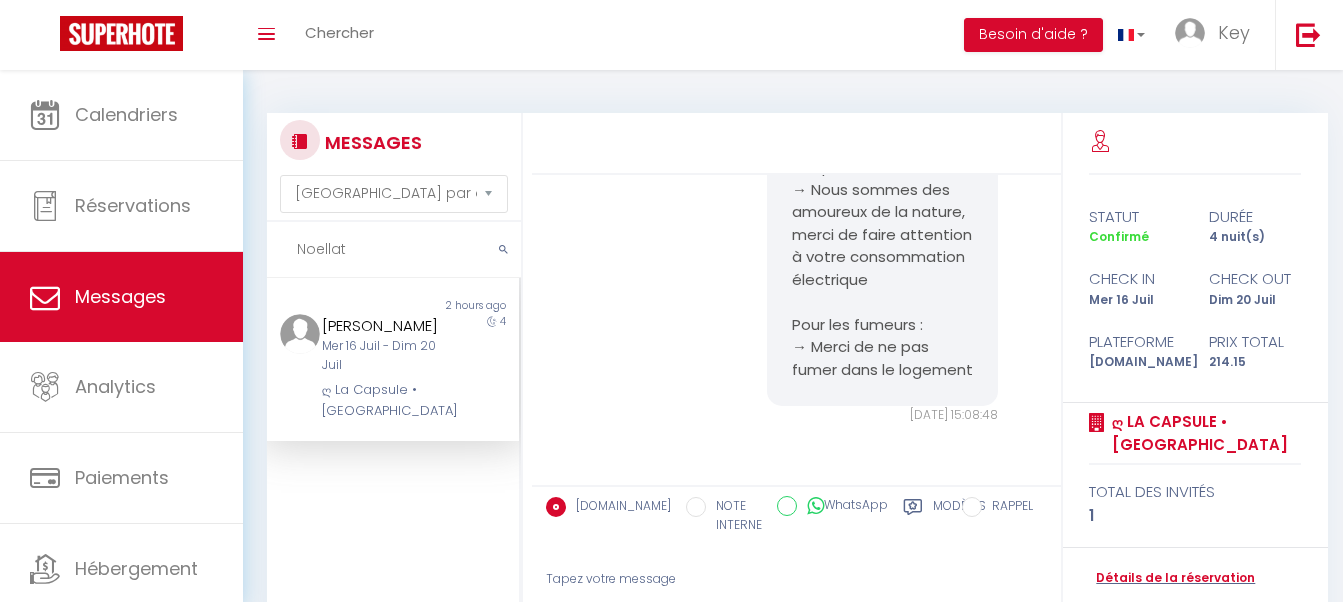 scroll, scrollTop: 2840, scrollLeft: 0, axis: vertical 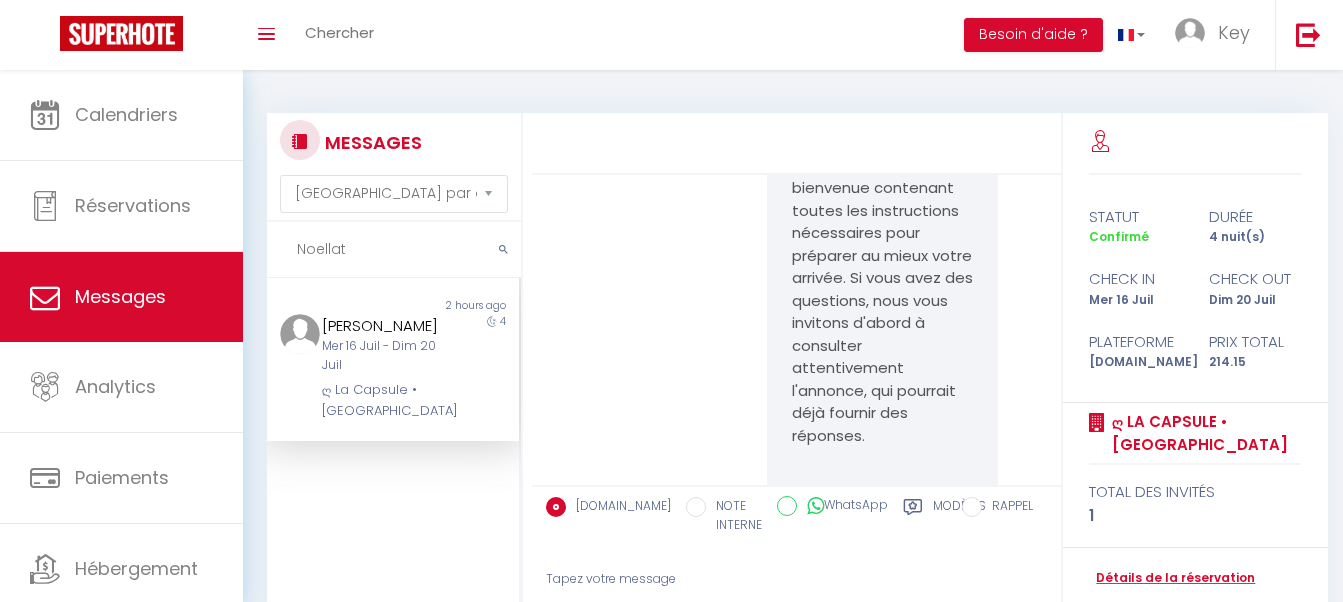 click on "Noellat" at bounding box center [394, 250] 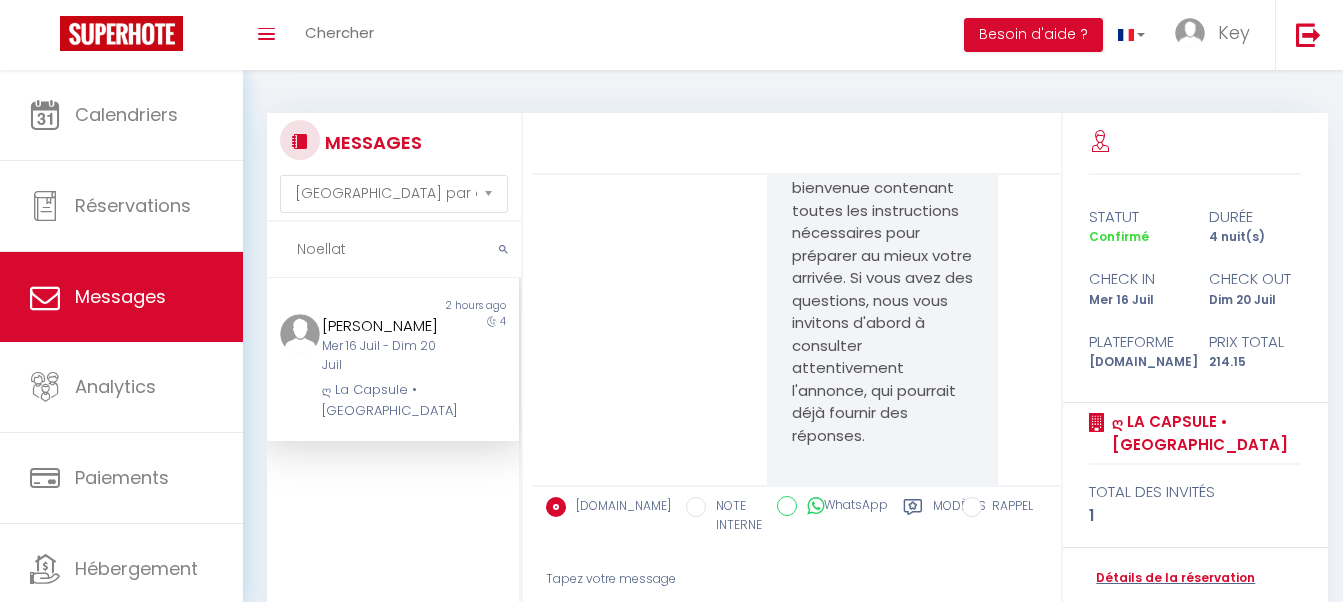 click on "Noellat" at bounding box center [394, 250] 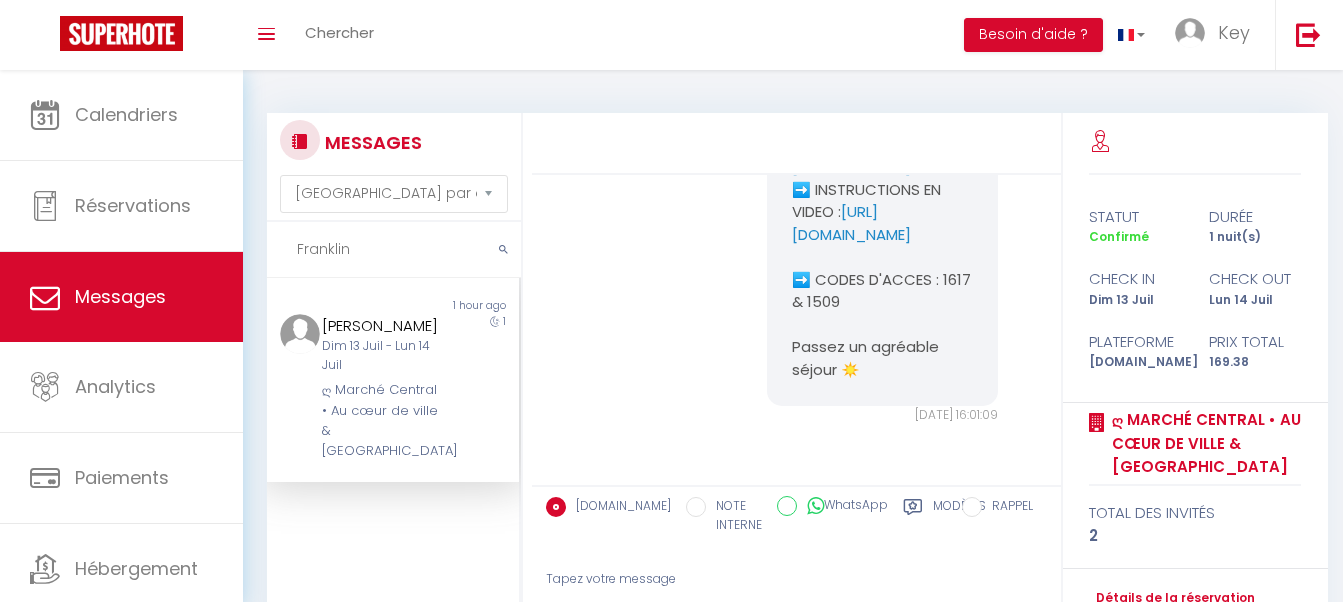 scroll, scrollTop: 10901, scrollLeft: 0, axis: vertical 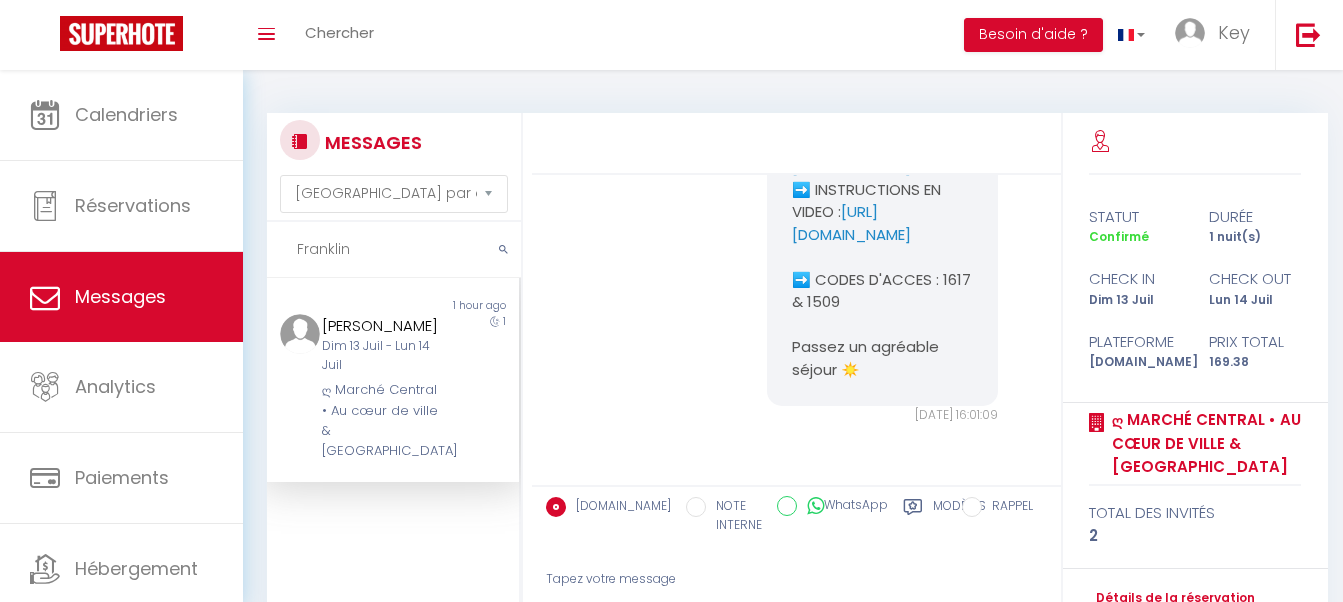 click on "Franklin" at bounding box center [394, 250] 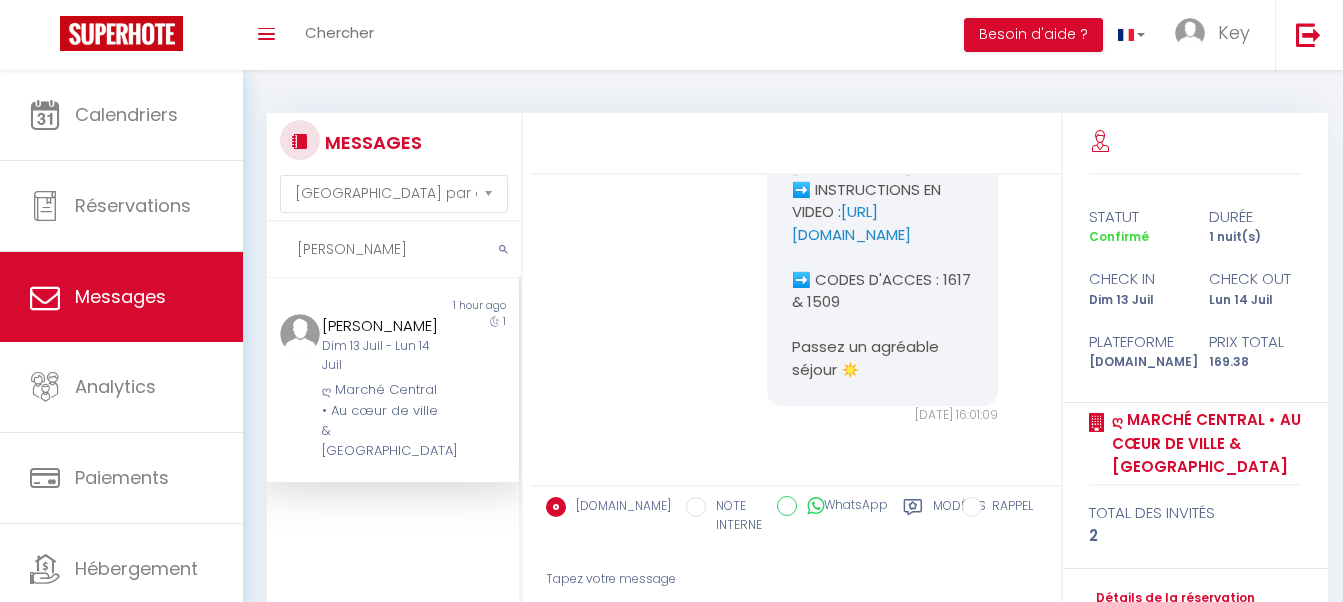 scroll, scrollTop: 4443, scrollLeft: 0, axis: vertical 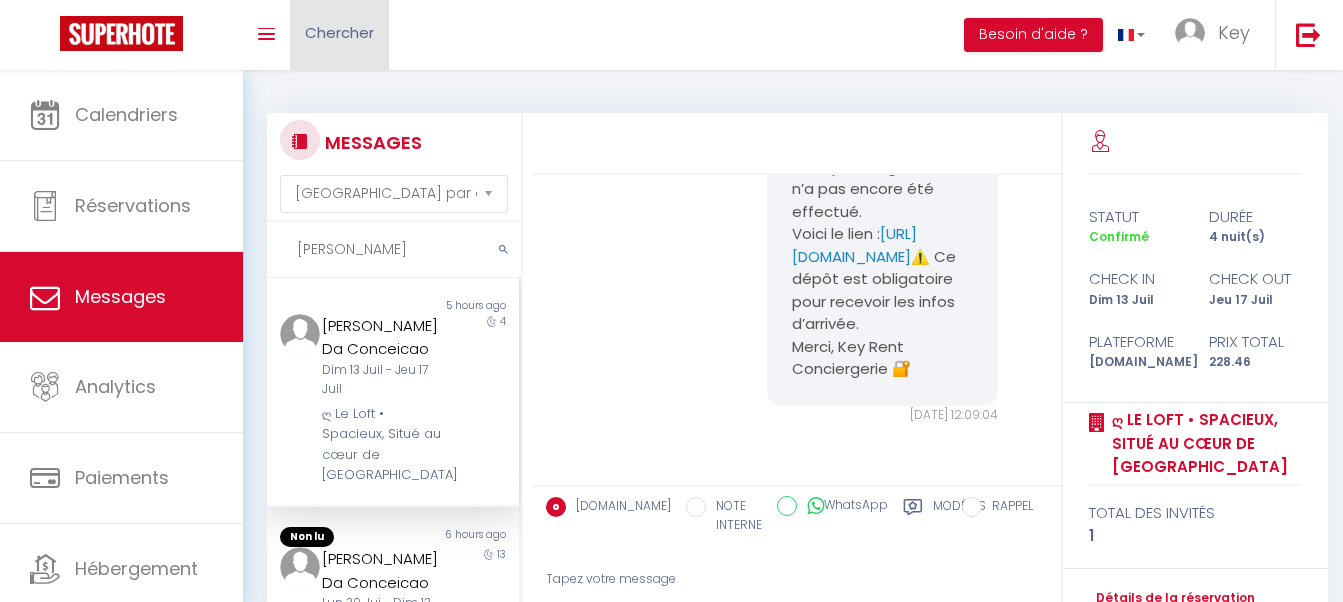 type on "Rodrigo" 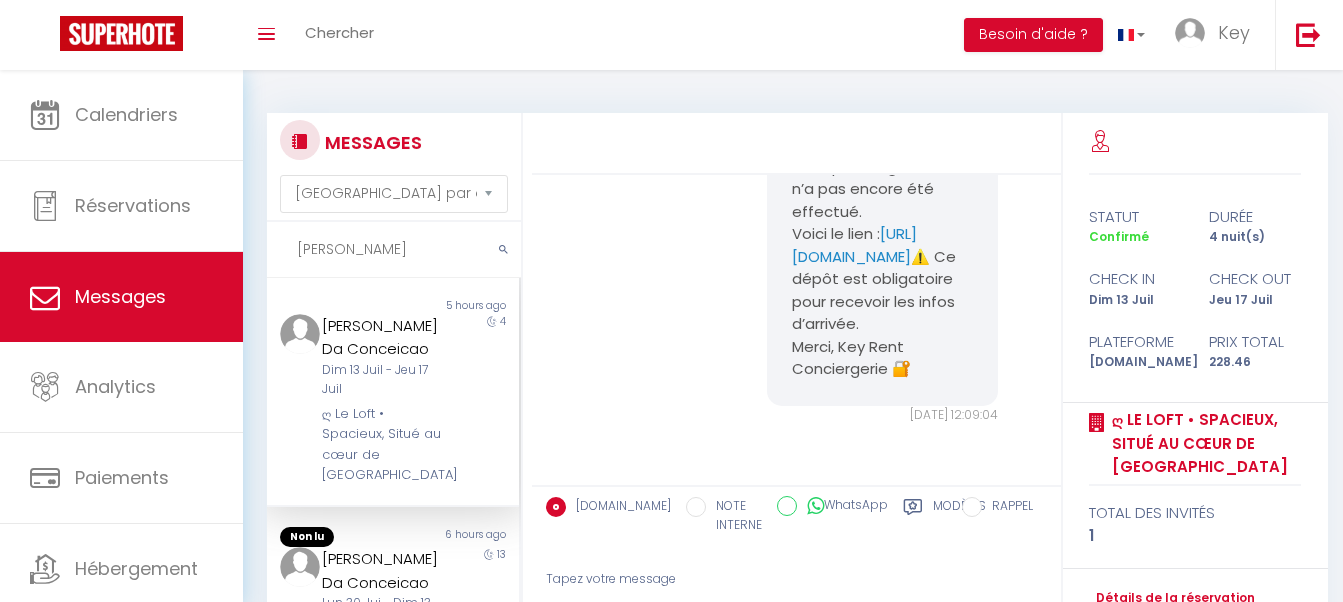 click on "Rodrigo" at bounding box center [394, 250] 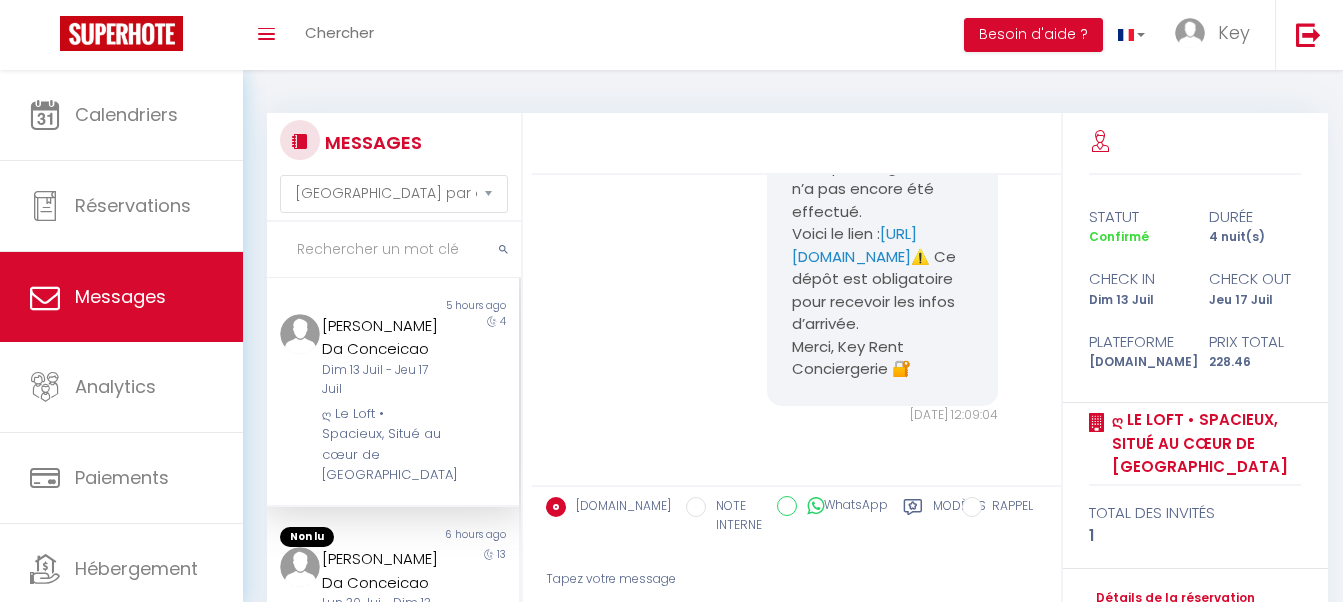 drag, startPoint x: 281, startPoint y: 263, endPoint x: 349, endPoint y: 253, distance: 68.73136 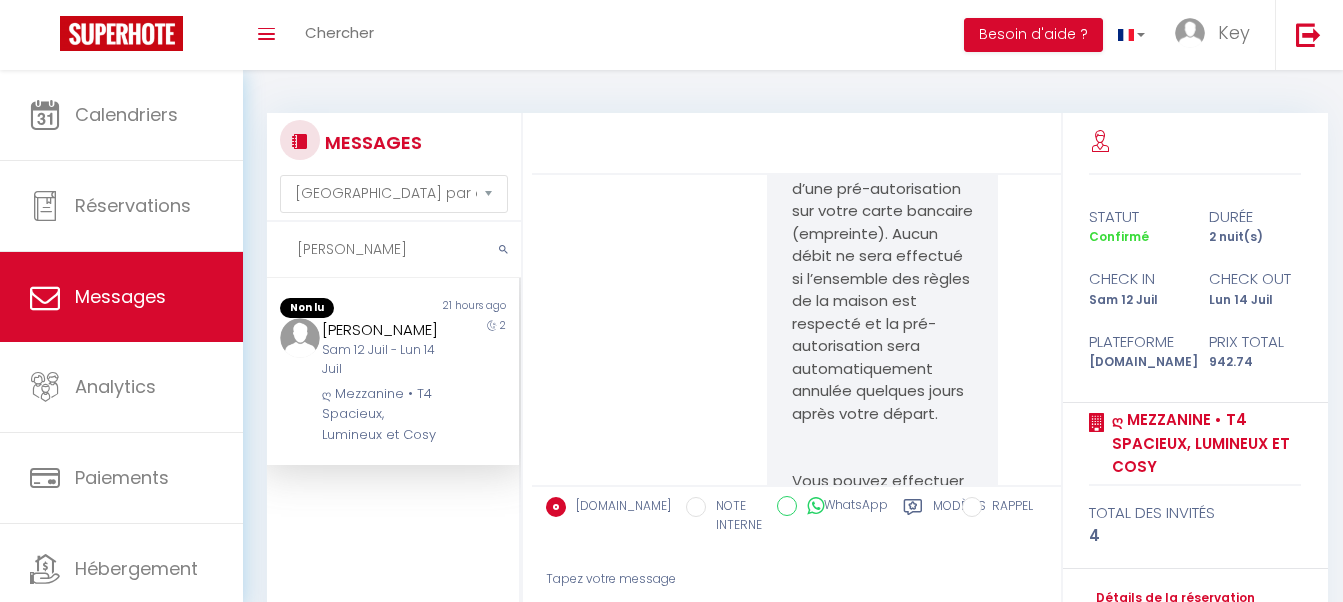 scroll, scrollTop: 9453, scrollLeft: 0, axis: vertical 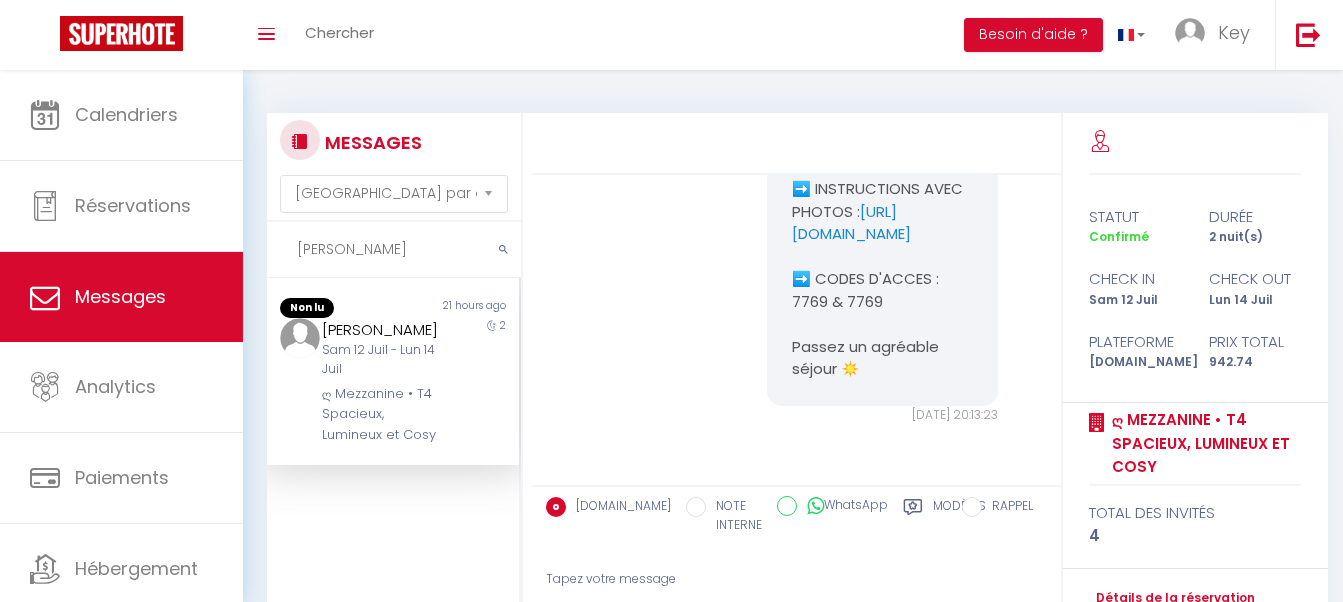 type on "Gianoncelli" 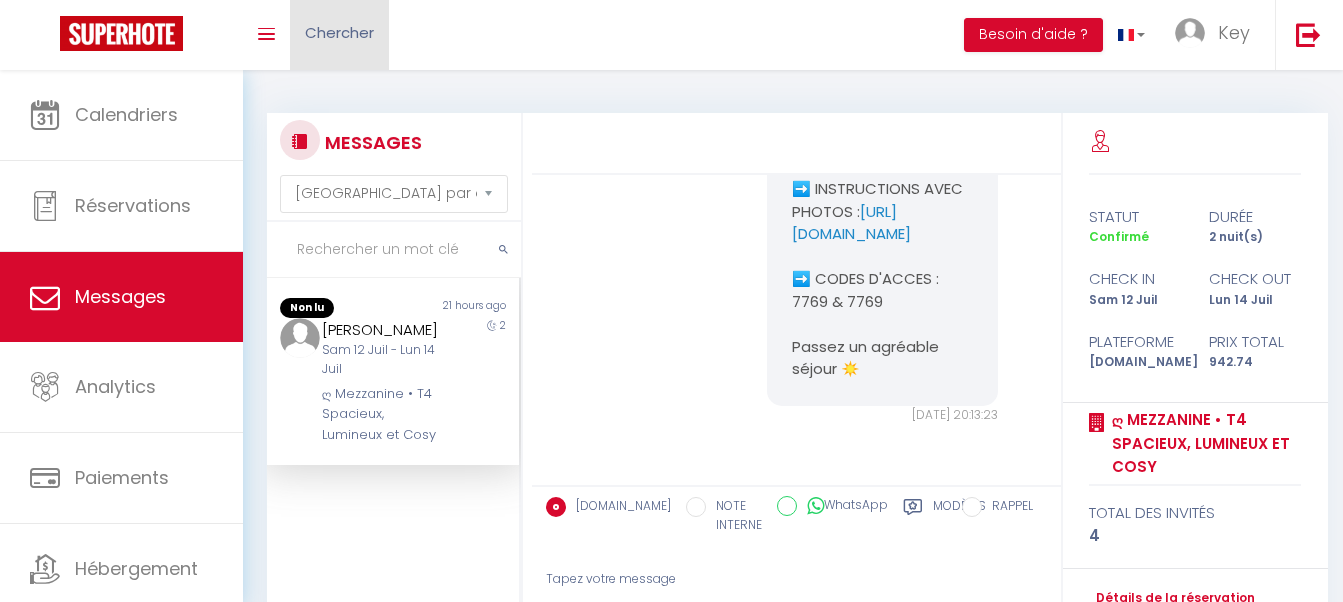 type 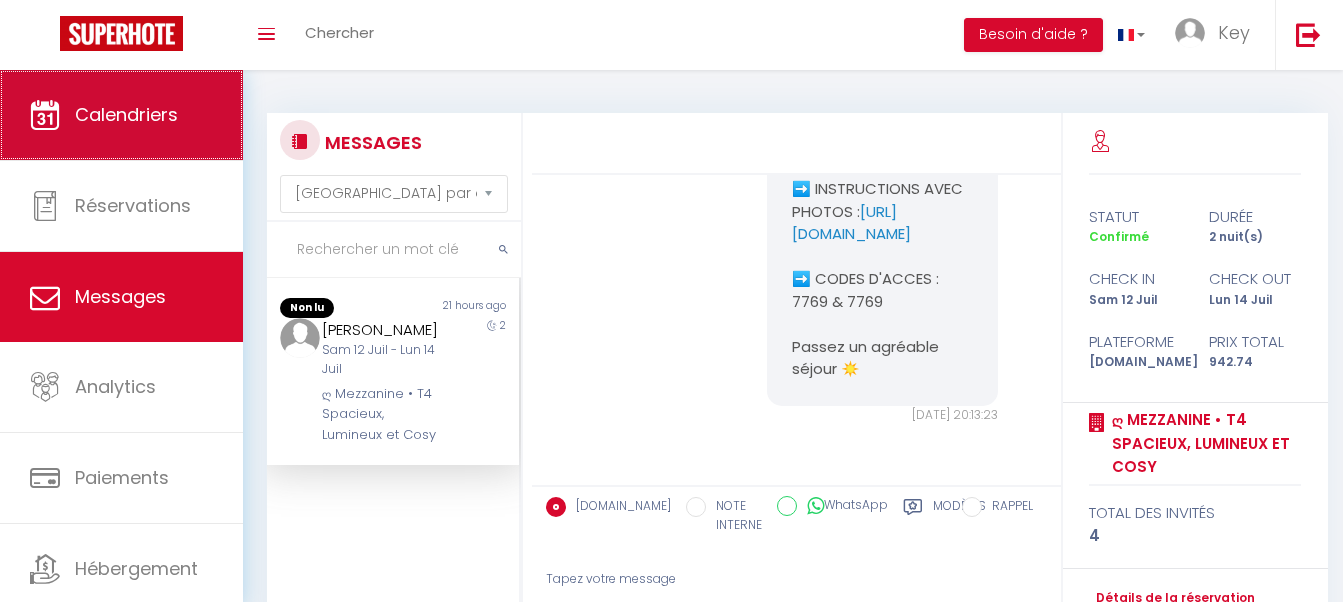 click on "Calendriers" at bounding box center (126, 114) 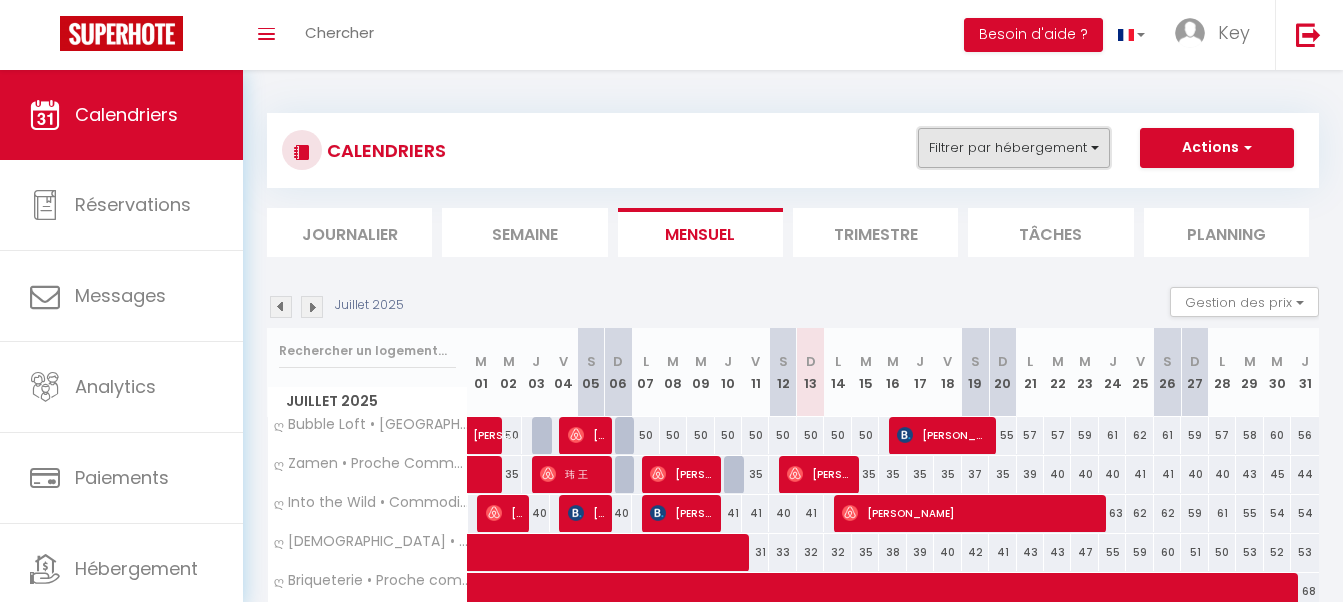 click on "Filtrer par hébergement" at bounding box center [1014, 148] 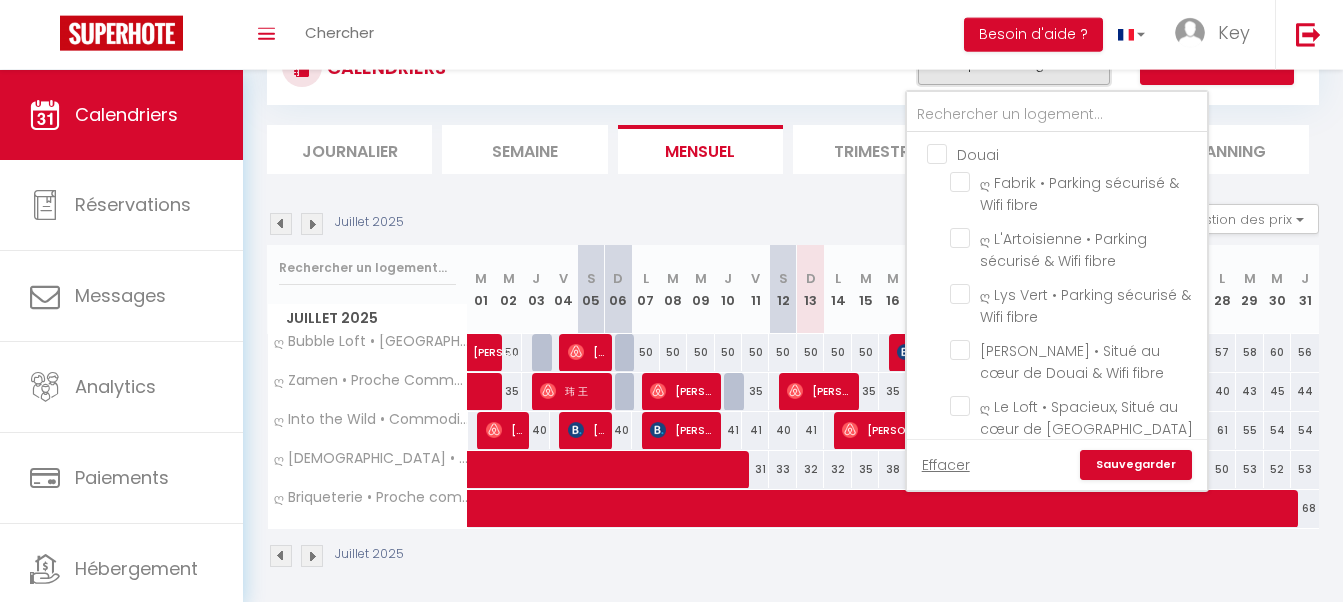 scroll, scrollTop: 92, scrollLeft: 0, axis: vertical 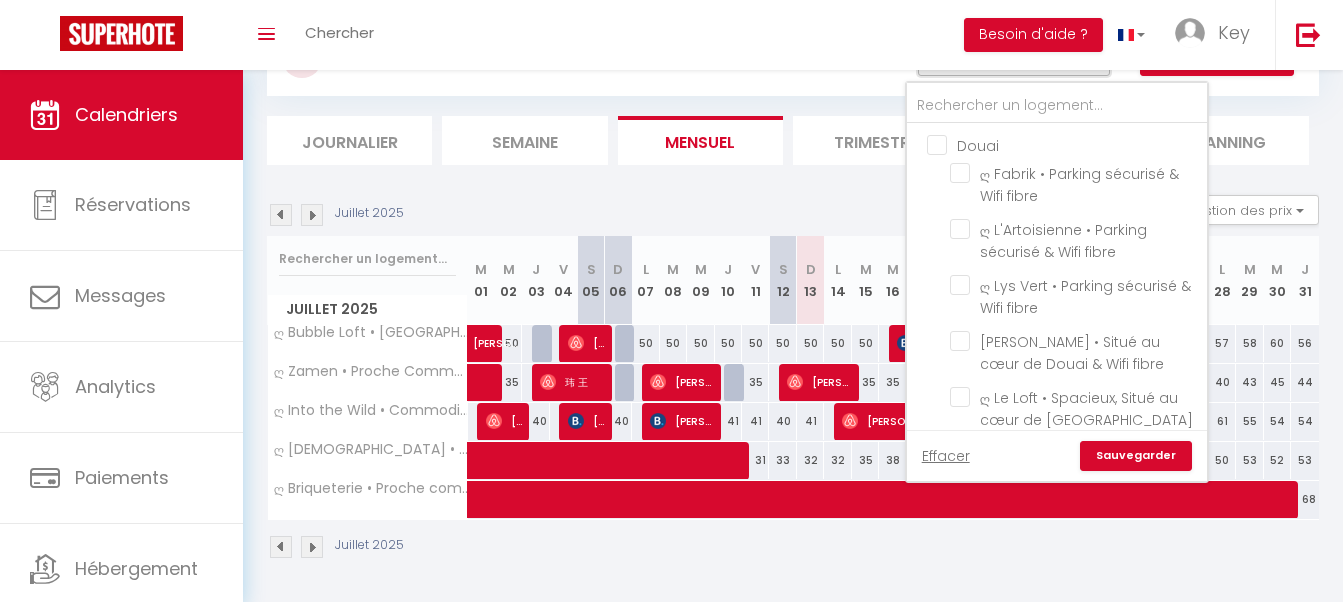 type 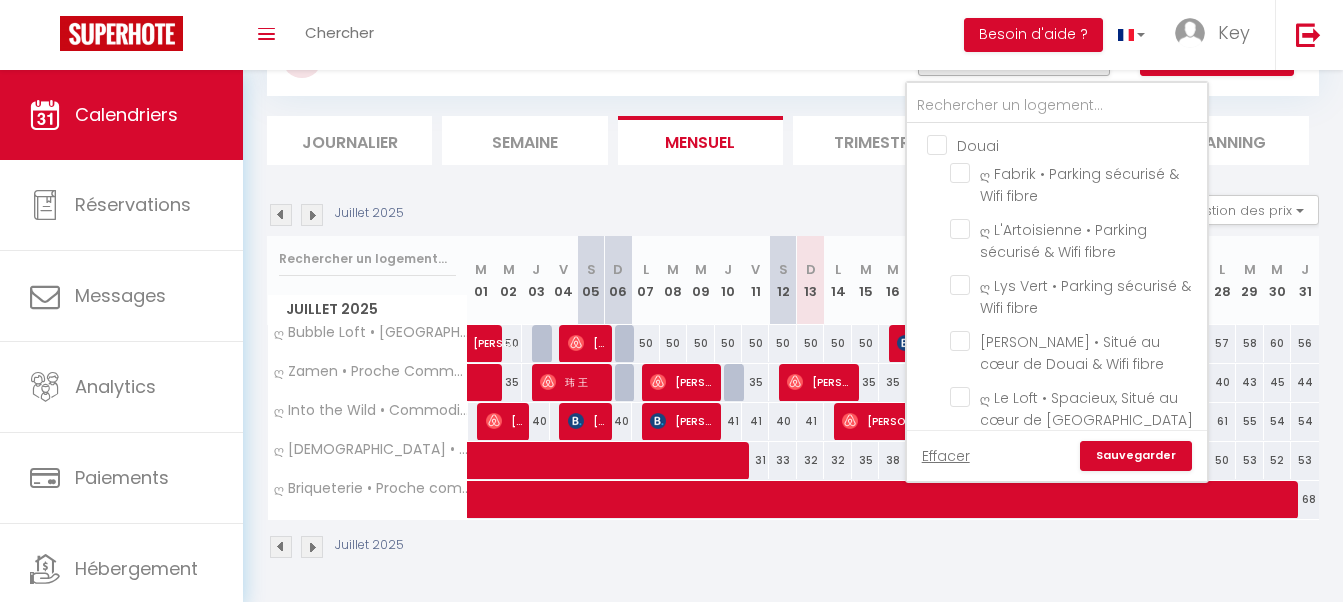 scroll, scrollTop: 5097, scrollLeft: 0, axis: vertical 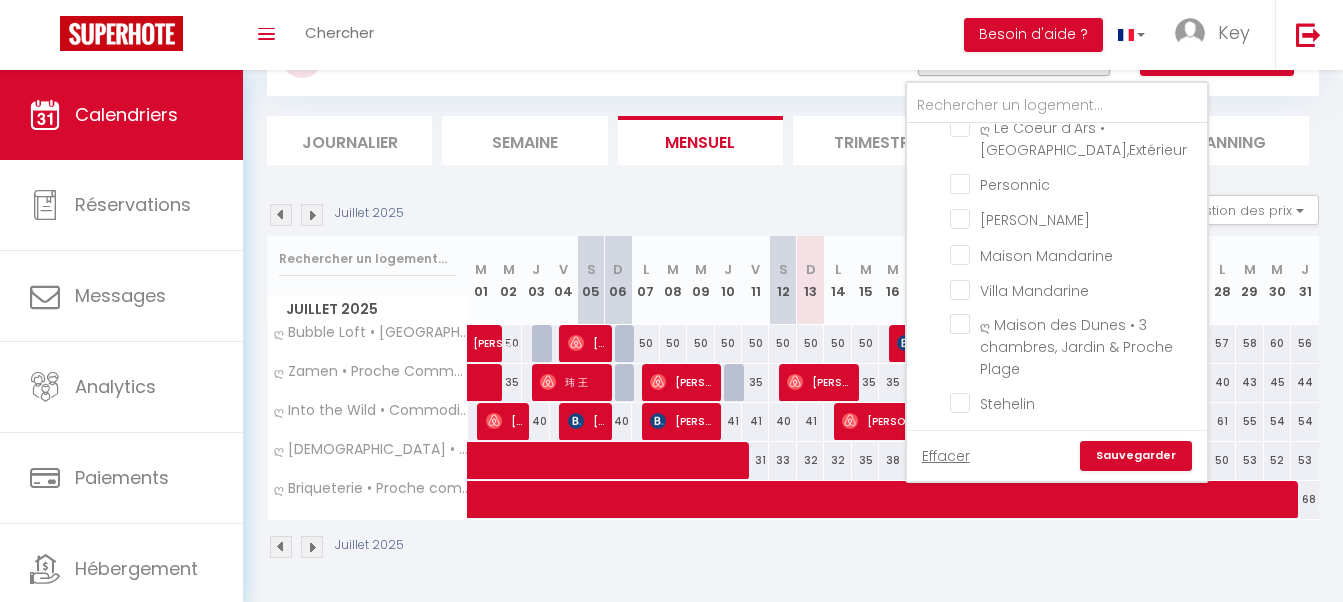 click on "CALENDRIERS
Filtrer par hébergement
Douai       ღ Fabrik • Parking sécurisé & Wifi fibre     ღ L'Artoisienne • Parking sécurisé & Wifi fibre     ღ Lys Vert • Parking sécurisé & Wifi fibre     ღ Reyloft • Situé au cœur de Douai & Wifi fibre     ღ Le Loft • Spacieux, Situé au cœur de Douai     ღ Delfosse •3 chambres, extérieur et Wifi Fibre     ღ L'AlterEgo • Hyper Centre, Parking Privé & Wifi     ღ NeoNest • Studio Hyper Centre , Wifi & Cour     ღ Le Ferronnier • Situé au cœur de Douai & Spacieux     ღ Cormier • Situé au cœur de Douai & Spacieux     La Rochelle       ღ Le Majorelle • Au cœur du vieux port et cosy     ღ Mezzanine • T4 Spacieux, Lumineux et Cosy     ღ La Cabane Rochelaise • Vue sur le vieux-port     ღ Verdière • Au cœur du vieux port et cosy     ღ L'Accostage • Au cœur du vieux port et du centre     ღ Le Petit Buffet• Hyper Centre" at bounding box center [793, 290] 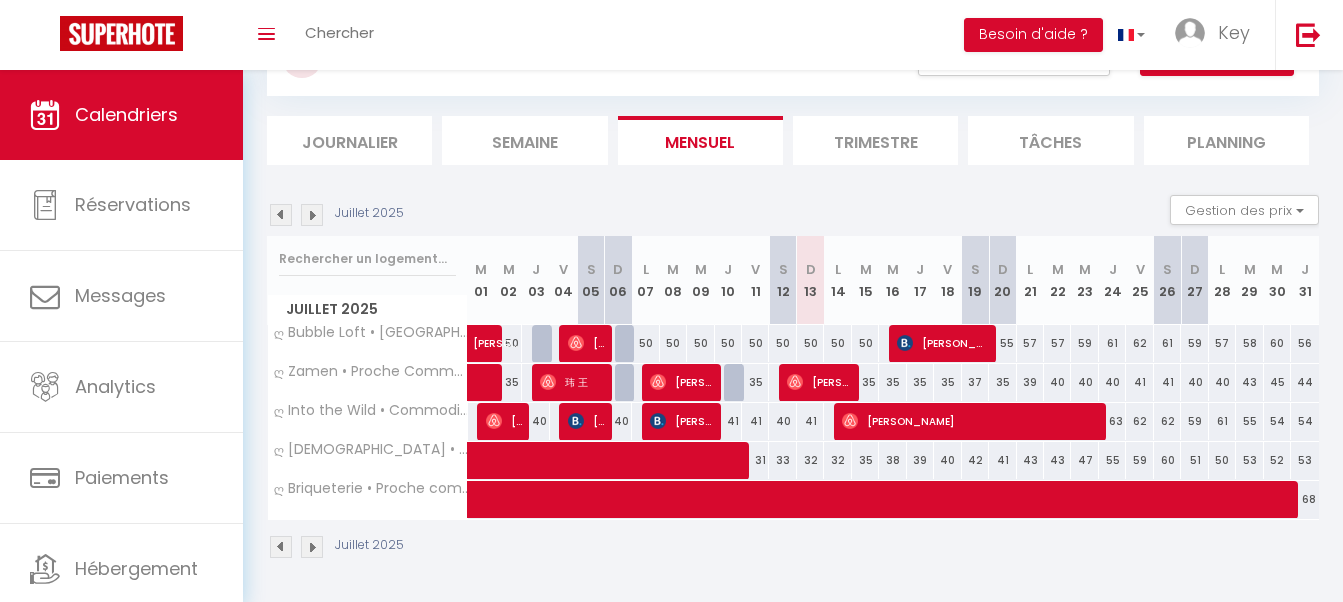 scroll, scrollTop: 0, scrollLeft: 0, axis: both 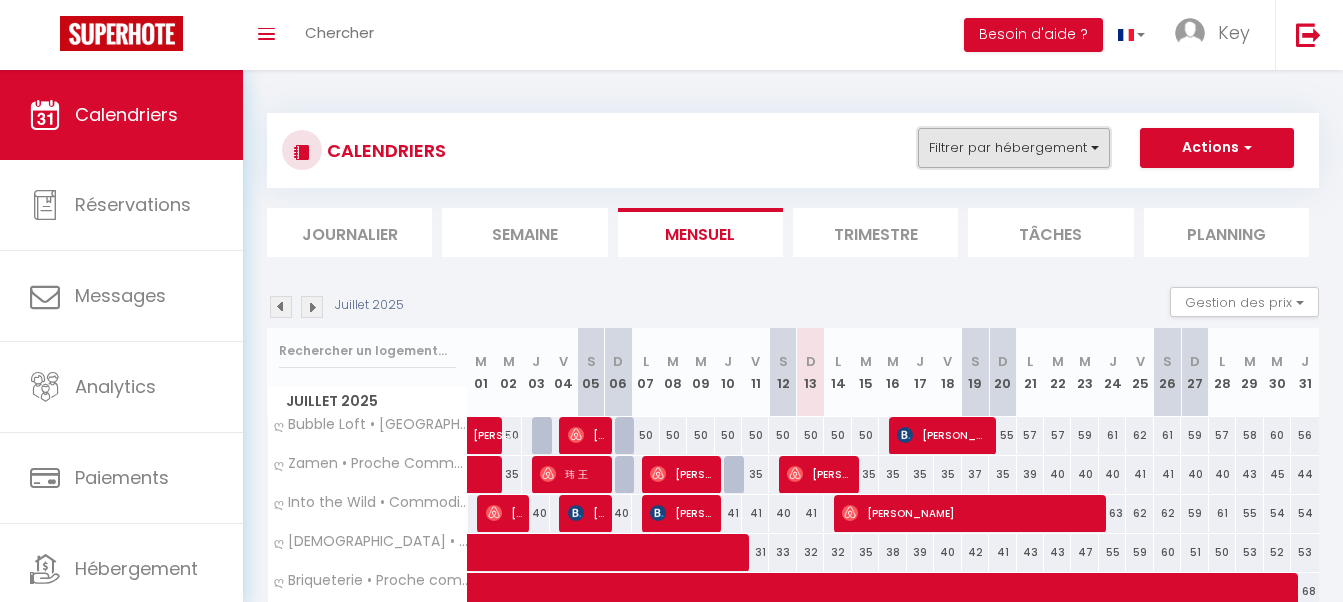 click on "Filtrer par hébergement" at bounding box center [1014, 148] 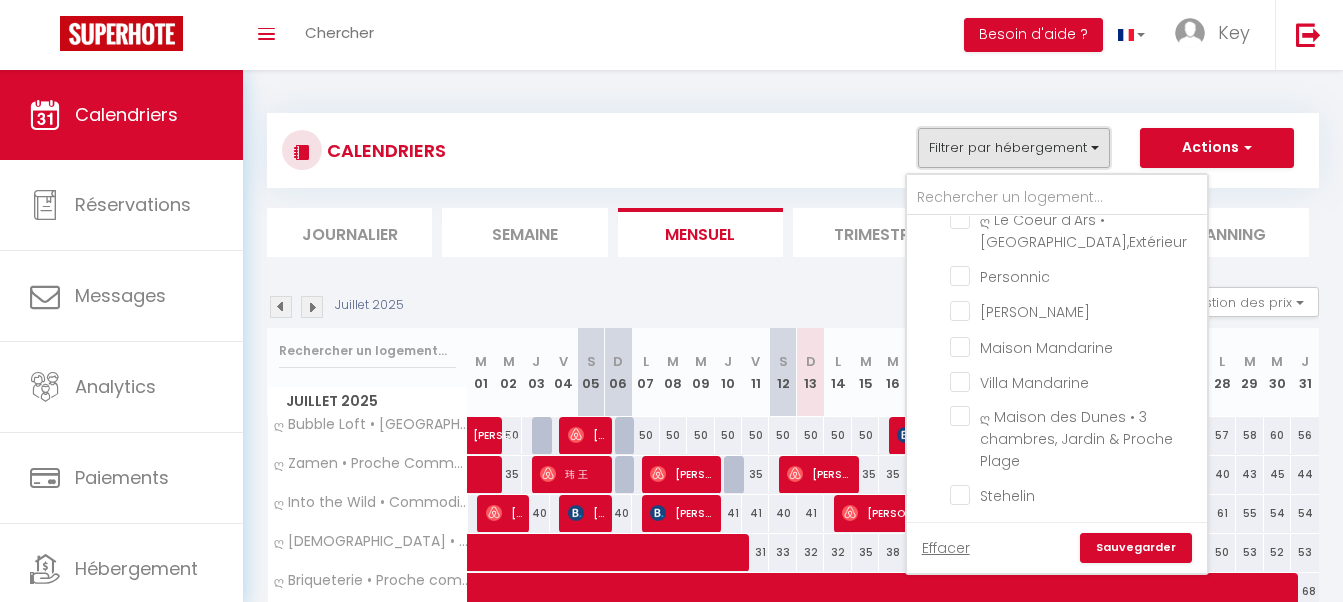 scroll, scrollTop: 5097, scrollLeft: 0, axis: vertical 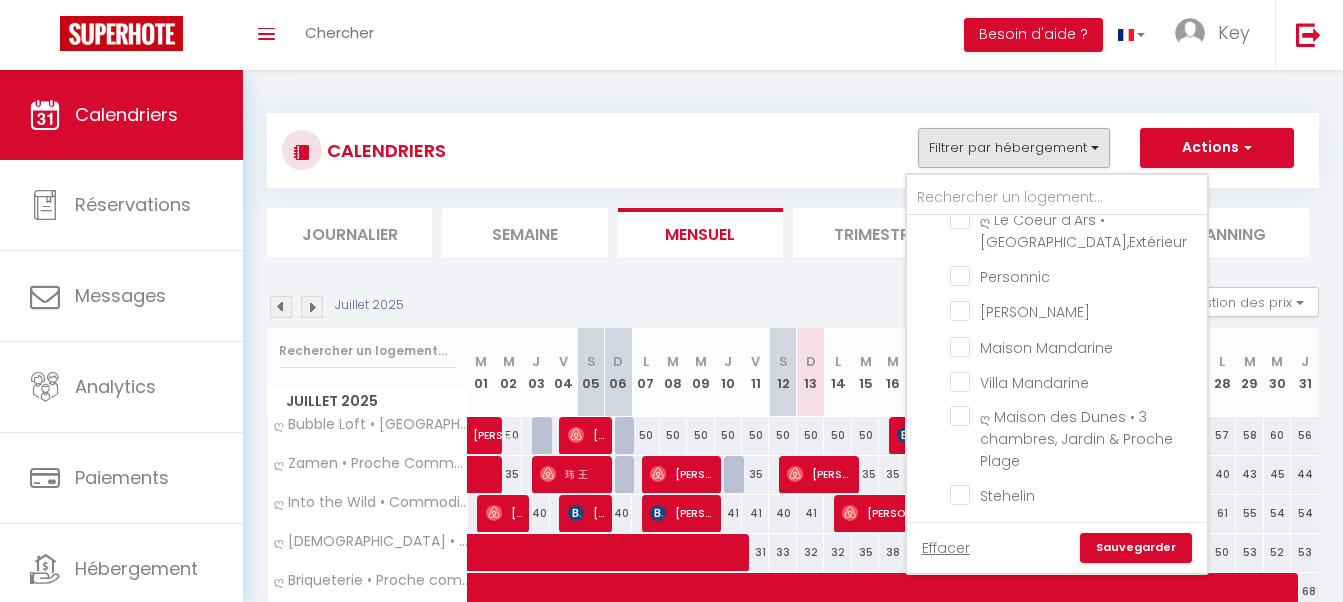 click on "Nantes" at bounding box center (1077, 776) 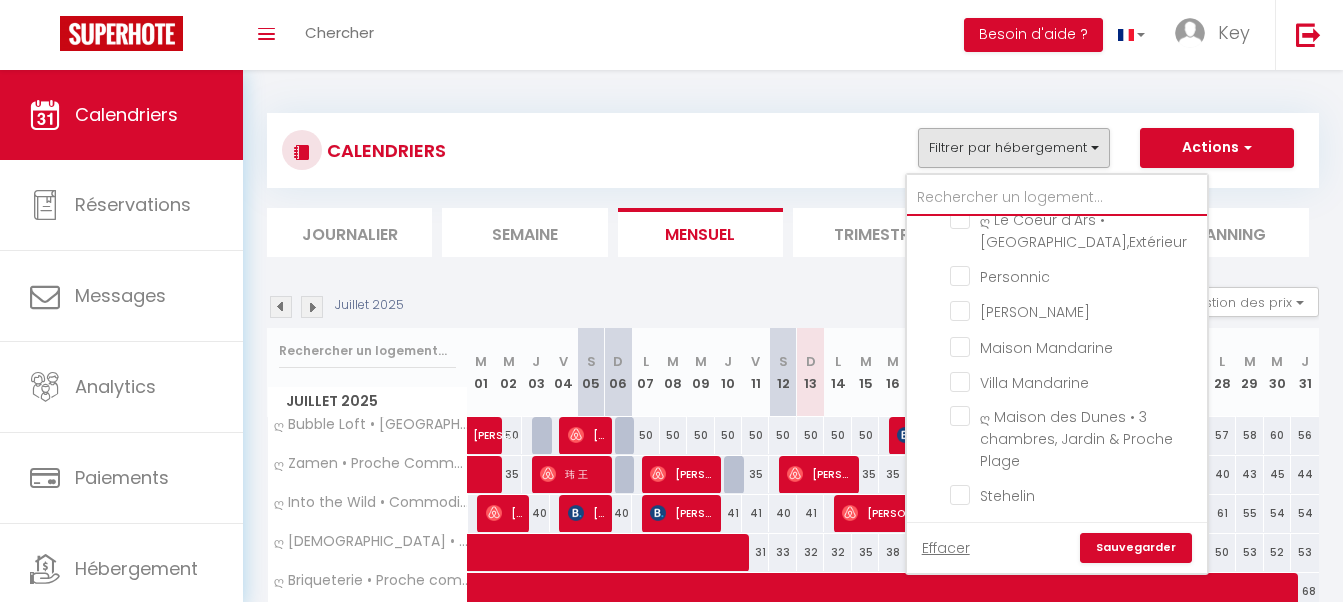 click at bounding box center (1057, 198) 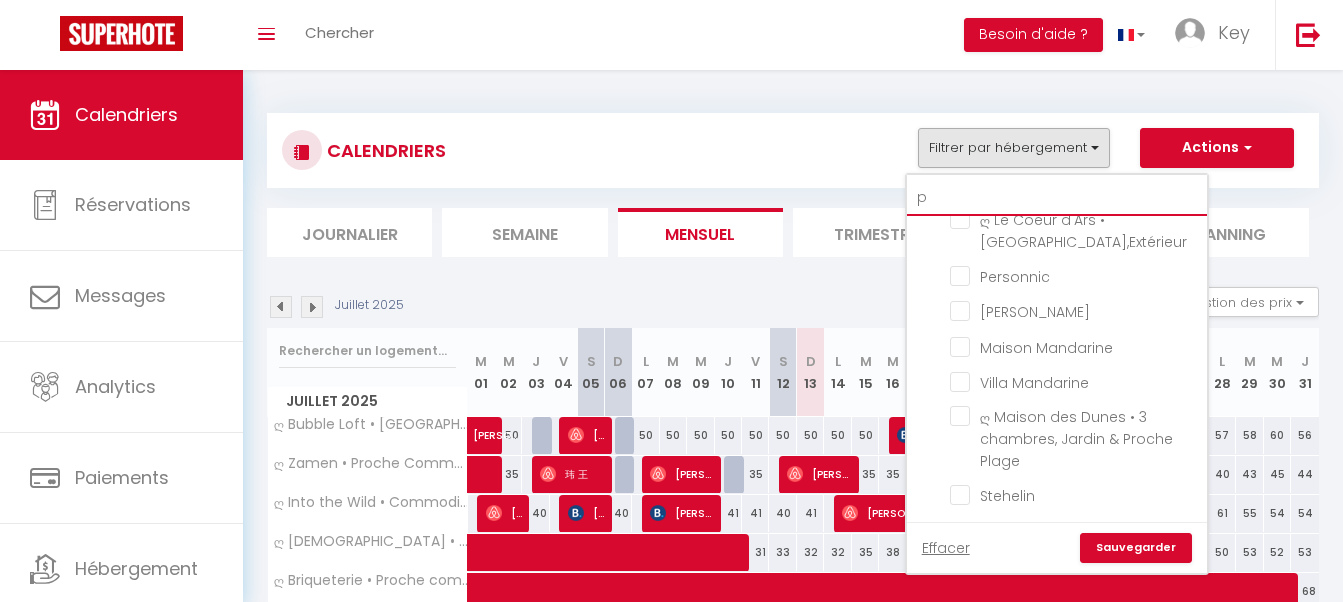 checkbox on "false" 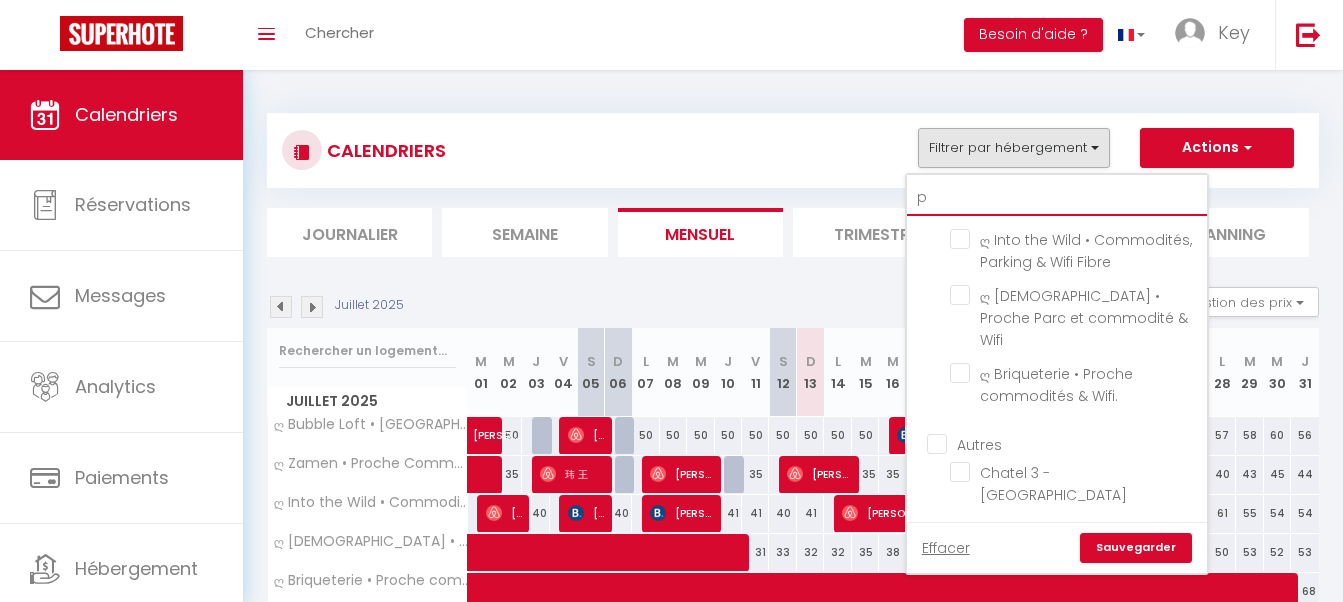 type on "pr" 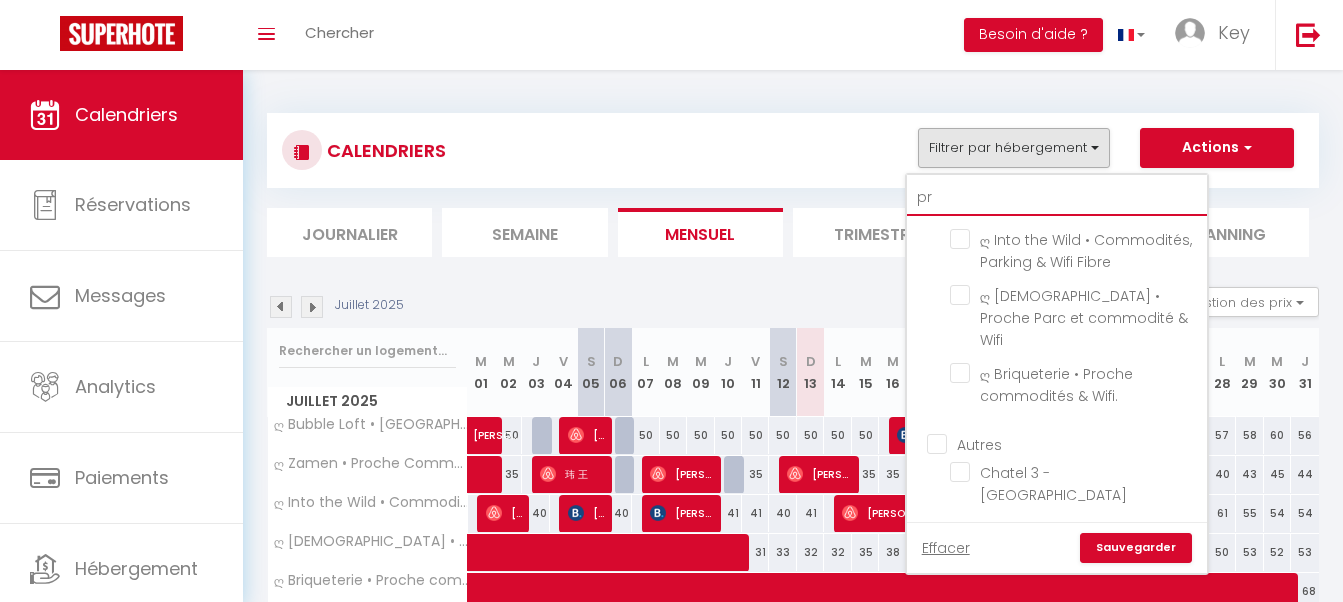 checkbox on "false" 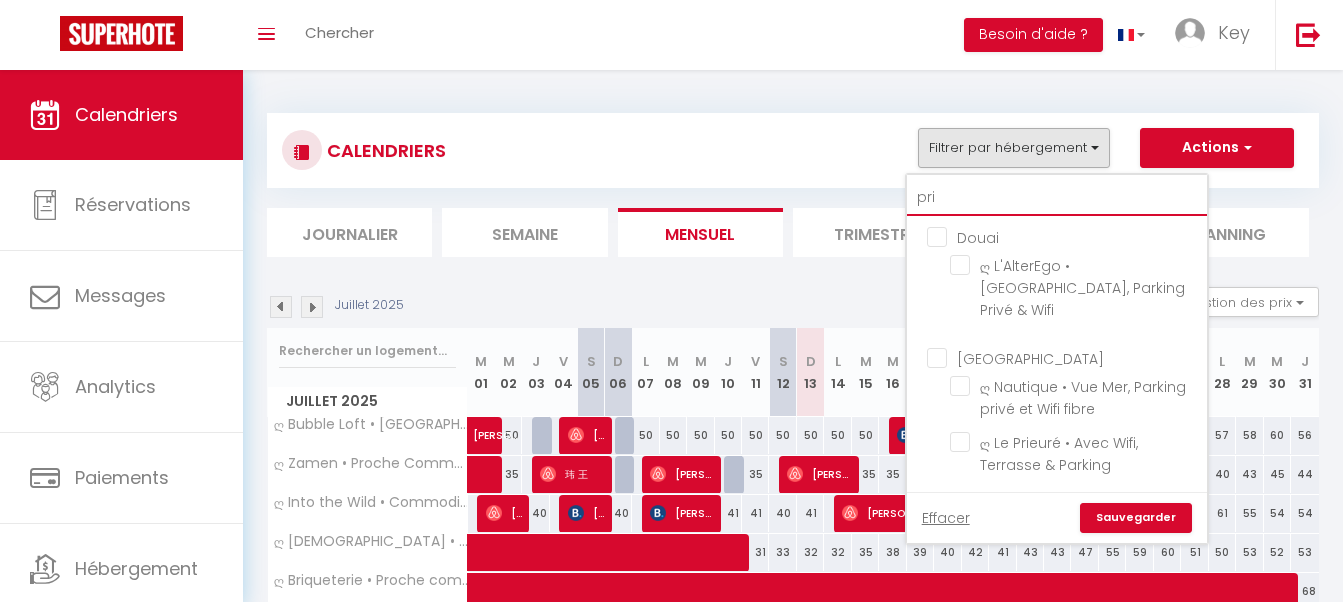 scroll, scrollTop: 0, scrollLeft: 0, axis: both 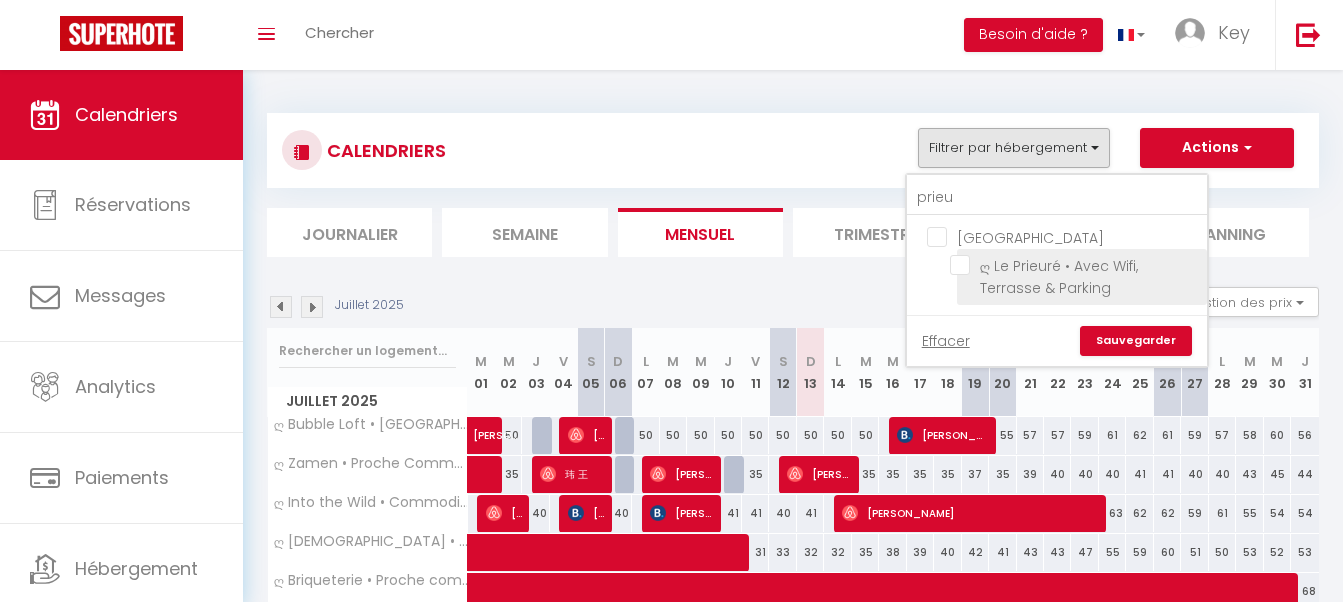 click on "ღ Le Prieuré • Avec Wifi, Terrasse & Parking" at bounding box center [1075, 265] 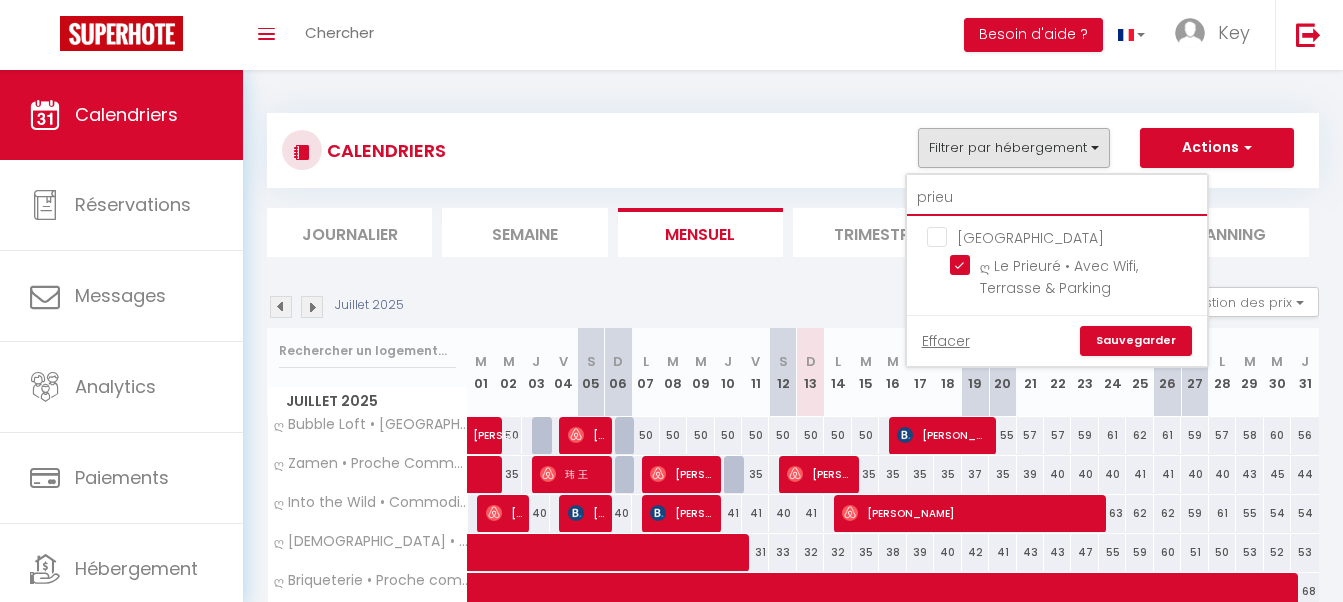 click on "prieu" at bounding box center (1057, 198) 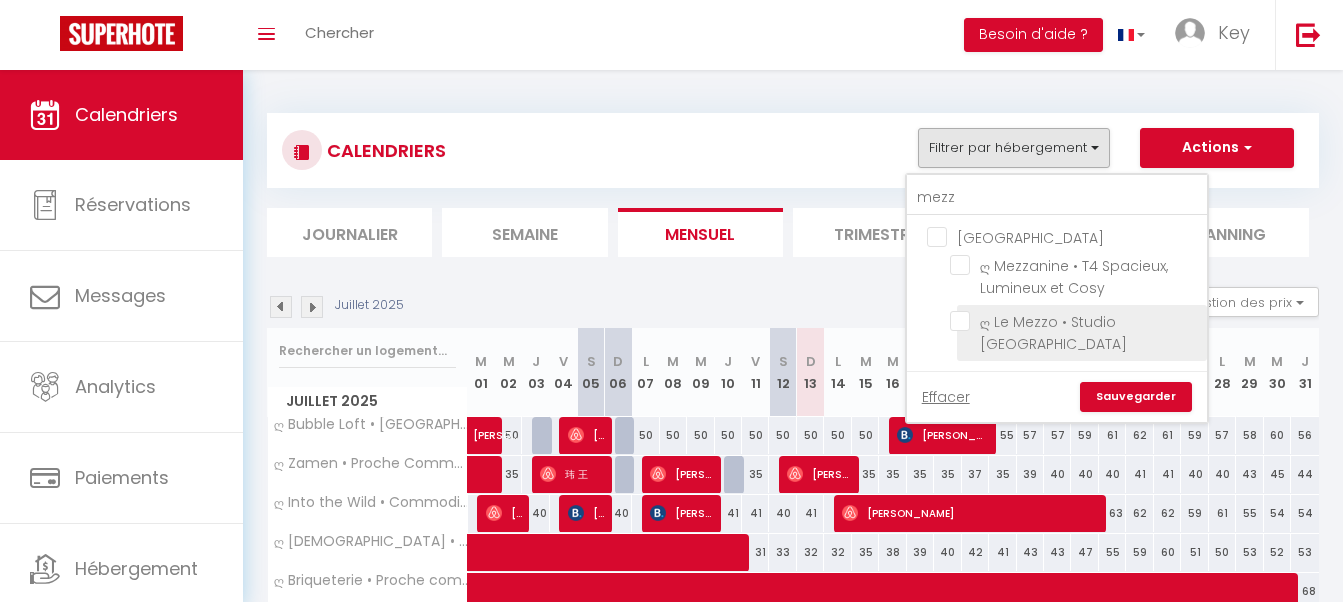 click on "ღ Le Mezzo  • Studio [GEOGRAPHIC_DATA]" at bounding box center (1075, 321) 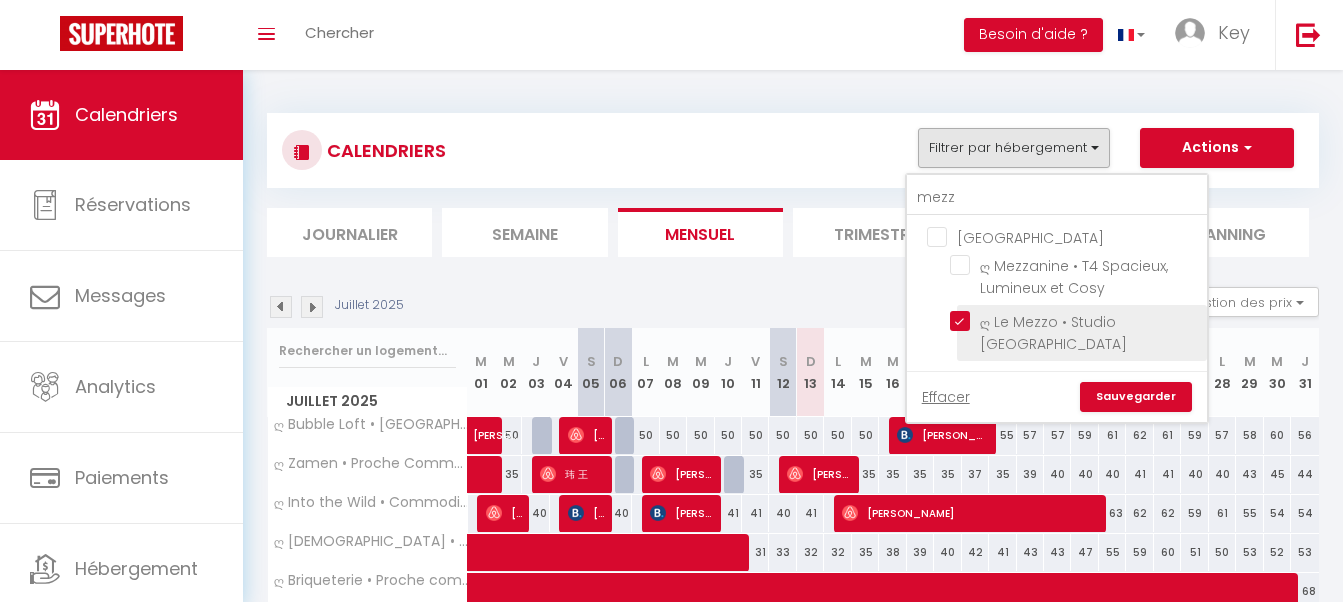 click on "ღ Le Mezzo  • Studio [GEOGRAPHIC_DATA]" at bounding box center (1075, 321) 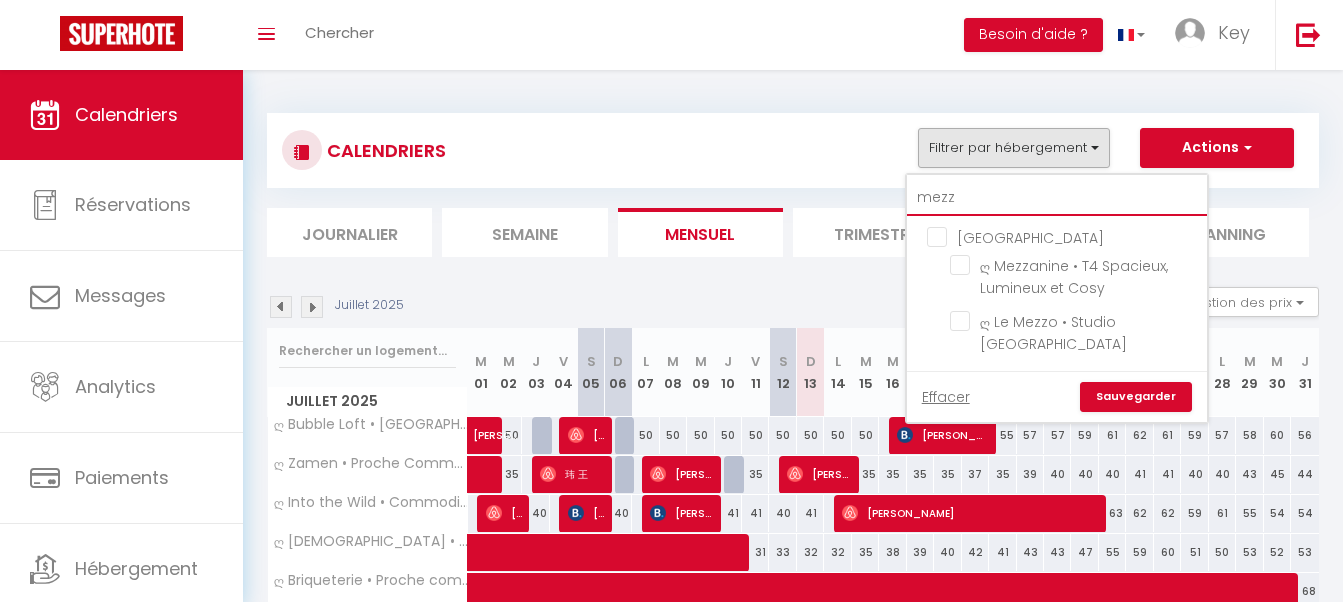 click on "mezz" at bounding box center (1057, 198) 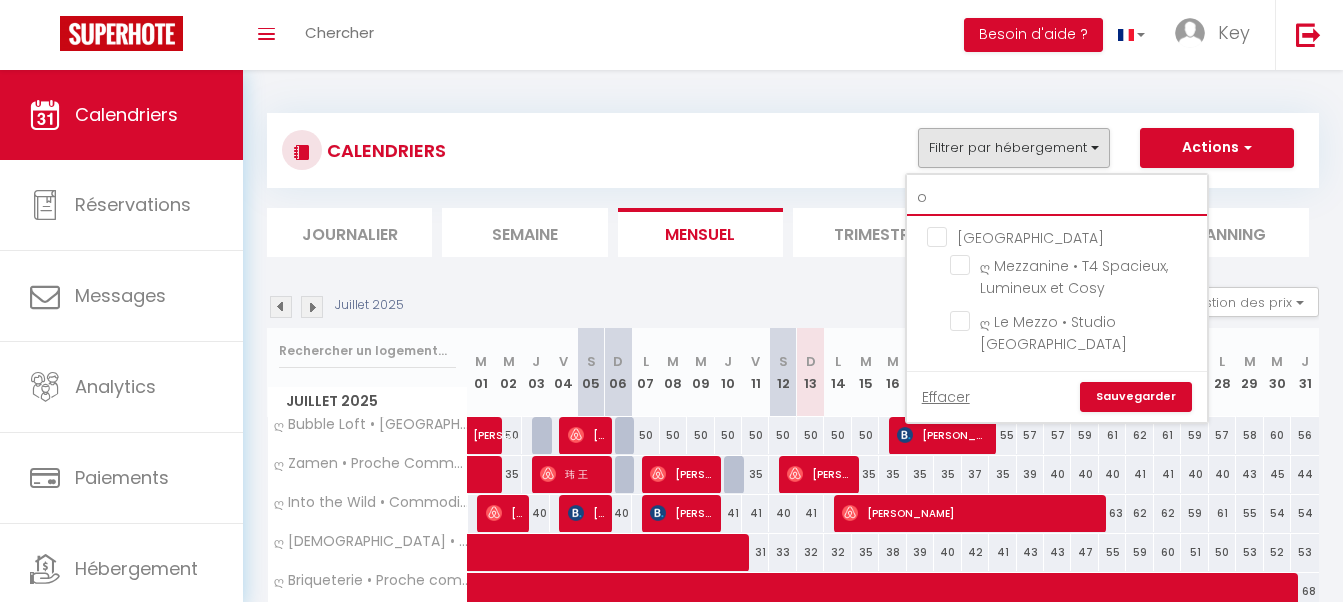 click on "o" at bounding box center (1057, 198) 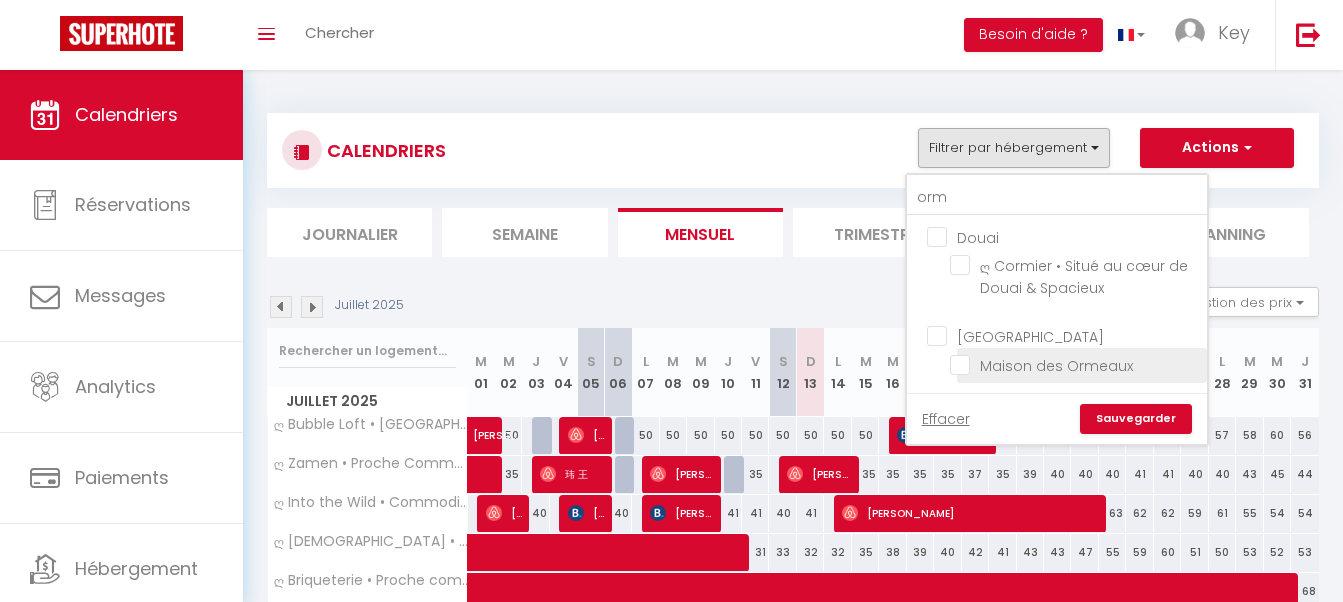 click on "Maison des Ormeaux" at bounding box center (1075, 364) 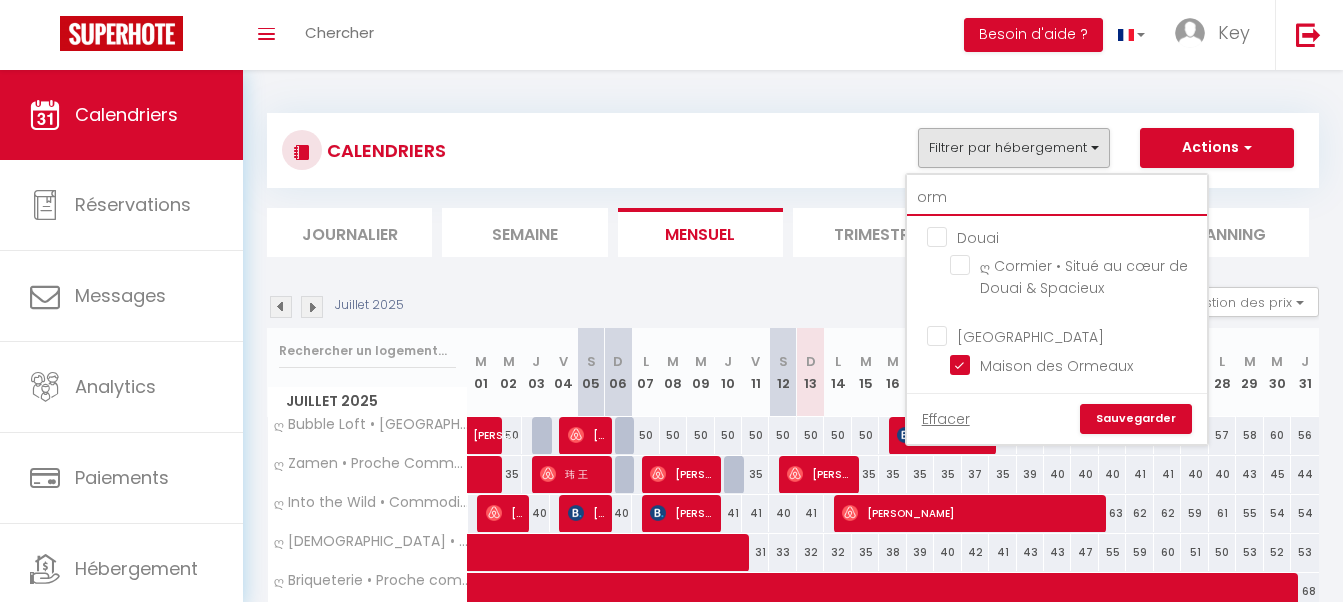 click on "orm" at bounding box center (1057, 198) 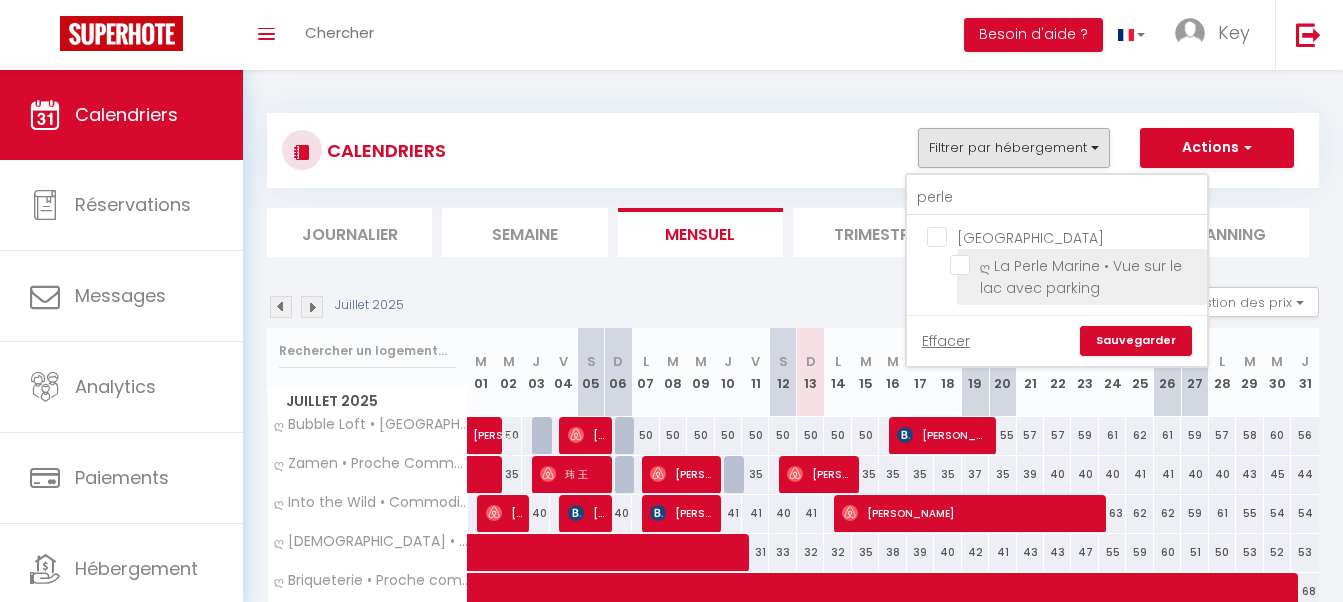 click on "ღ La Perle Marine • Vue sur le lac avec parking" at bounding box center (1075, 265) 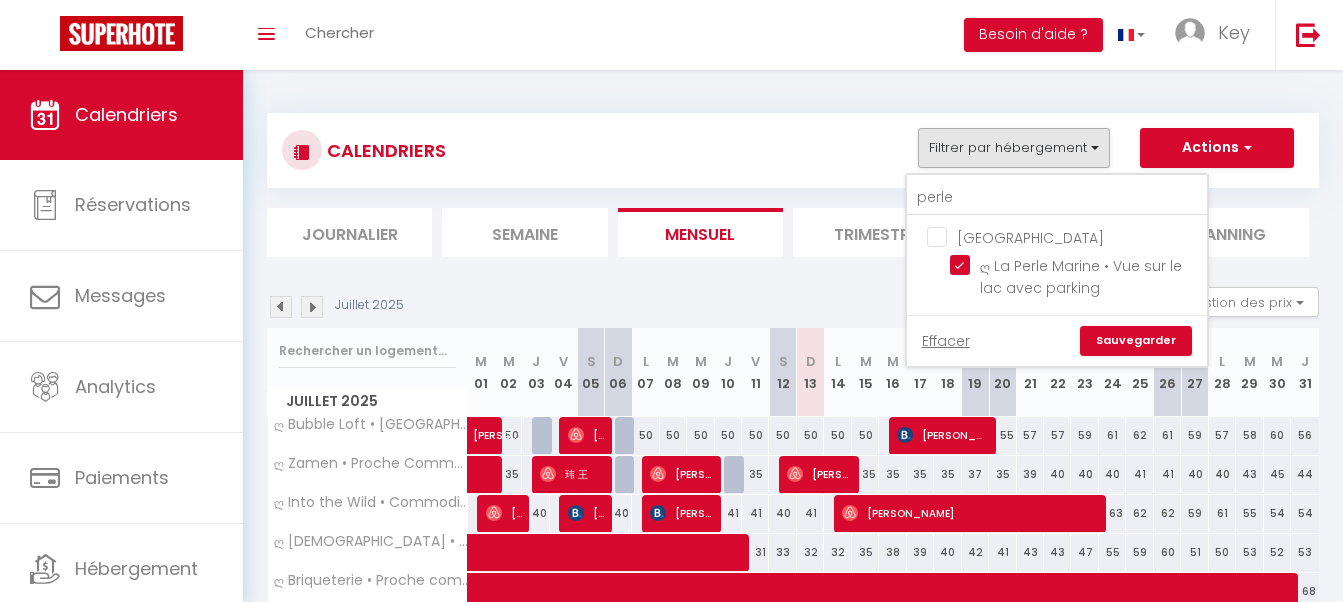click on "Sauvegarder" at bounding box center (1136, 341) 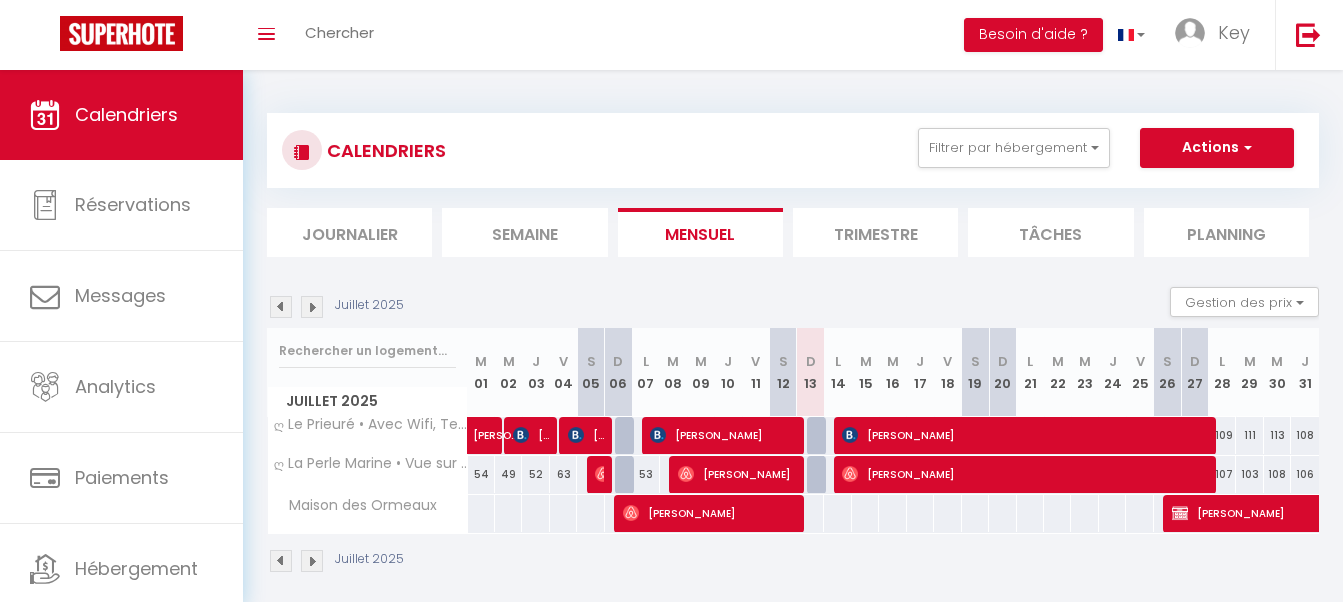 click on "Juillet 2025" at bounding box center (793, 563) 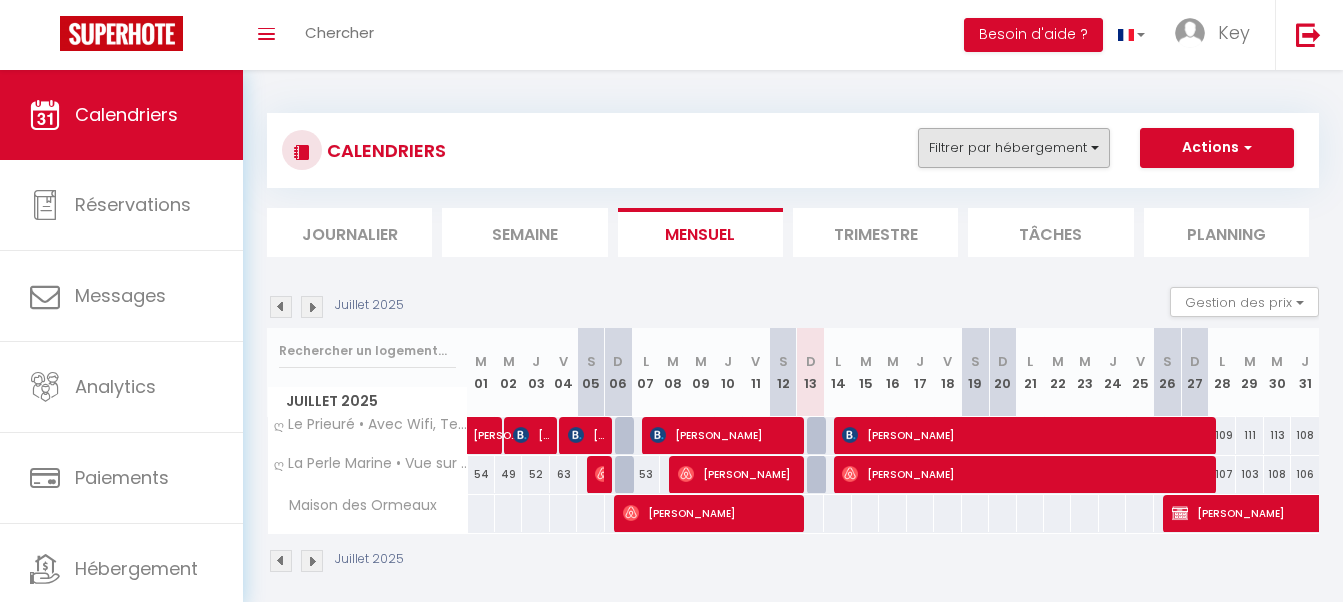 drag, startPoint x: 1116, startPoint y: 155, endPoint x: 1013, endPoint y: 140, distance: 104.0865 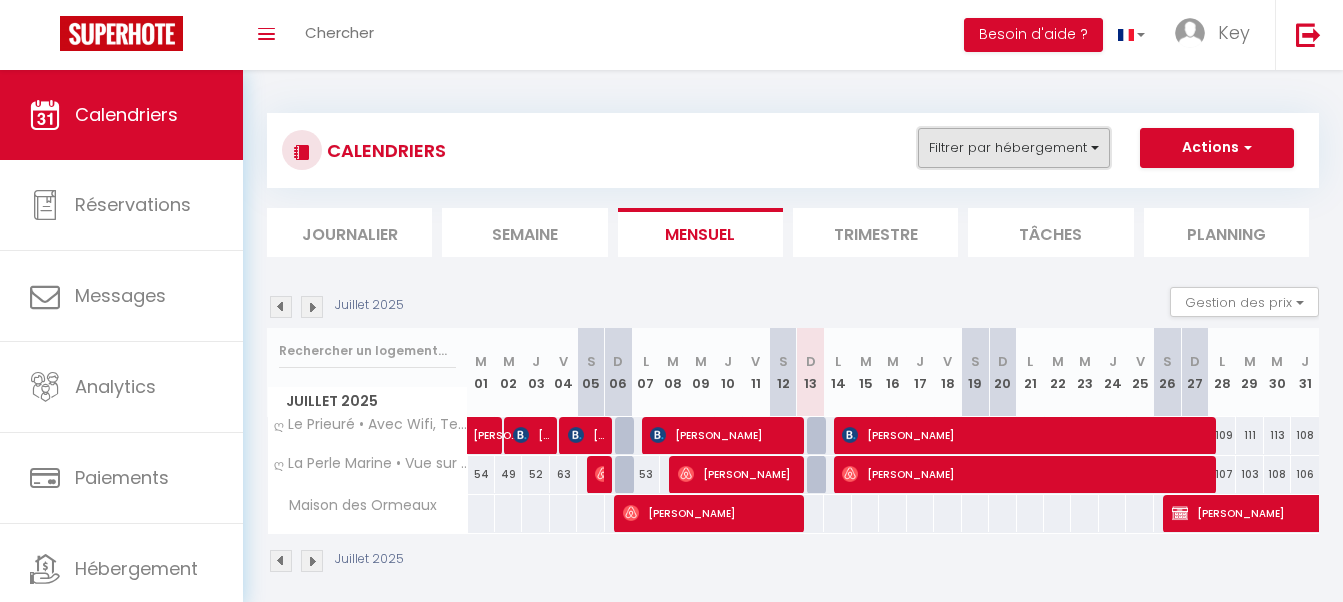 click on "Filtrer par hébergement" at bounding box center (1014, 148) 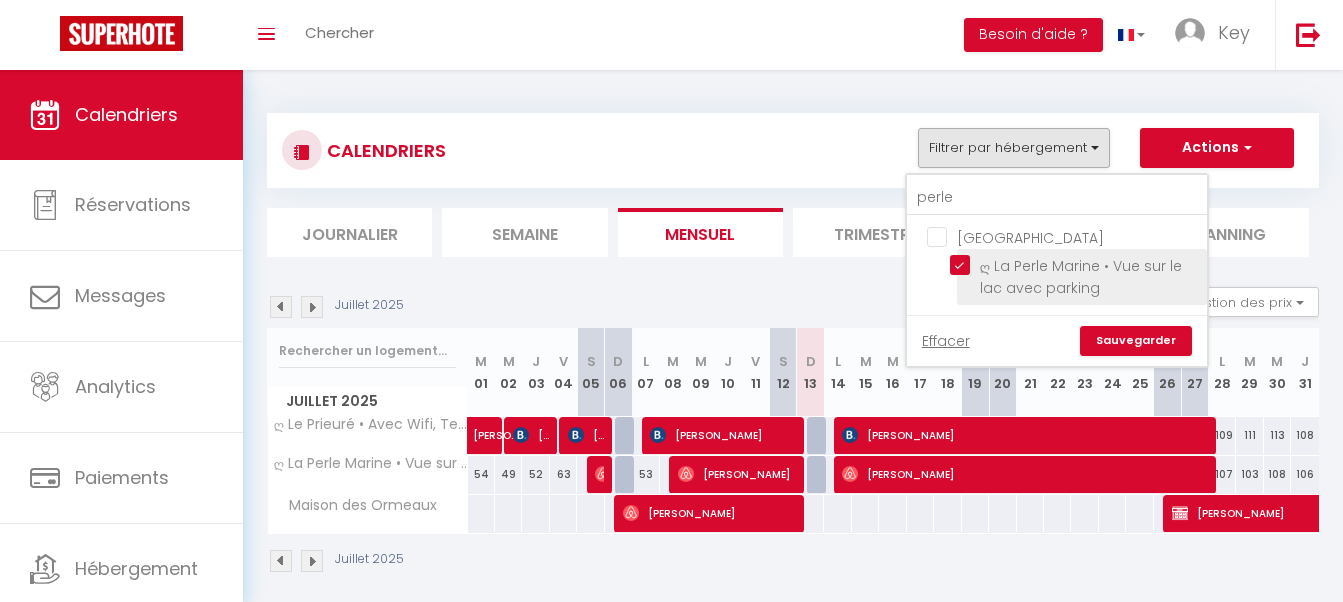 click on "ღ La Perle Marine • Vue sur le lac avec parking" at bounding box center (1075, 265) 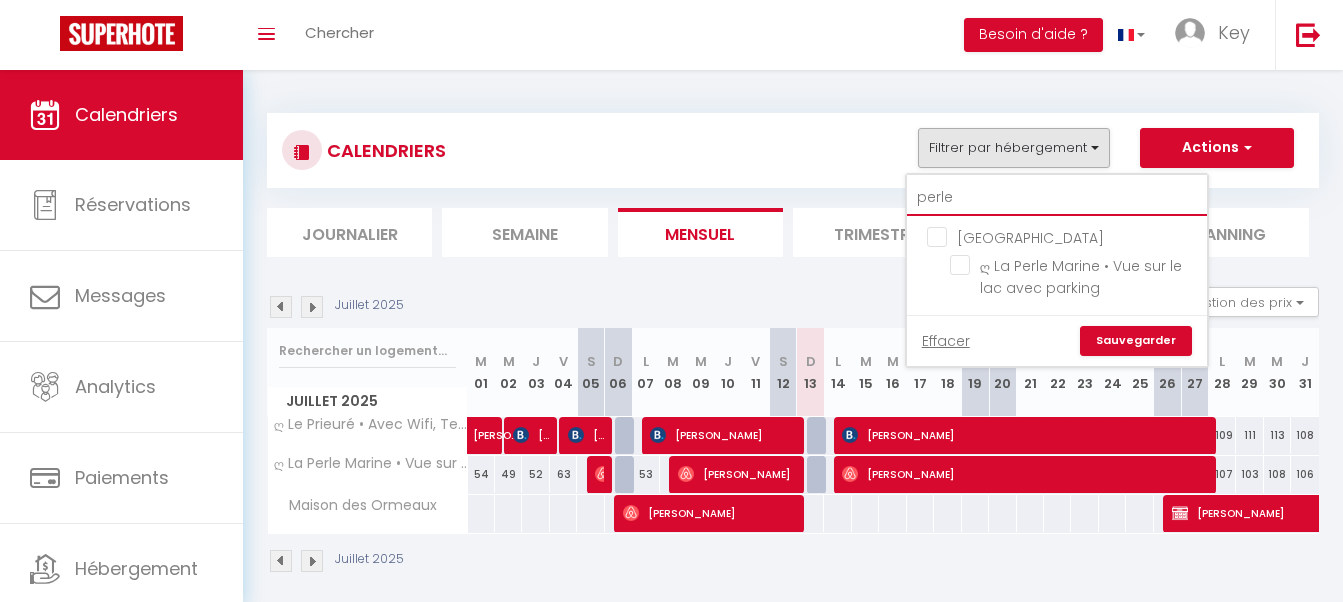 click on "perle" at bounding box center (1057, 198) 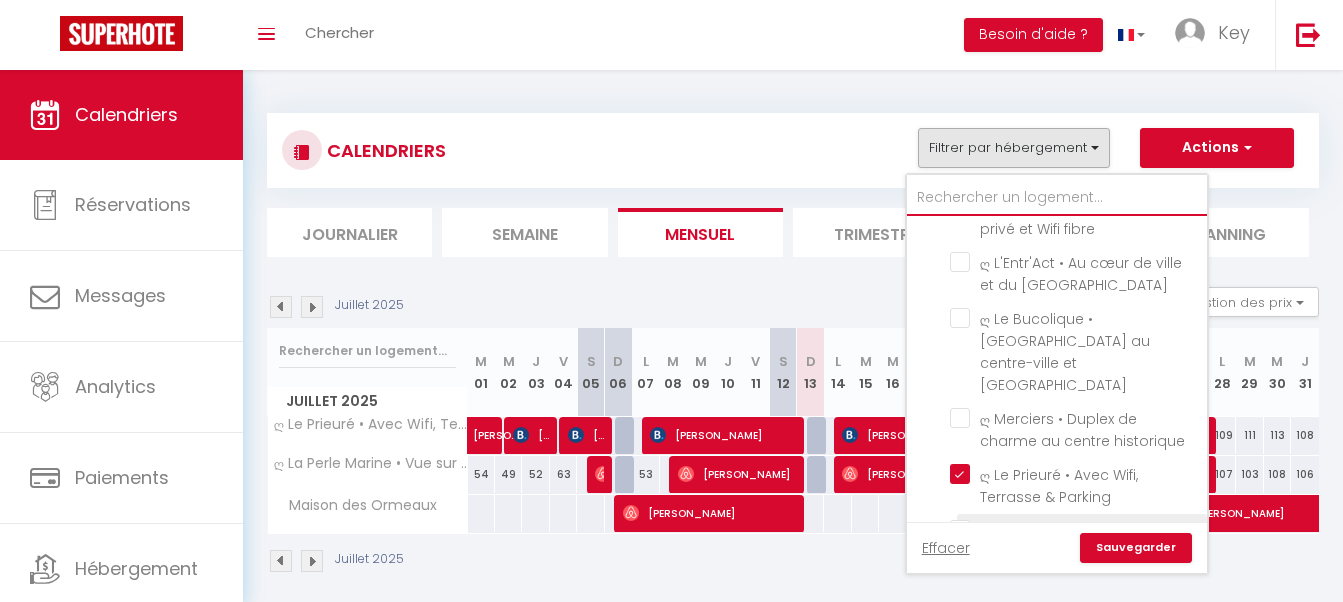 scroll, scrollTop: 1340, scrollLeft: 0, axis: vertical 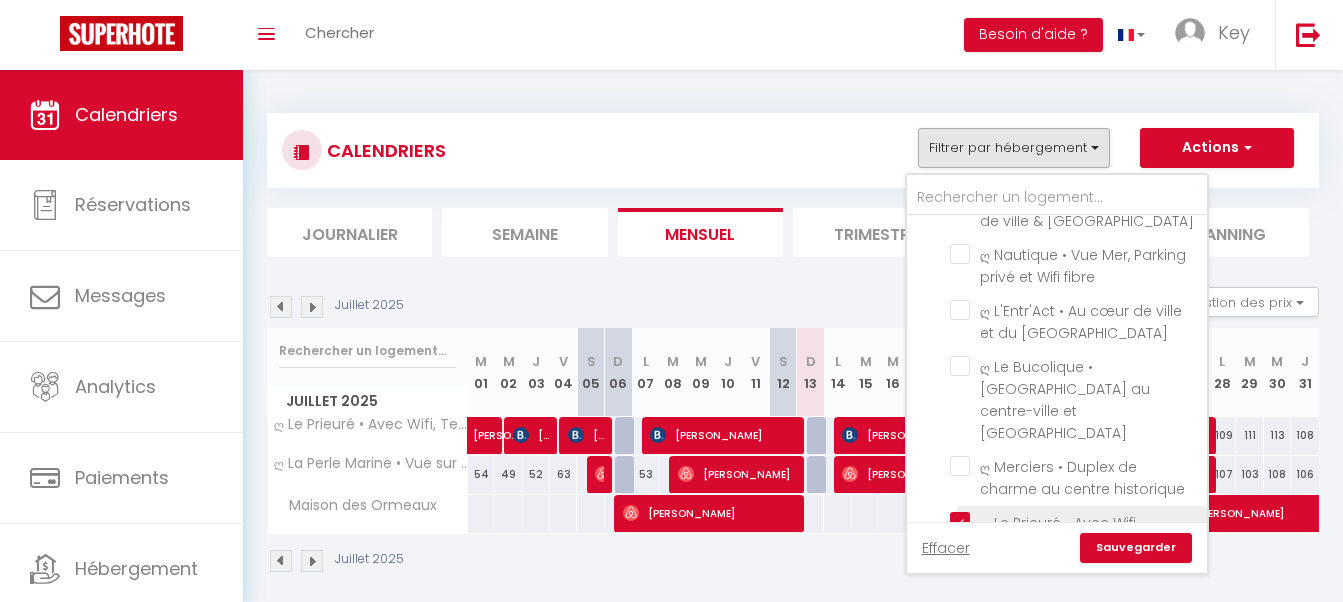 click on "ღ Le Prieuré • Avec Wifi, Terrasse & Parking" at bounding box center [1075, 522] 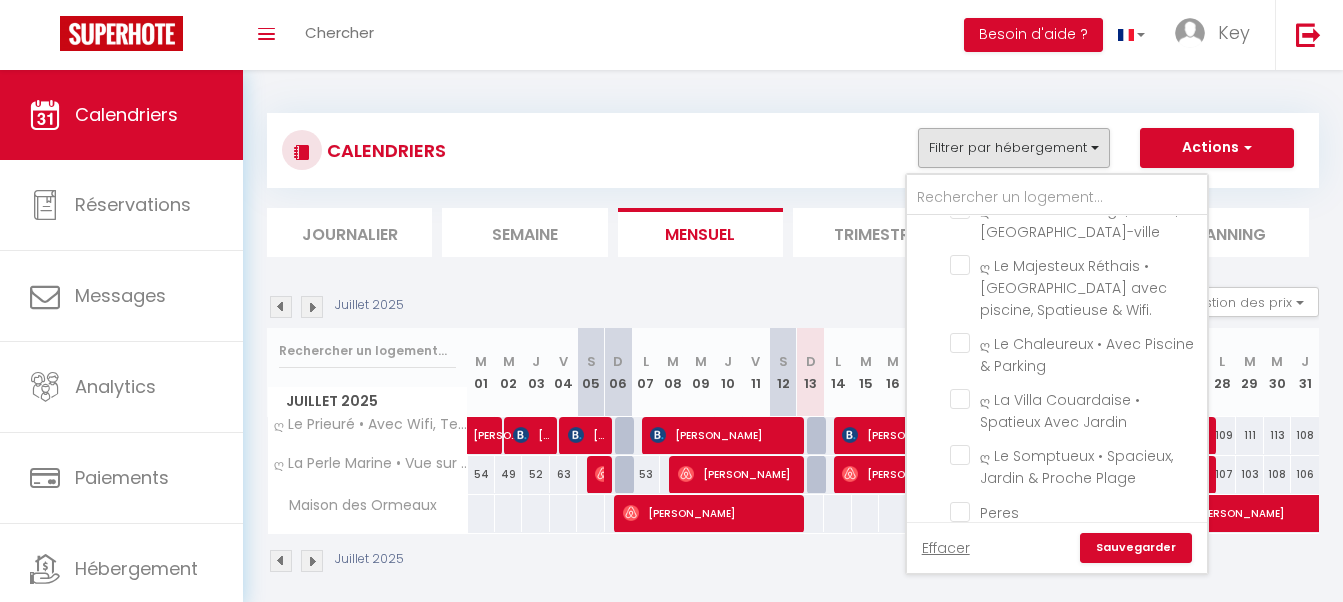 scroll, scrollTop: 4220, scrollLeft: 0, axis: vertical 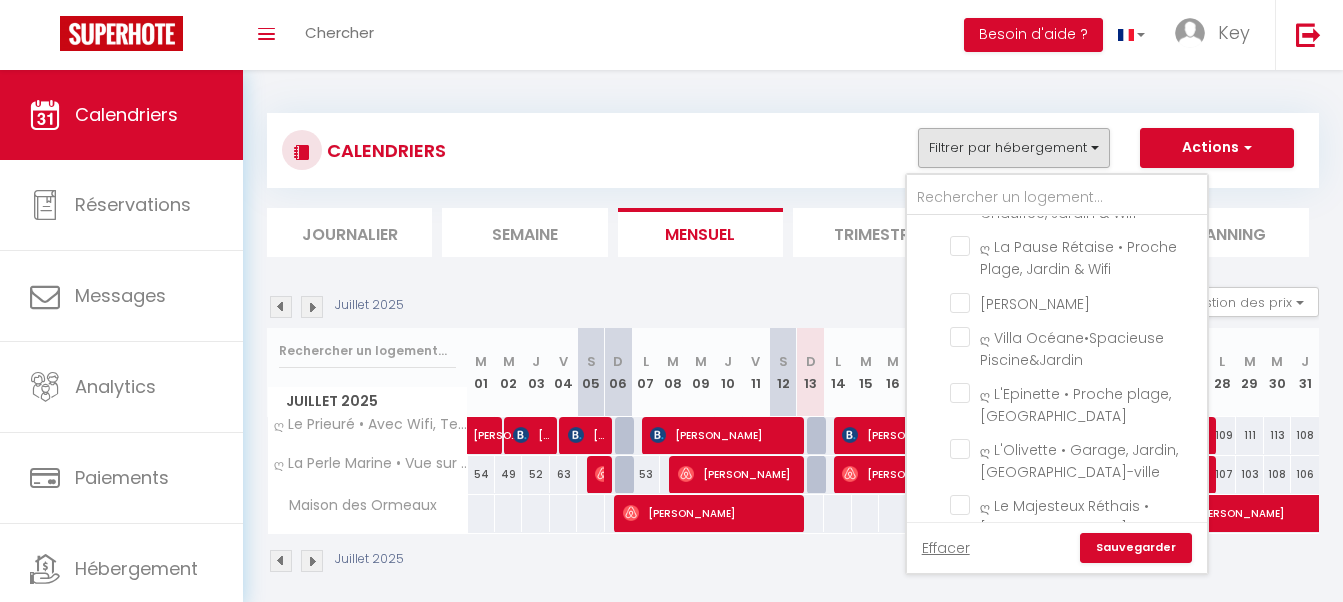 click on "Maison des Ormeaux" at bounding box center [1075, 786] 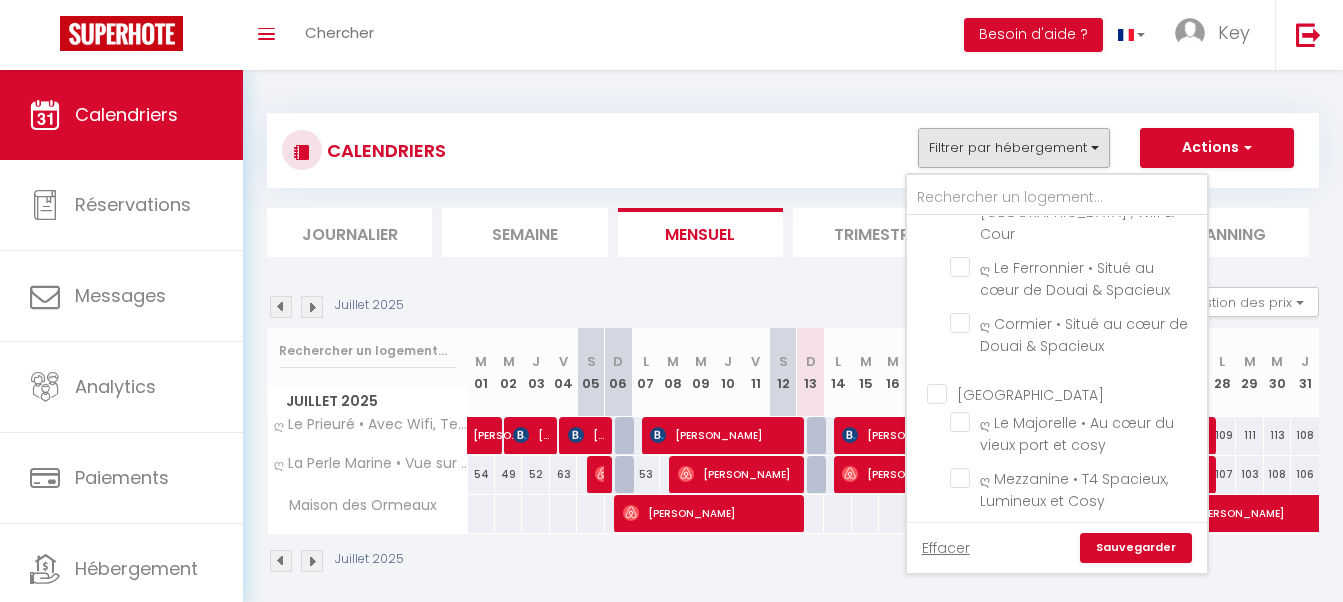 scroll, scrollTop: 0, scrollLeft: 0, axis: both 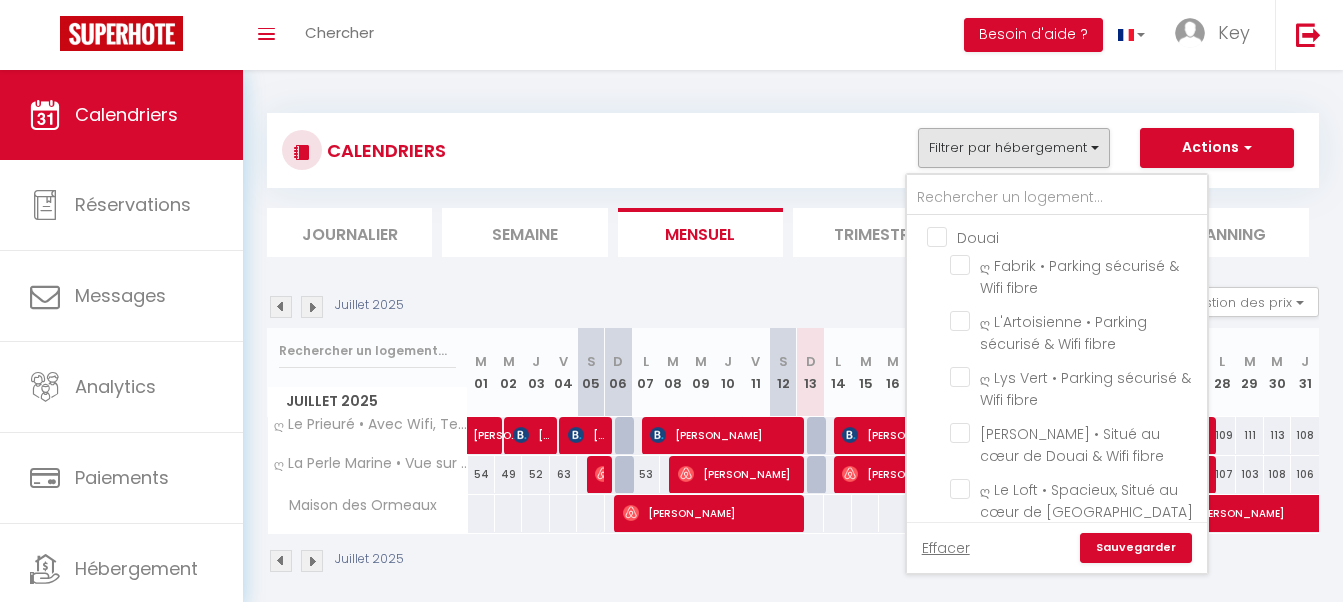 click on "Sauvegarder" at bounding box center (1136, 548) 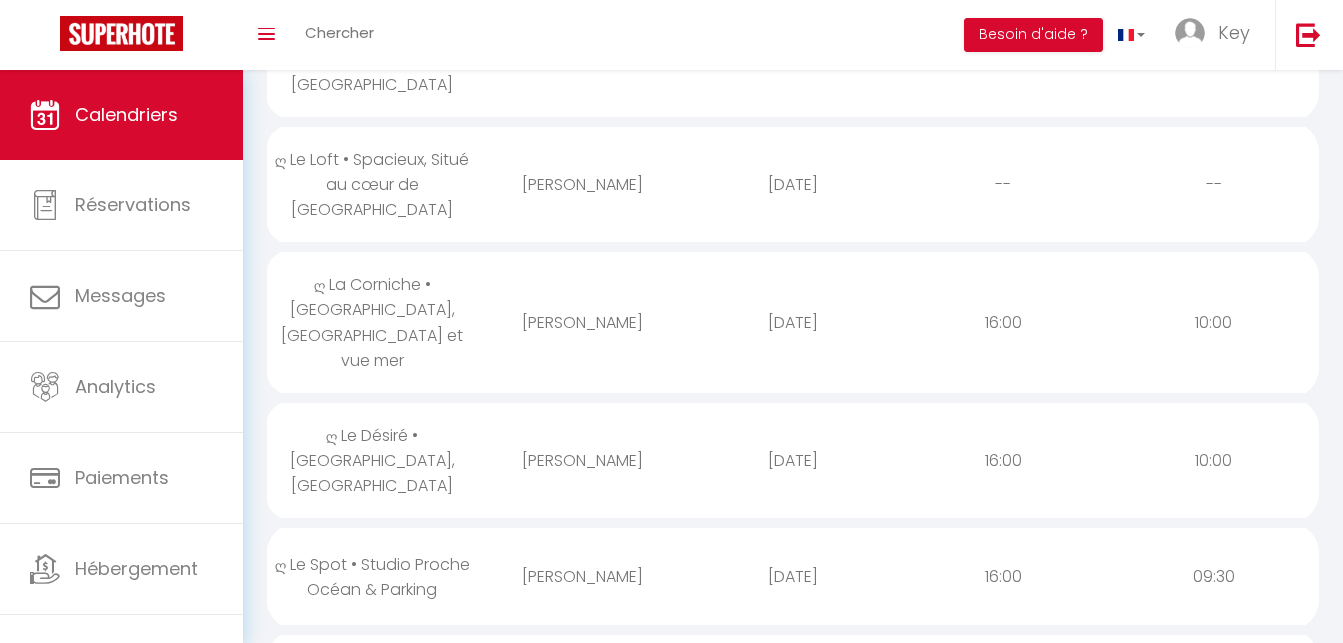 scroll, scrollTop: 0, scrollLeft: 0, axis: both 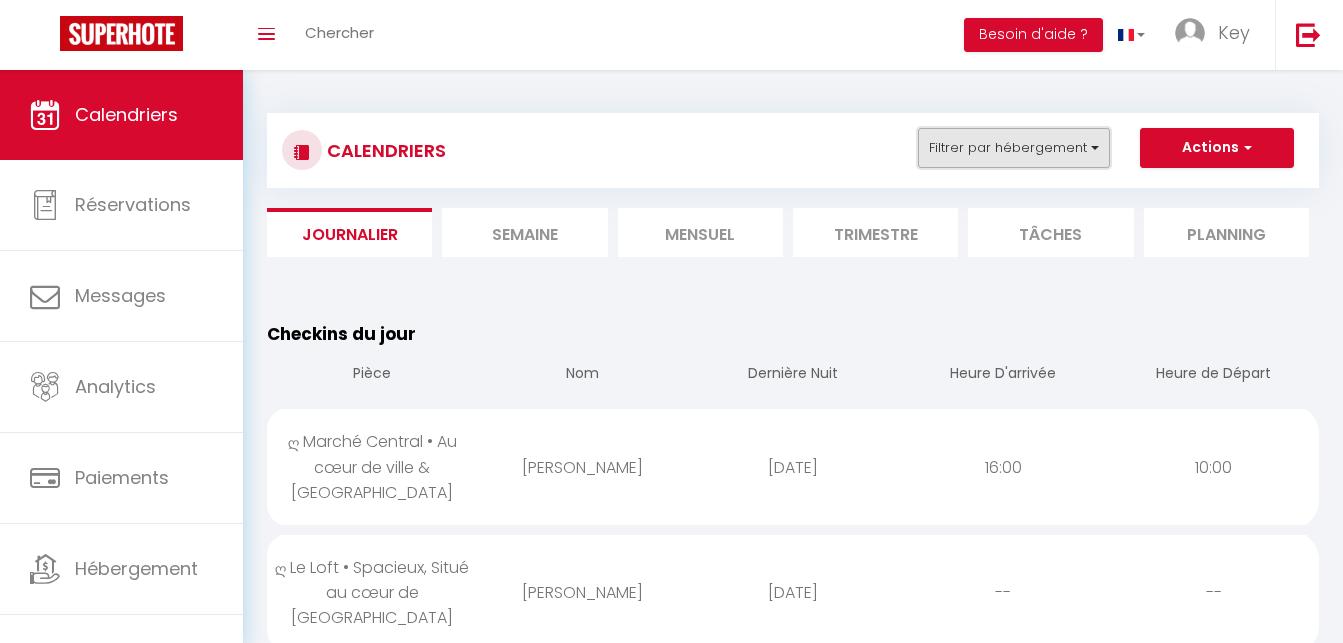 click on "Filtrer par hébergement" at bounding box center [1014, 148] 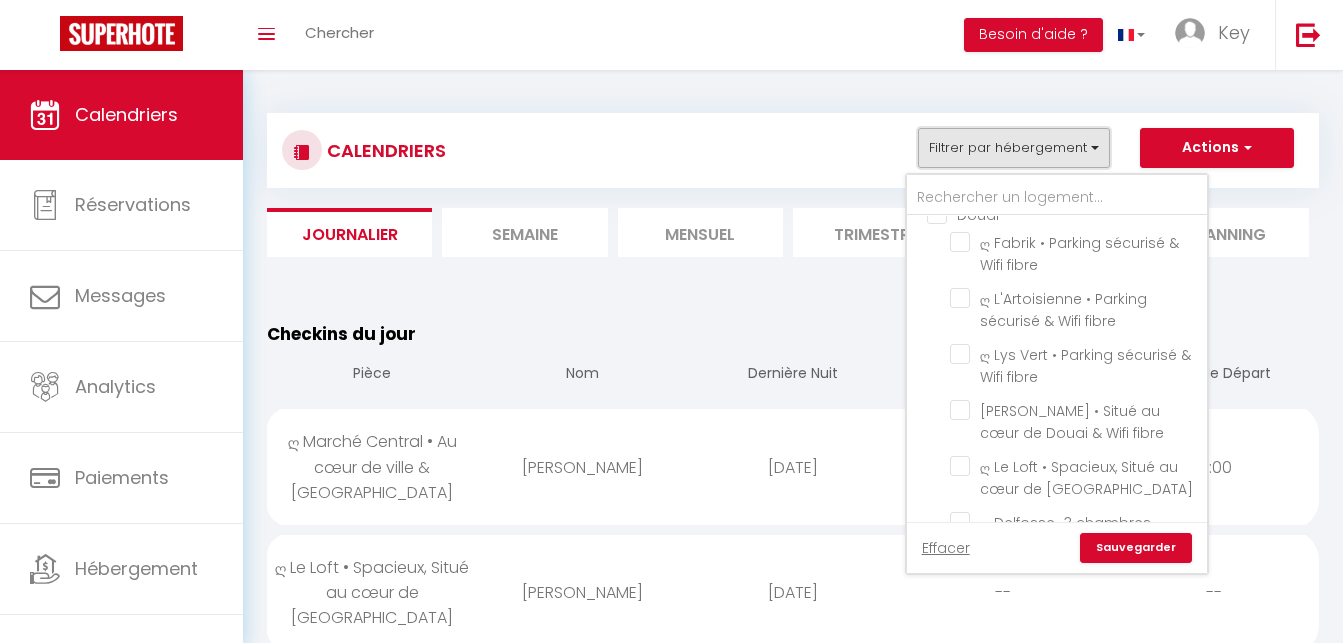 scroll, scrollTop: 0, scrollLeft: 0, axis: both 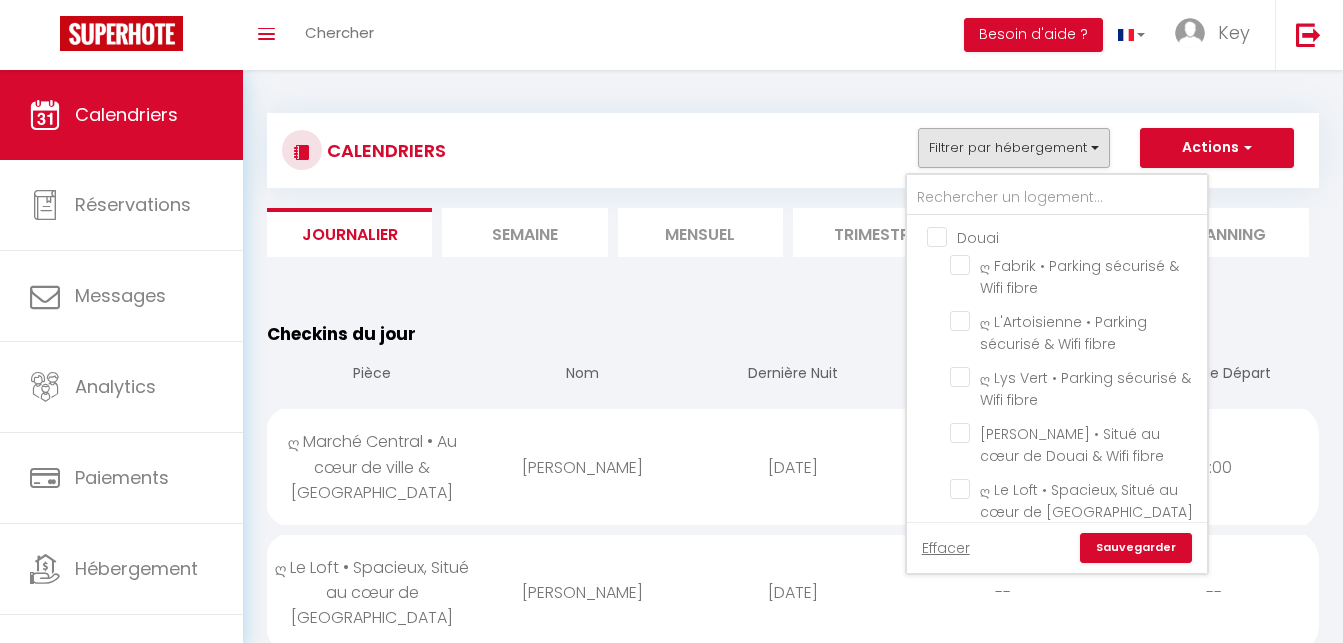 click on "Checkins du jour   Pièce   Nom   Dernière Nuit   Heure D'arrivée   Heure de Départ   ღ Marché Central • Au cœur de ville & Spacieux   Emma Franklin   2025-07-14   16:00   10:00 ღ Le Loft • Spacieux, Situé au cœur de Douai   Rodrigo Correa Da Conceicao   2025-07-17   --   -- ღ La Corniche • Grand Studio, Piscine et vue mer   Gollentz Valerie   2025-07-17   16:00   10:00 ღ Le Désiré • Studio Proche Mer, Port et Centre   Fanny Davanzo   2025-07-14   16:00   10:00 ღ Le Spot • Studio Proche Océan & Parking   Angèle Tricard   2025-07-15   16:00   09:30 ღ La Capsule • Studette Plein Centre   Fabio Teles   2025-07-15   16:30   10:00 ღ Le Cordouan • Vue sur mer, Proche Plage   Isabelle D.   2025-07-21   16:00   10:00 ღ Nouveau Monde• Parking, Terrasse avec Vue Chenal   Carima Belhoul   2025-07-14   16:00   10:00   Checkouts du jour   Pièce   Nom   Dernière Nuit   Heure D'arrivée   Heure de Départ   ღ Marché Central • Au cœur de ville & Spacieux   Antonin Lefert" at bounding box center (793, 8528) 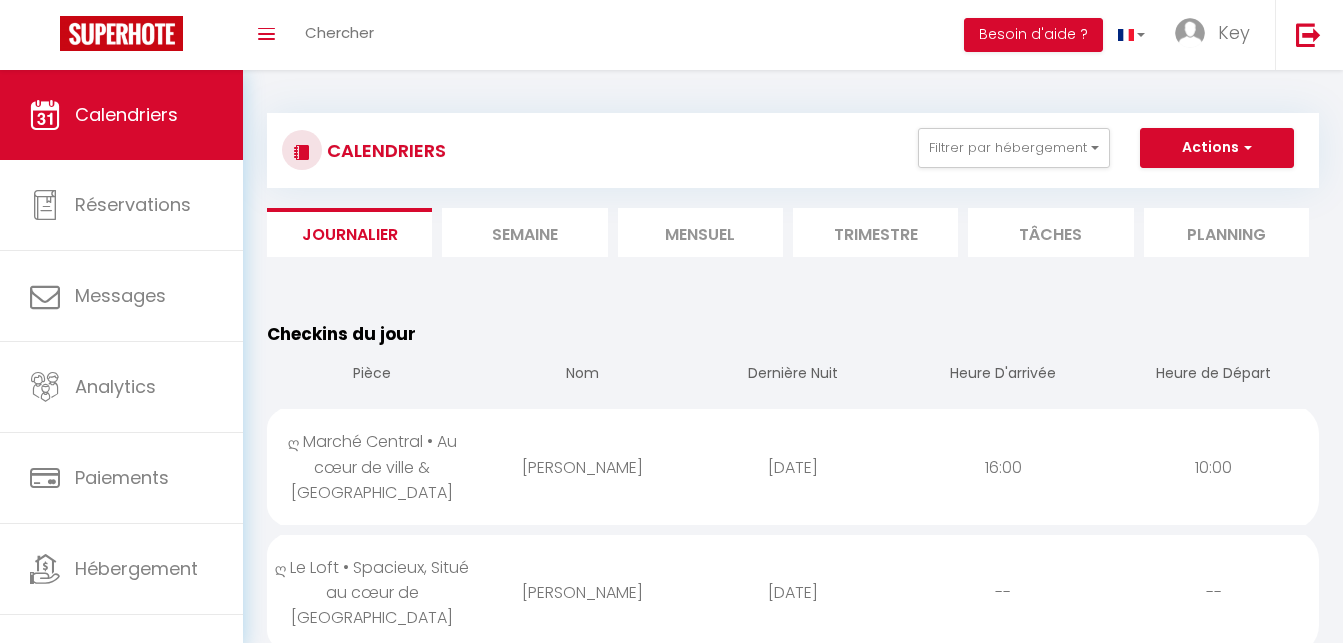 click on "Checkins du jour   Pièce   Nom   Dernière Nuit   Heure D'arrivée   Heure de Départ   ღ Marché Central • Au cœur de ville & Spacieux   Emma Franklin   2025-07-14   16:00   10:00 ღ Le Loft • Spacieux, Situé au cœur de Douai   Rodrigo Correa Da Conceicao   2025-07-17   --   -- ღ La Corniche • Grand Studio, Piscine et vue mer   Gollentz Valerie   2025-07-17   16:00   10:00 ღ Le Désiré • Studio Proche Mer, Port et Centre   Fanny Davanzo   2025-07-14   16:00   10:00 ღ Le Spot • Studio Proche Océan & Parking   Angèle Tricard   2025-07-15   16:00   09:30 ღ La Capsule • Studette Plein Centre   Fabio Teles   2025-07-15   16:30   10:00 ღ Le Cordouan • Vue sur mer, Proche Plage   Isabelle D.   2025-07-21   16:00   10:00 ღ Nouveau Monde• Parking, Terrasse avec Vue Chenal   Carima Belhoul   2025-07-14   16:00   10:00   Checkouts du jour   Pièce   Nom   Dernière Nuit   Heure D'arrivée   Heure de Départ   ღ Marché Central • Au cœur de ville & Spacieux   Antonin Lefert" at bounding box center (793, 8528) 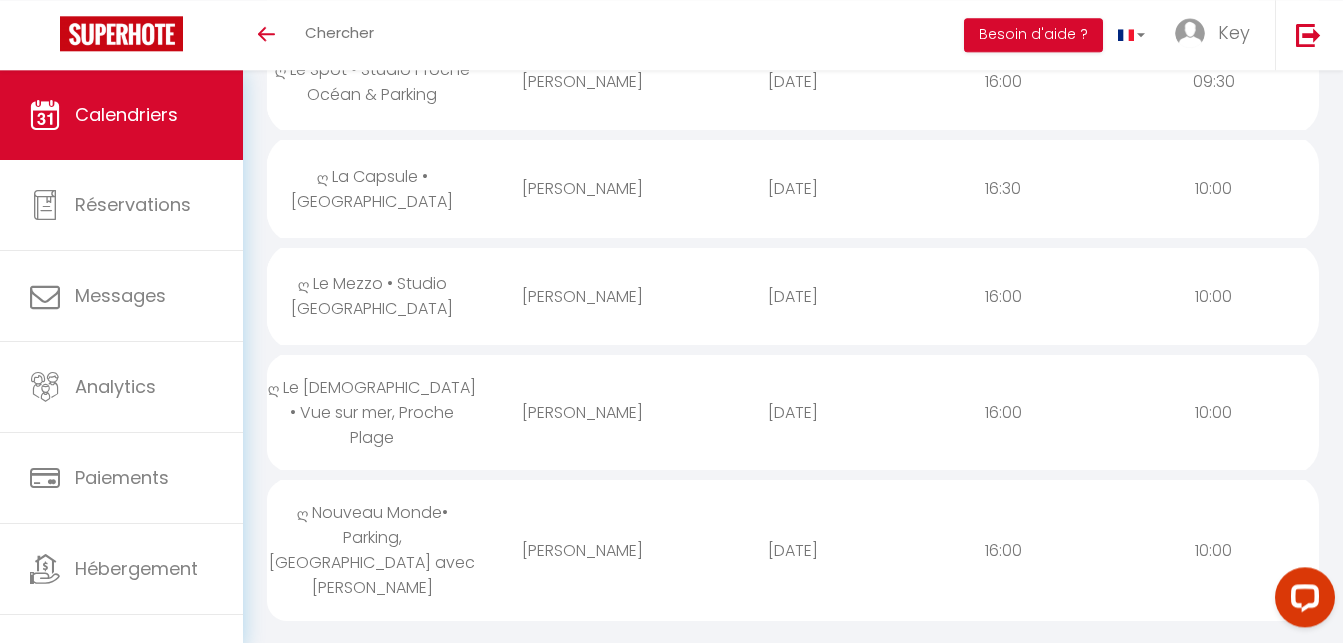 scroll, scrollTop: 918, scrollLeft: 0, axis: vertical 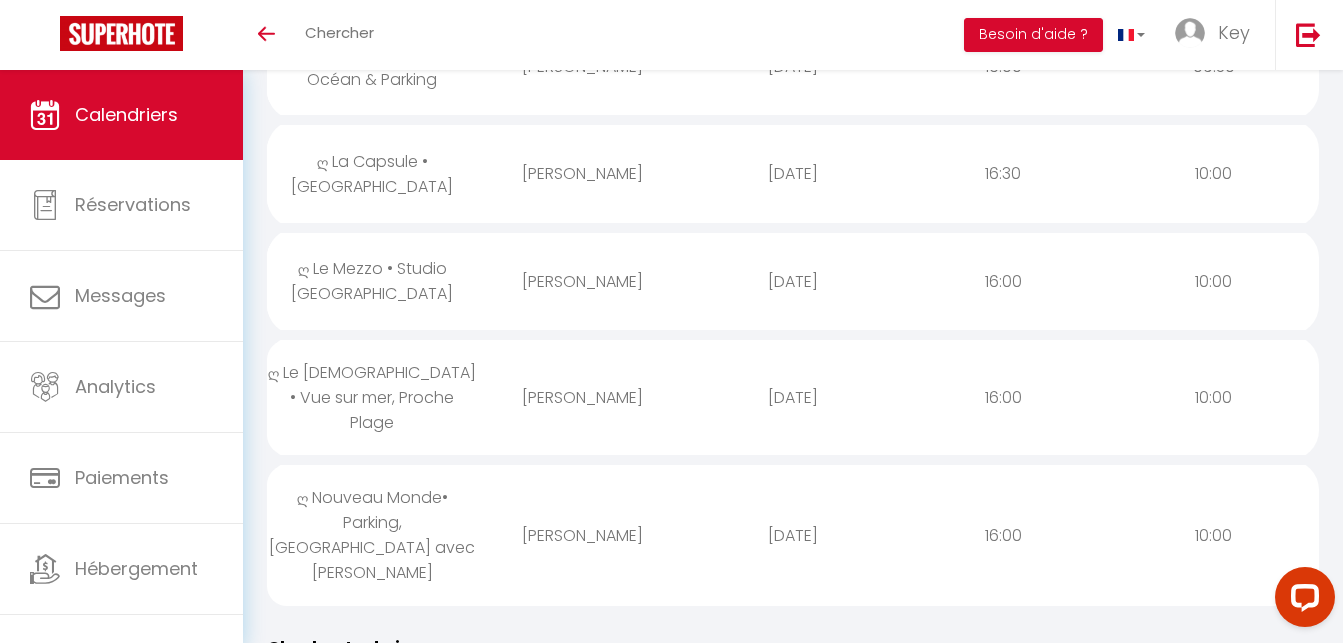 click on "[PERSON_NAME]" at bounding box center (582, 281) 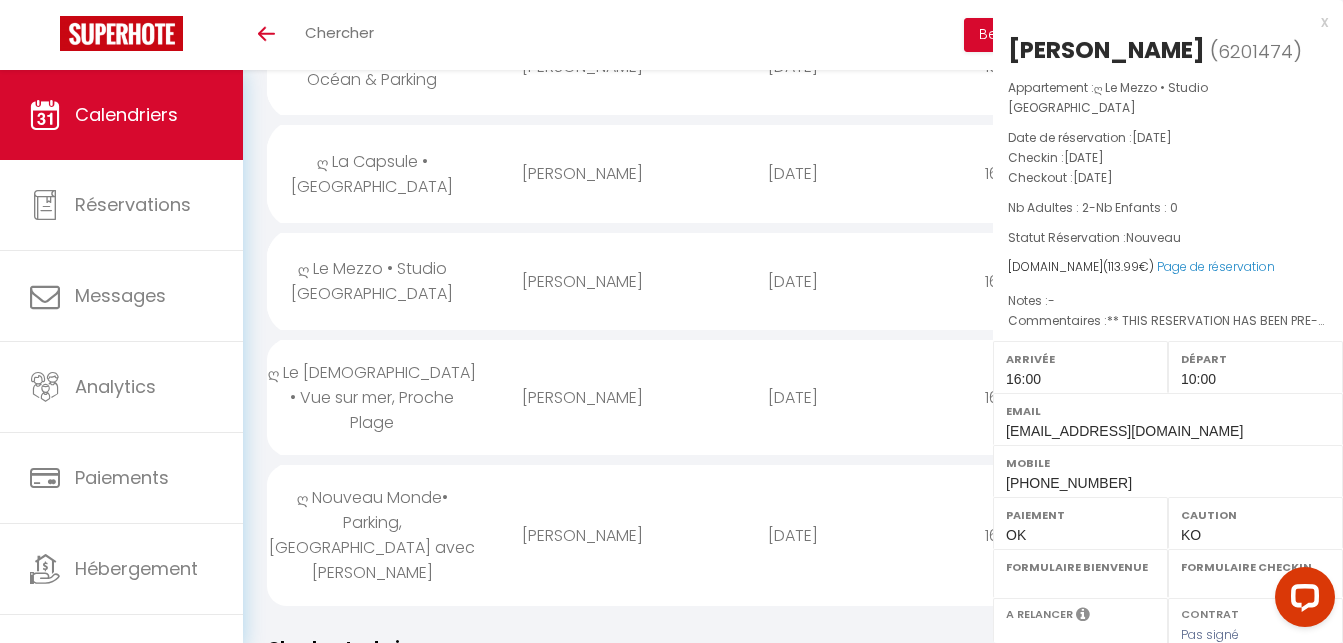 select on "1" 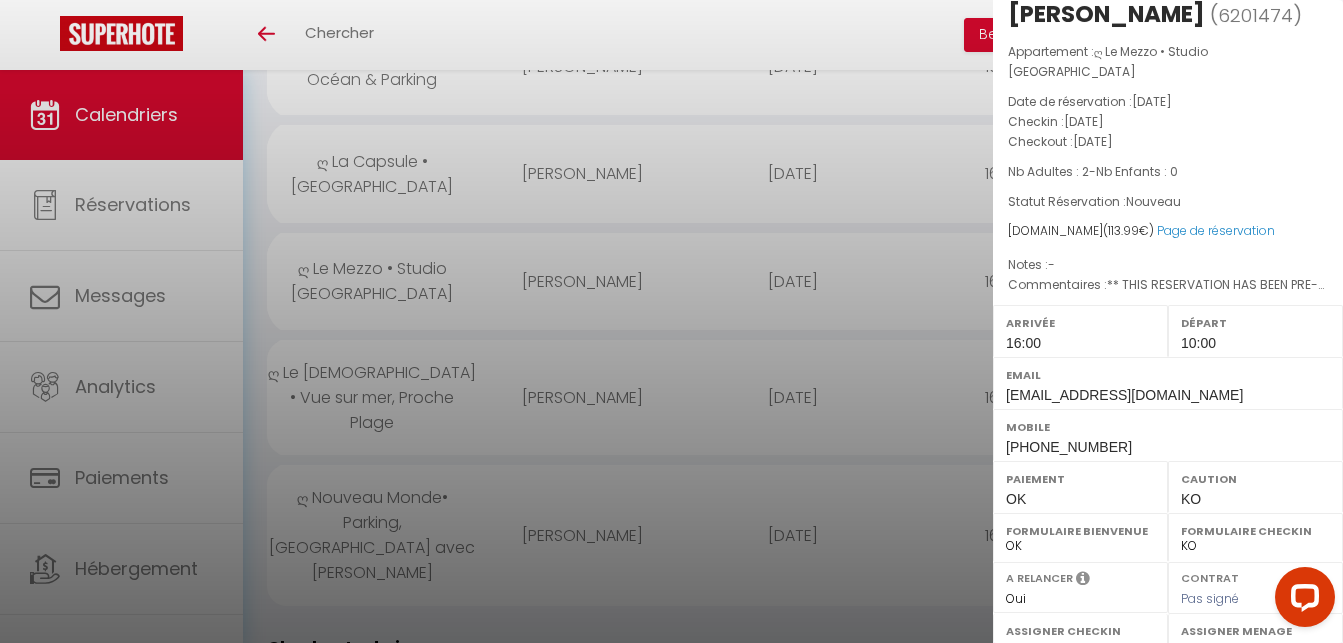 scroll, scrollTop: 0, scrollLeft: 0, axis: both 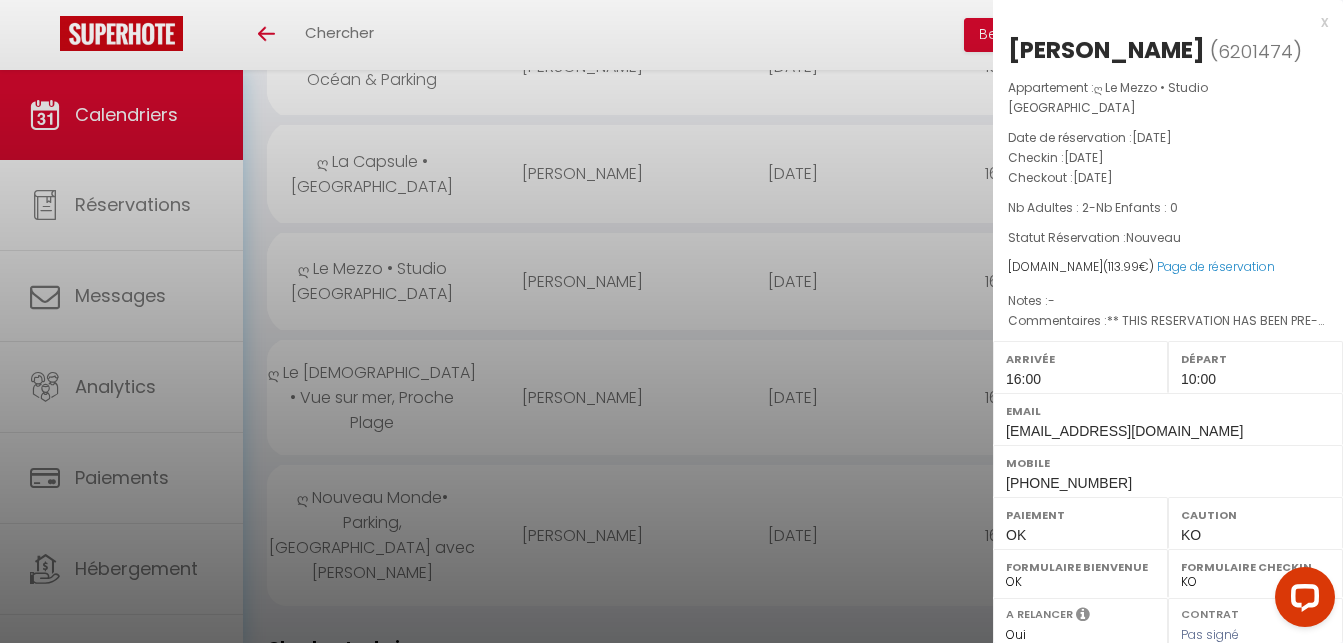 click on "Stéphanie COHEN-CHAPTAL" at bounding box center (1106, 50) 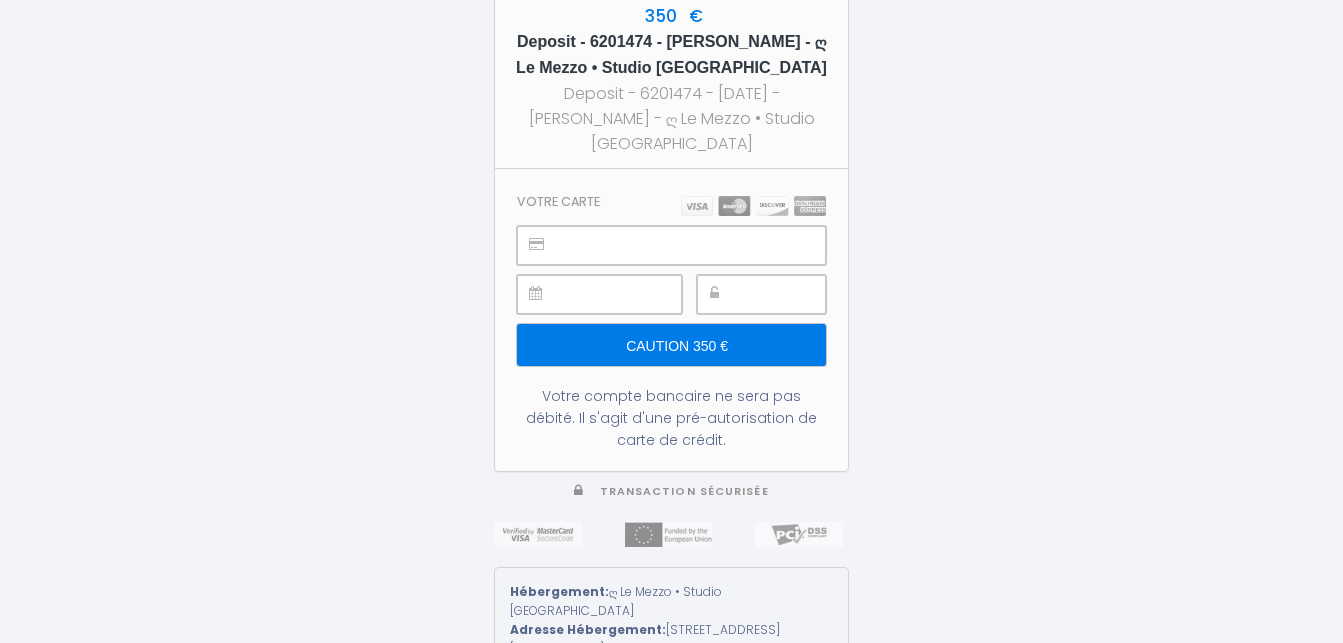 scroll, scrollTop: 0, scrollLeft: 0, axis: both 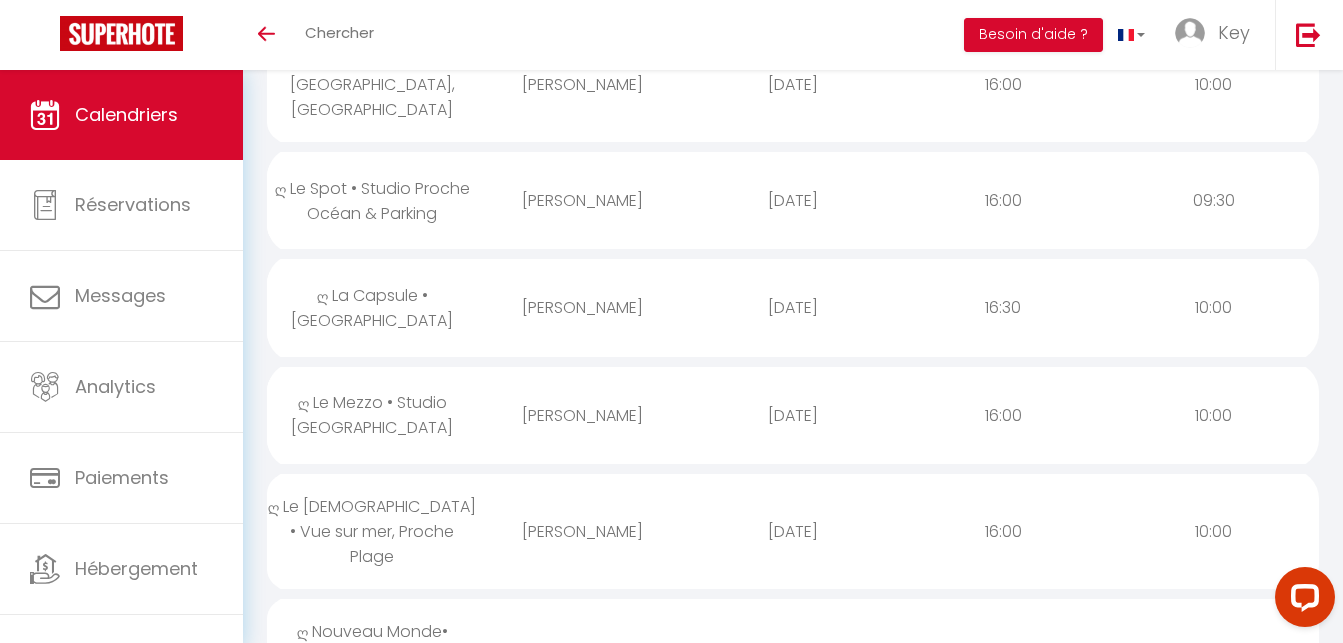 click on "[PERSON_NAME]" at bounding box center [582, 415] 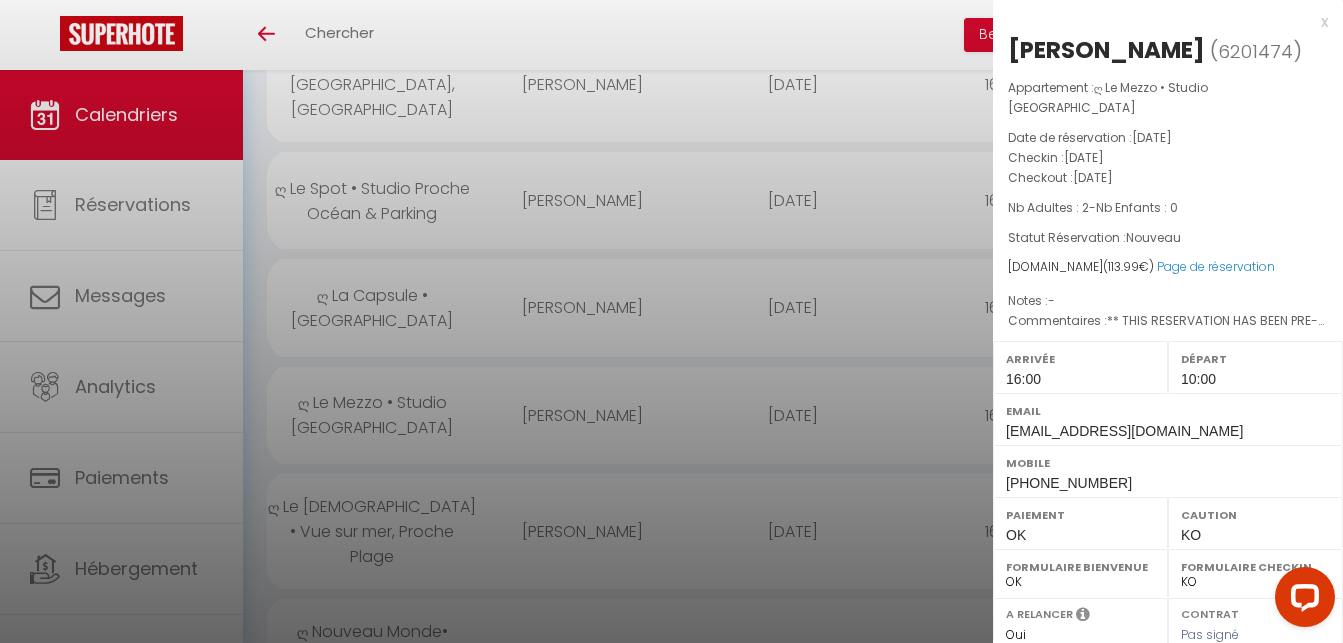 click at bounding box center [671, 321] 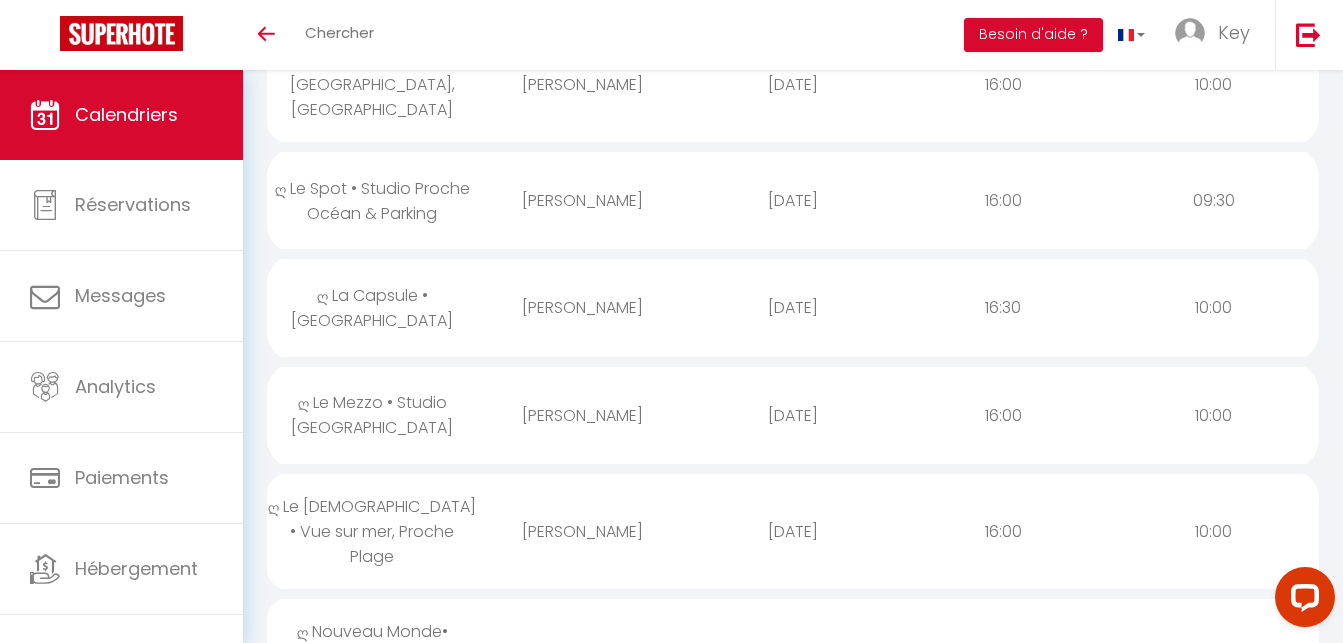 click on "ღ Le Mezzo  • Studio [GEOGRAPHIC_DATA]" at bounding box center (372, 415) 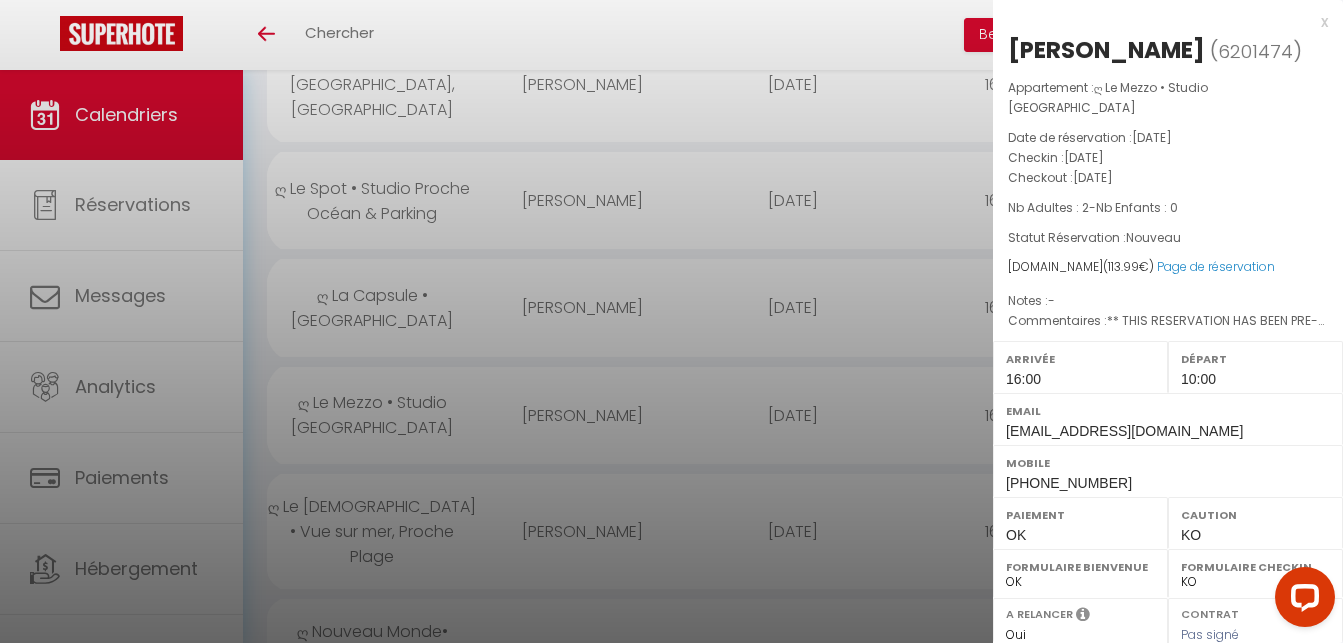 click at bounding box center [671, 321] 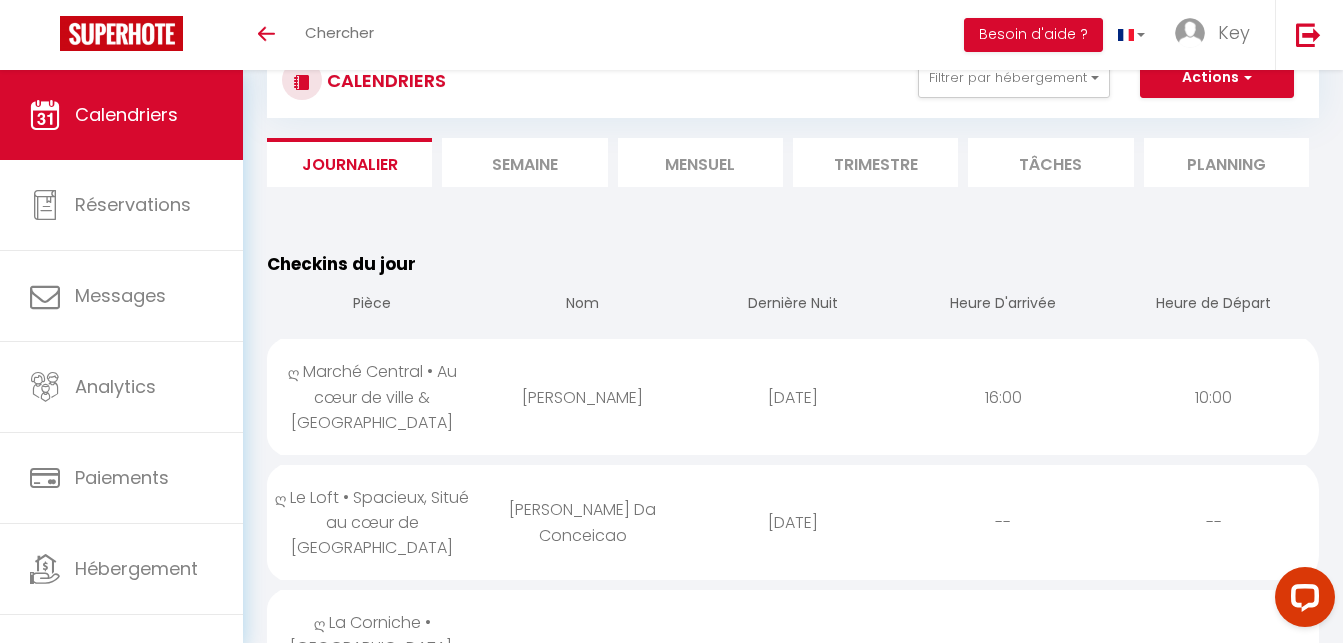 scroll, scrollTop: 0, scrollLeft: 0, axis: both 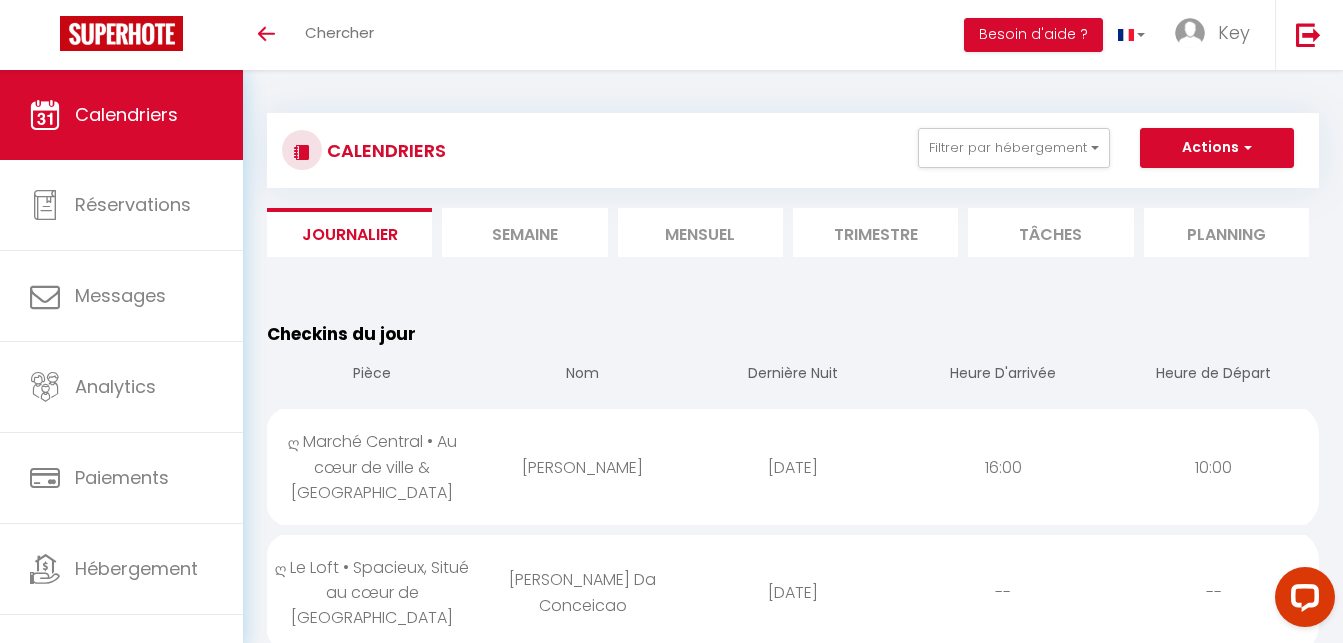 click on "Checkins du jour   Pièce   Nom   Dernière Nuit   Heure D'arrivée   Heure de Départ   ღ Marché Central • Au cœur de ville & Spacieux   Emma Franklin   2025-07-14   16:00   10:00 ღ Le Loft • Spacieux, Situé au cœur de Douai   Rodrigo Correa Da Conceicao   2025-07-17   --   -- ღ La Corniche • Grand Studio, Piscine et vue mer   Gollentz Valerie   2025-07-17   16:00   10:00 ღ Le Désiré • Studio Proche Mer, Port et Centre   Fanny Davanzo   2025-07-14   16:00   10:00 ღ Le Spot • Studio Proche Océan & Parking   Angèle Tricard   2025-07-15   16:00   09:30 ღ La Capsule • Studette Plein Centre   Fabio Teles   2025-07-15   16:30   10:00 ღ Le Mezzo  • Studio proche Centre & Wifi   Stéphanie COHEN-CHAPTAL   2025-07-14   16:00   10:00 ღ Le Cordouan • Vue sur mer, Proche Plage   Isabelle D.   2025-07-21   16:00   10:00 ღ Nouveau Monde• Parking, Terrasse avec Vue Chenal   Carima Belhoul   2025-07-14   16:00   10:00" at bounding box center [793, 922] 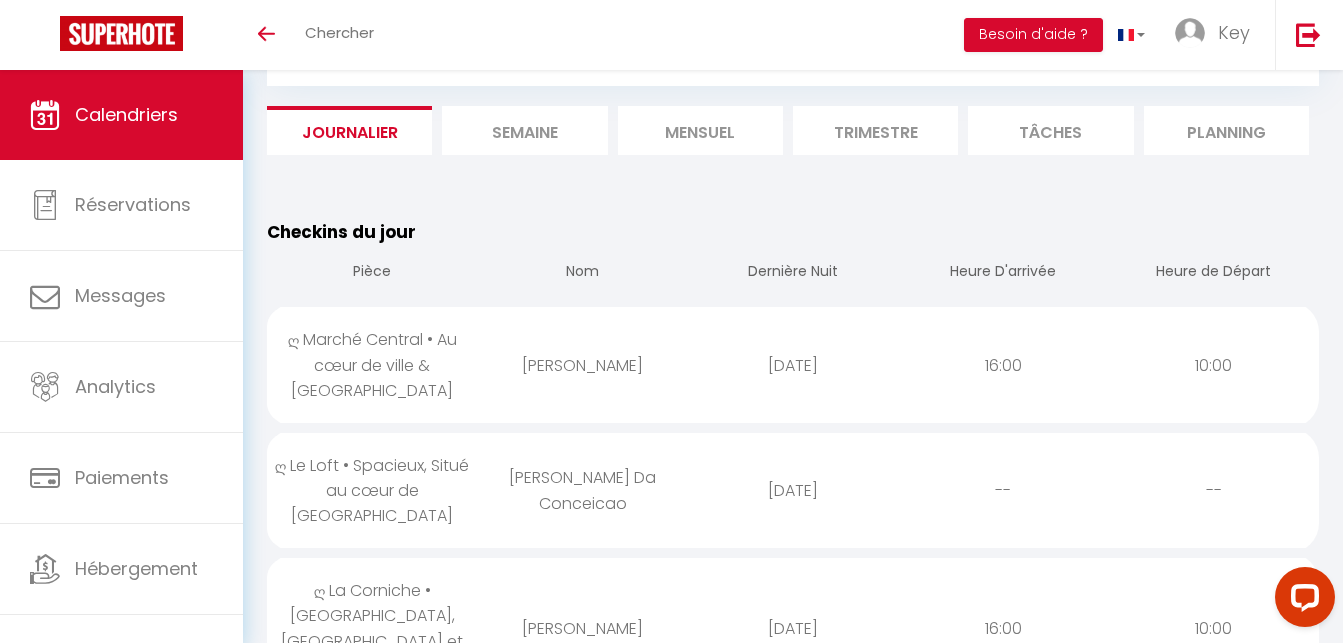 click on "[PERSON_NAME]" at bounding box center [582, 365] 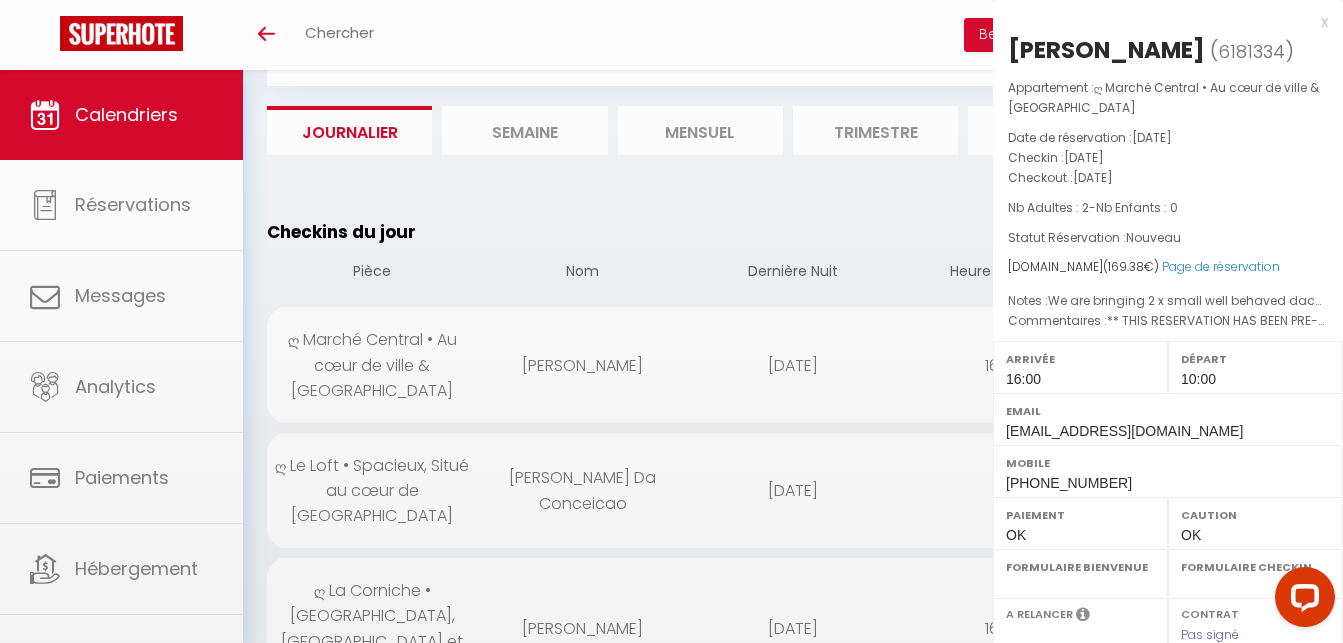 select on "1" 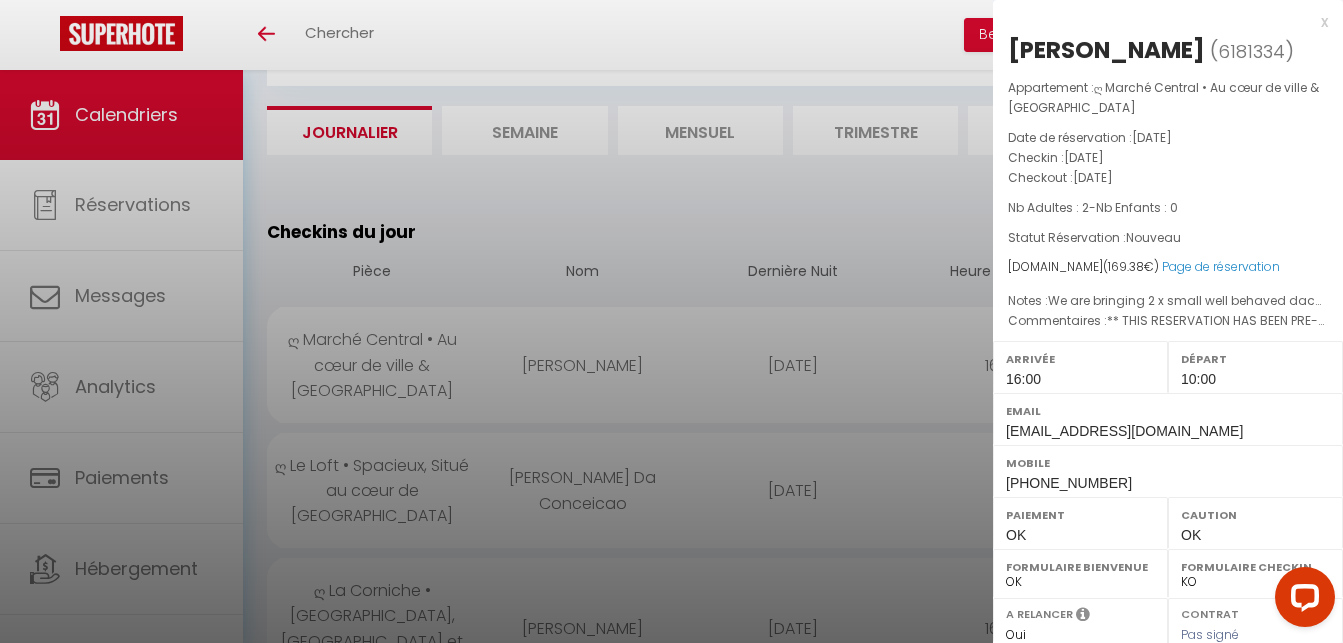click on "[PERSON_NAME]" at bounding box center (1106, 50) 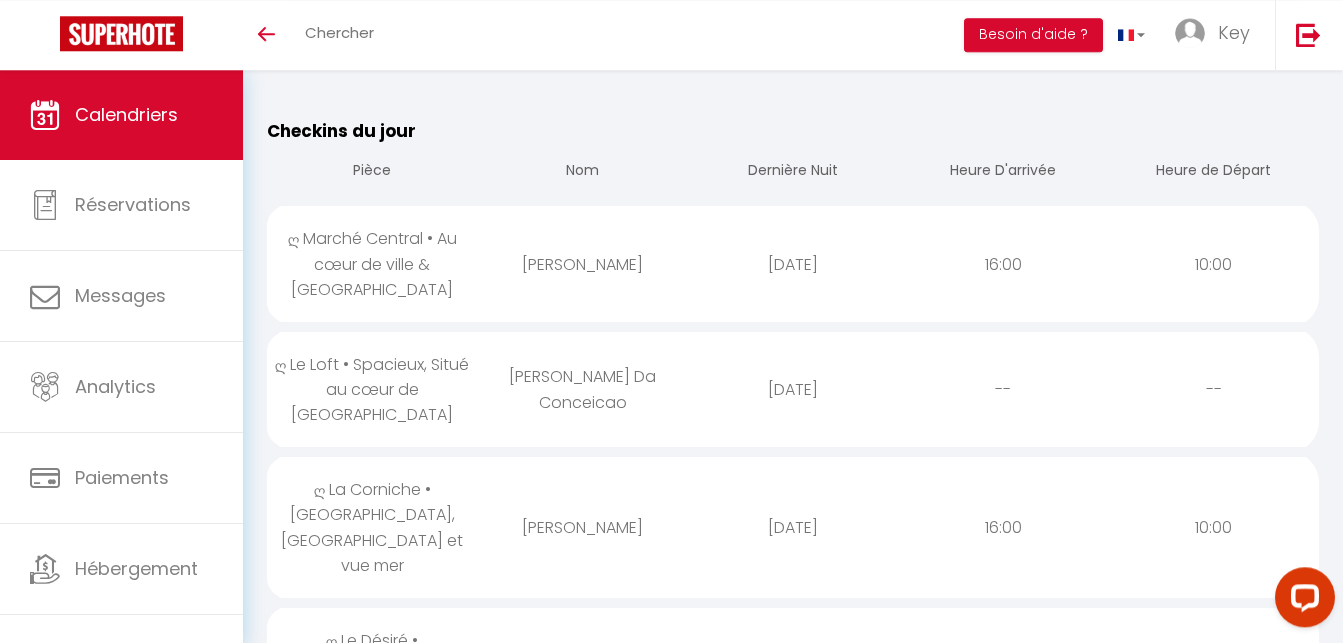 scroll, scrollTop: 204, scrollLeft: 0, axis: vertical 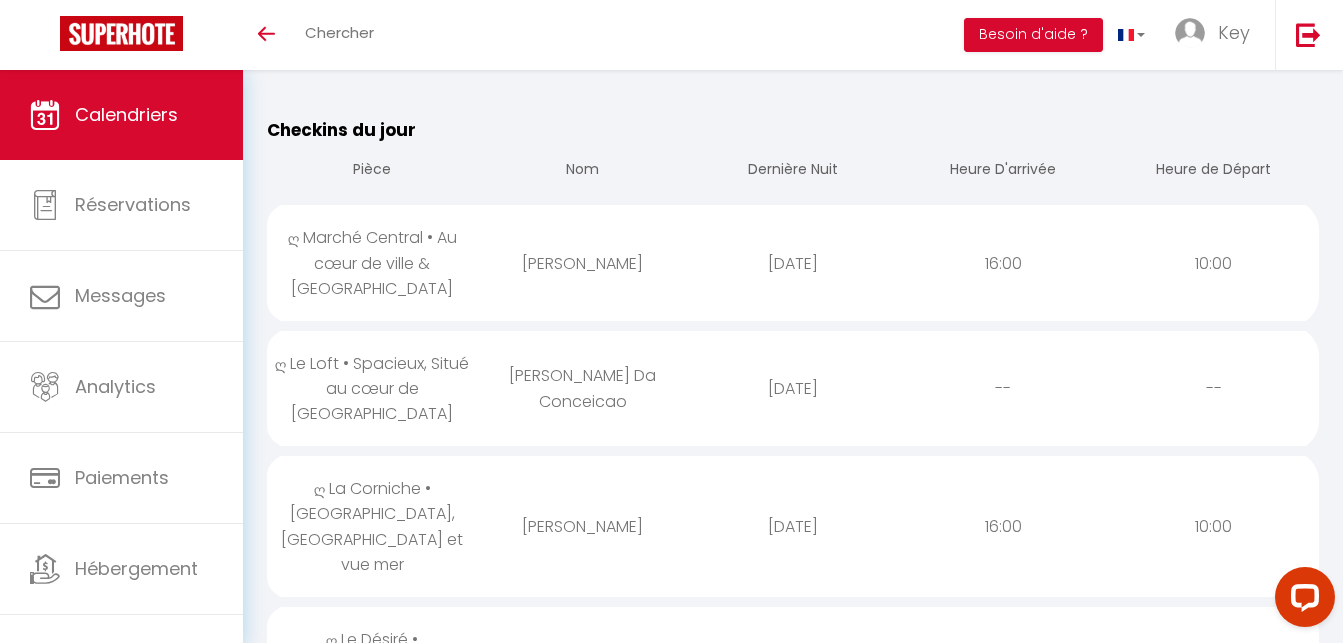 click on "ღ Le Loft • Spacieux, Situé au cœur de [GEOGRAPHIC_DATA]" at bounding box center (372, 388) 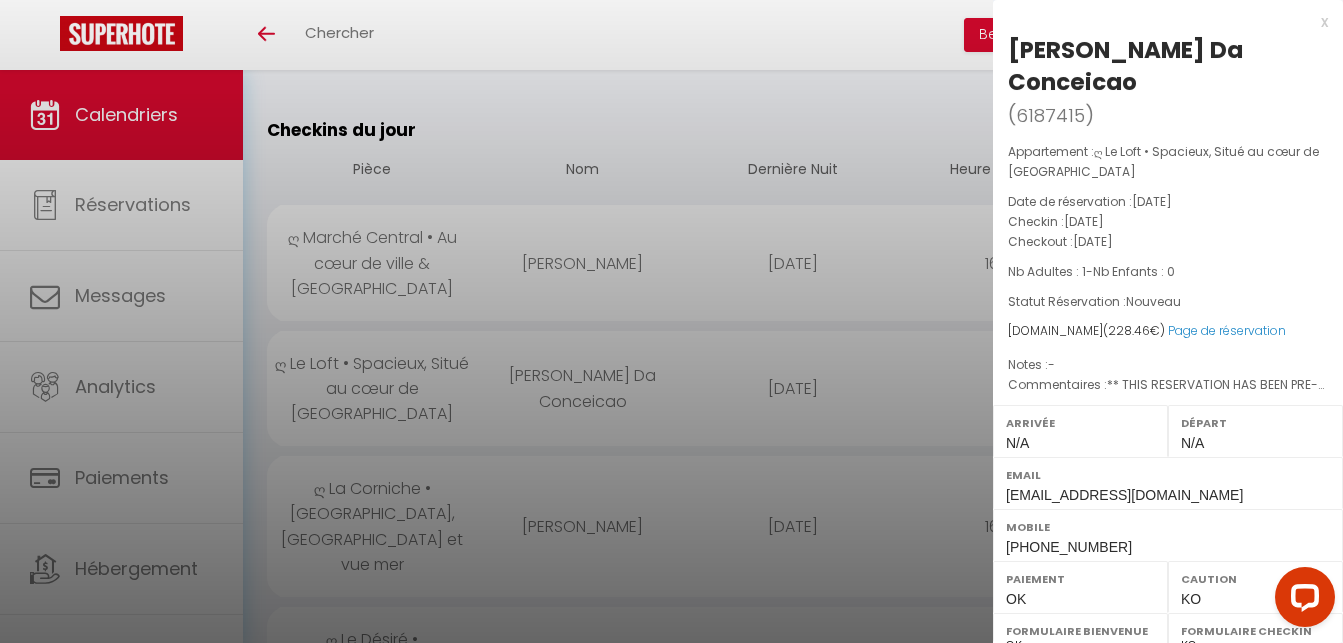 click on "Rodrigo Correa Da Conceicao" at bounding box center (1168, 66) 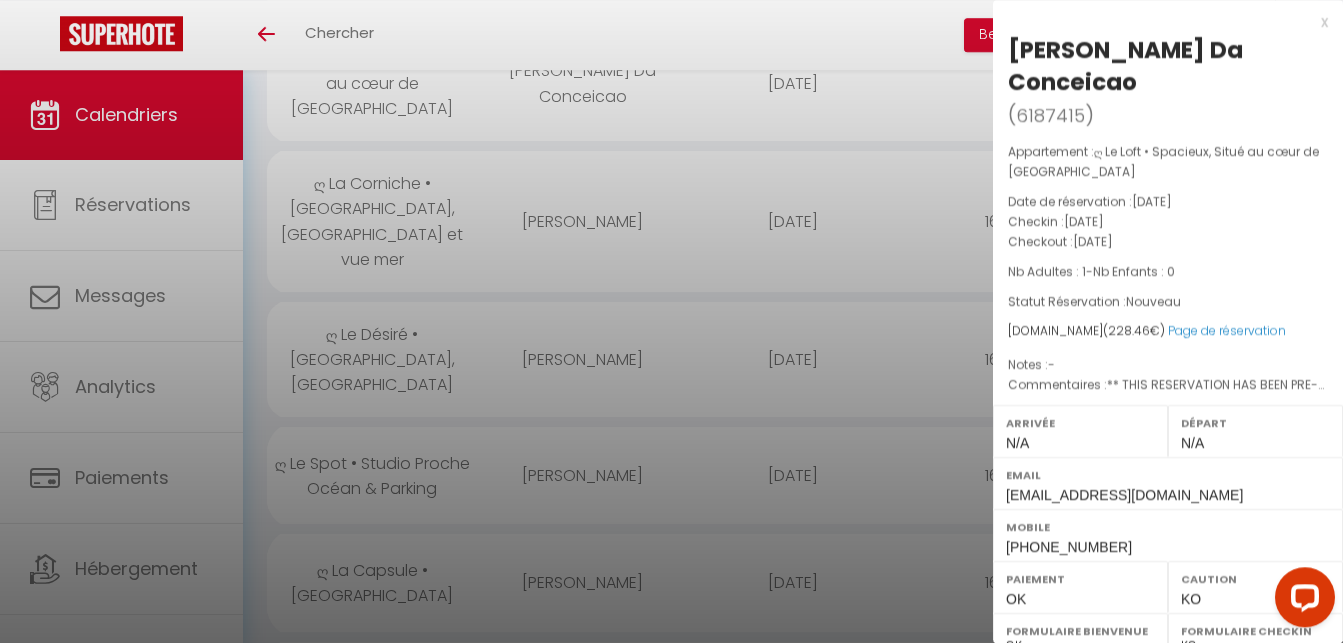 scroll, scrollTop: 510, scrollLeft: 0, axis: vertical 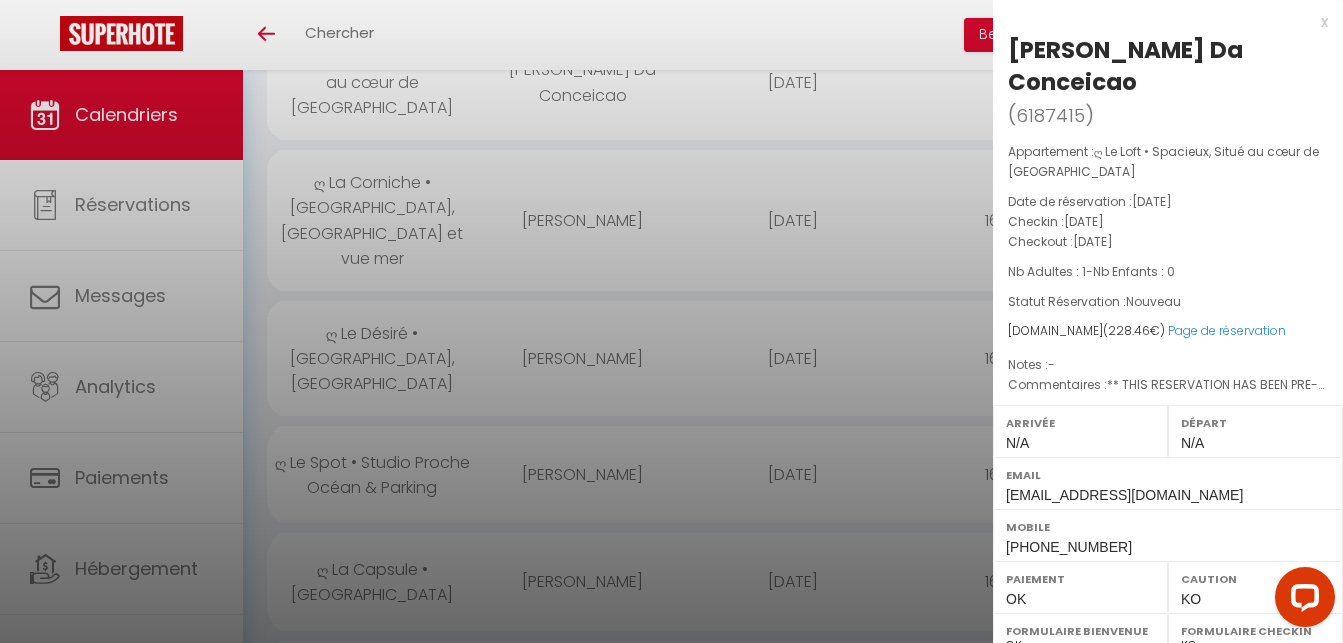 click at bounding box center [671, 321] 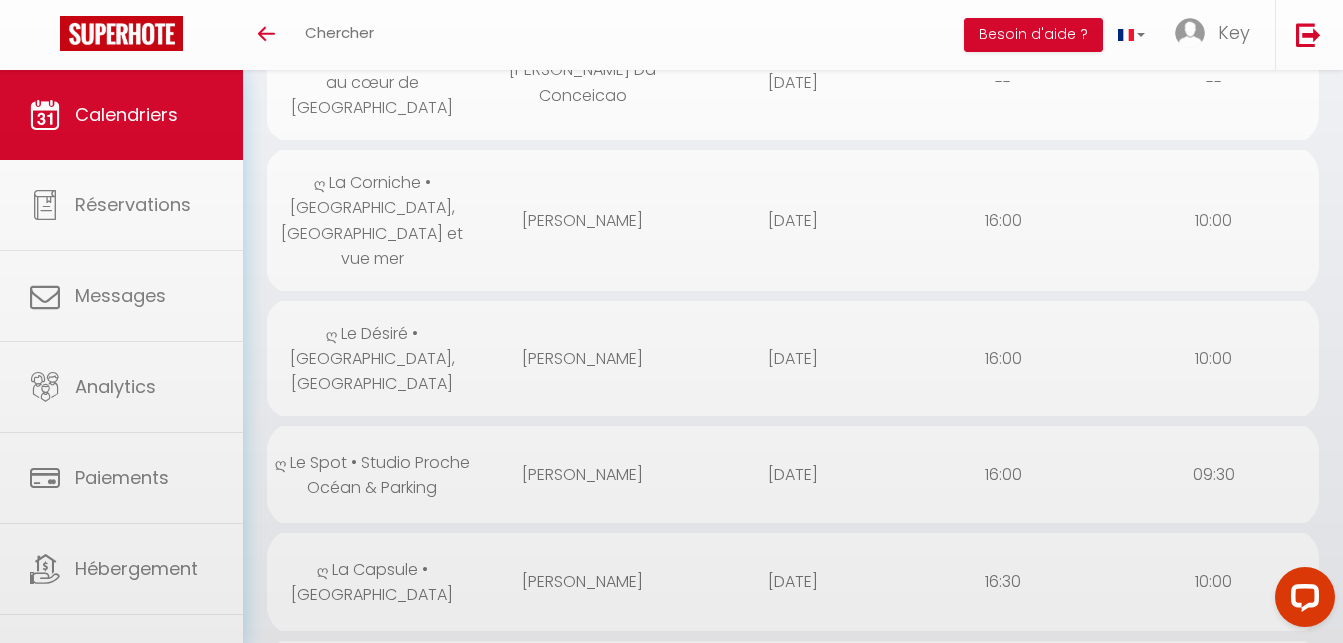 click on "Coaching SuperHote ce soir à 18h00, pour participer:  [URL][DOMAIN_NAME][SECURITY_DATA]   ×     Toggle navigation       Toggle Search     Toggle menubar     Chercher   BUTTON
Besoin d'aide ?
Key   Paramètres        Équipe     Résultat de la recherche   Aucun résultat     Calendriers     Réservations     Messages     Analytics      Paiements     Hébergement     Notifications                 Résultat de la recherche   Id   Appart   Voyageur    Checkin   Checkout   Nuits   Pers.   Plateforme   Statut     Résultat de la recherche   Aucun résultat           CALENDRIERS
Filtrer par hébergement
Douai       ღ Fabrik • Parking sécurisé & Wifi fibre     ღ L'Artoisienne • Parking sécurisé & Wifi fibre     ღ Lys Vert • Parking sécurisé & Wifi fibre     ღ Reyloft • Situé au cœur de Douai & Wifi fibre                 [GEOGRAPHIC_DATA]" at bounding box center (671, 8498) 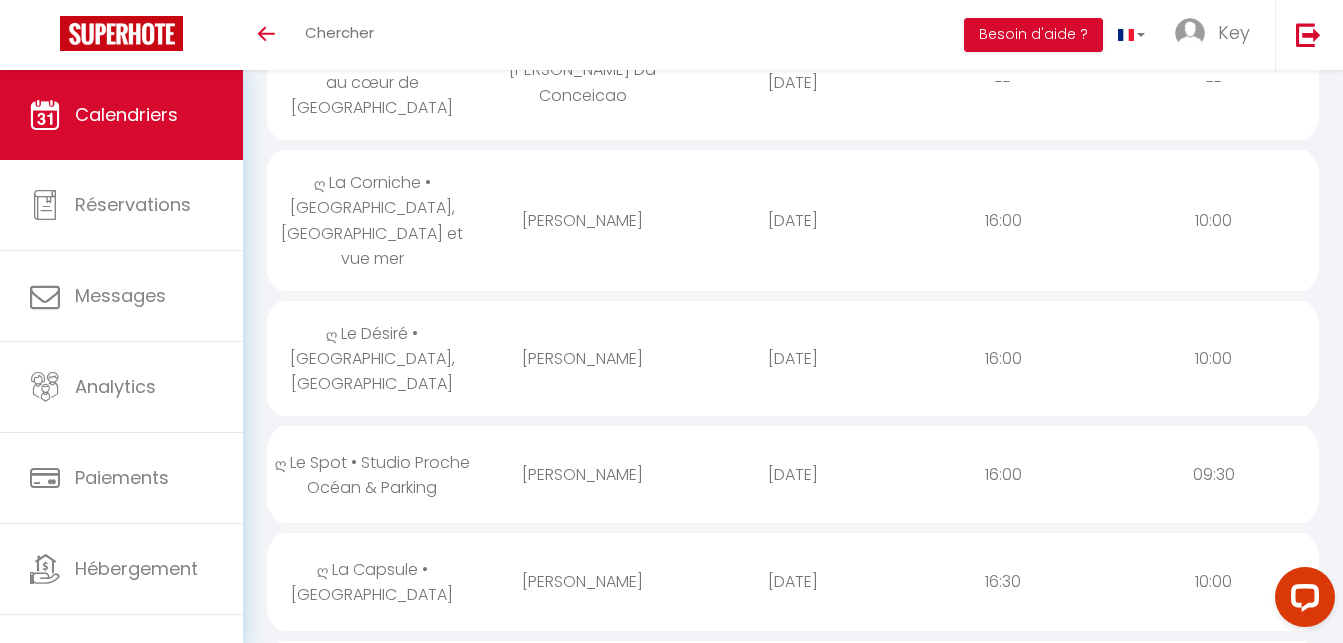 click on "Gollentz Valerie" at bounding box center [582, 220] 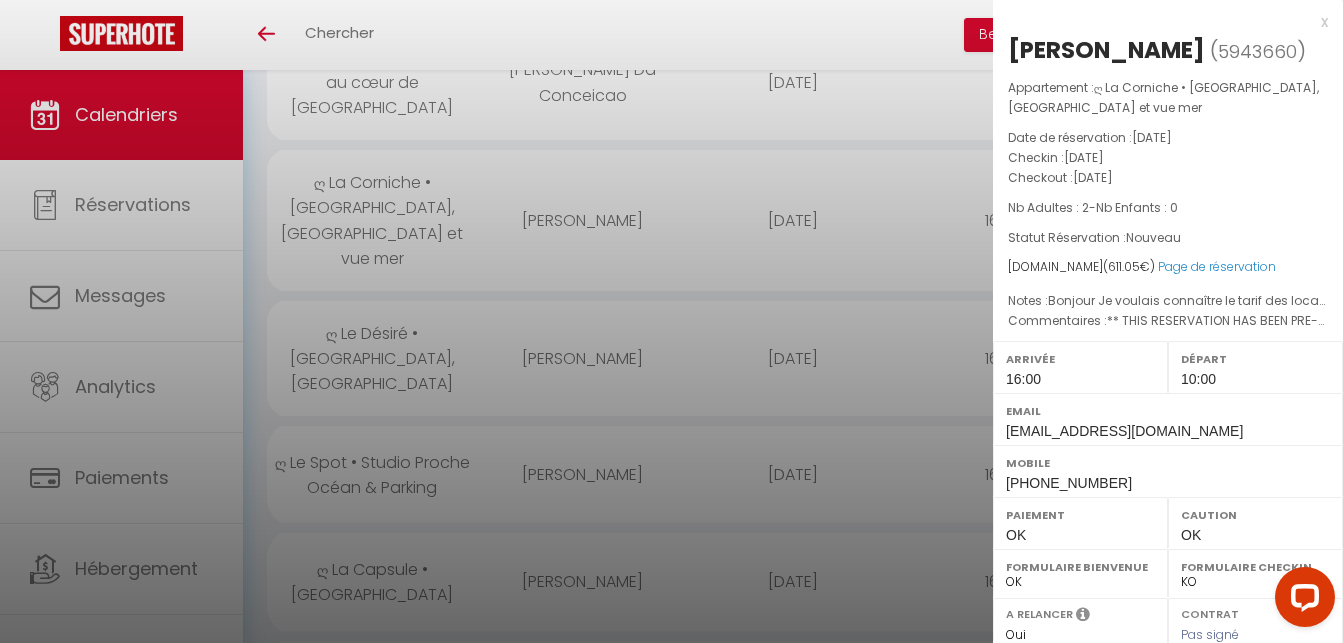 click at bounding box center [671, 321] 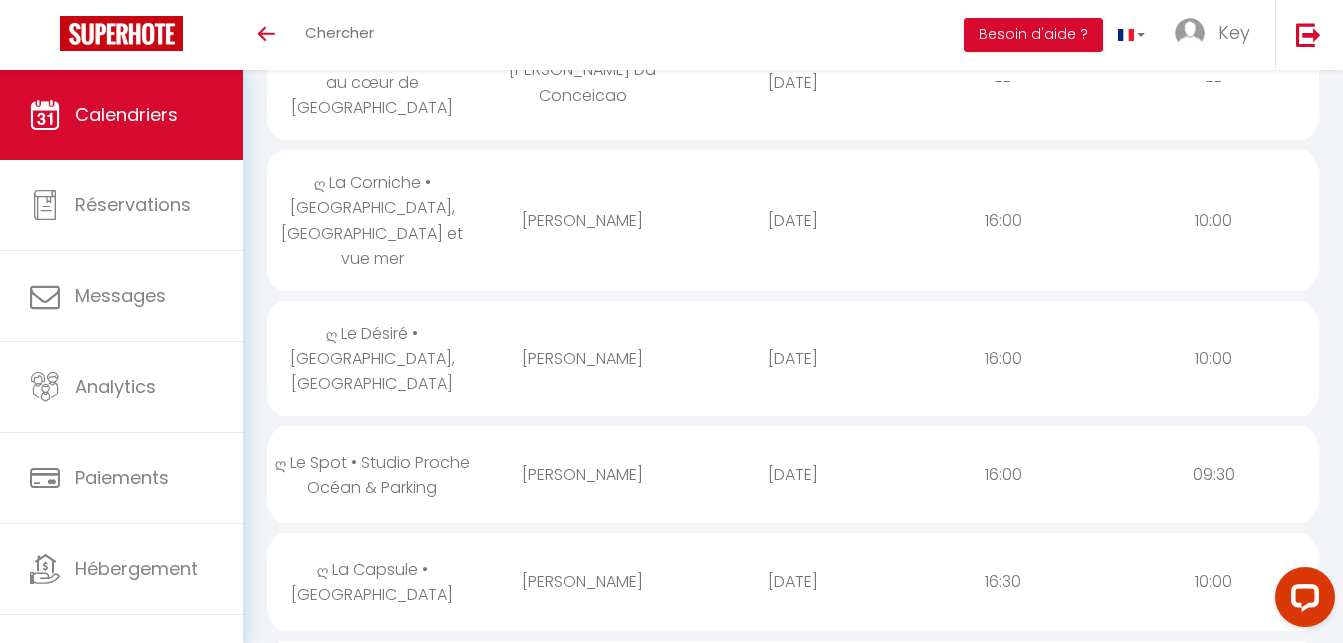 click on "ღ Le Désiré • [GEOGRAPHIC_DATA], [GEOGRAPHIC_DATA]" at bounding box center [372, 358] 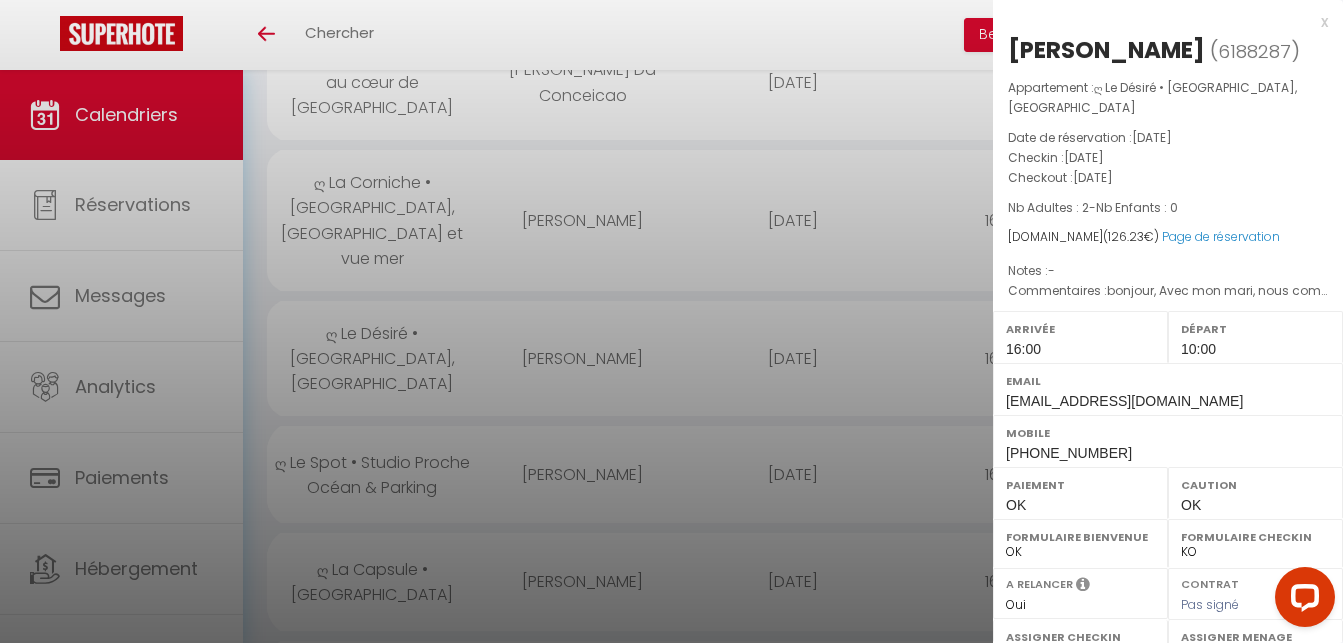 click at bounding box center (671, 321) 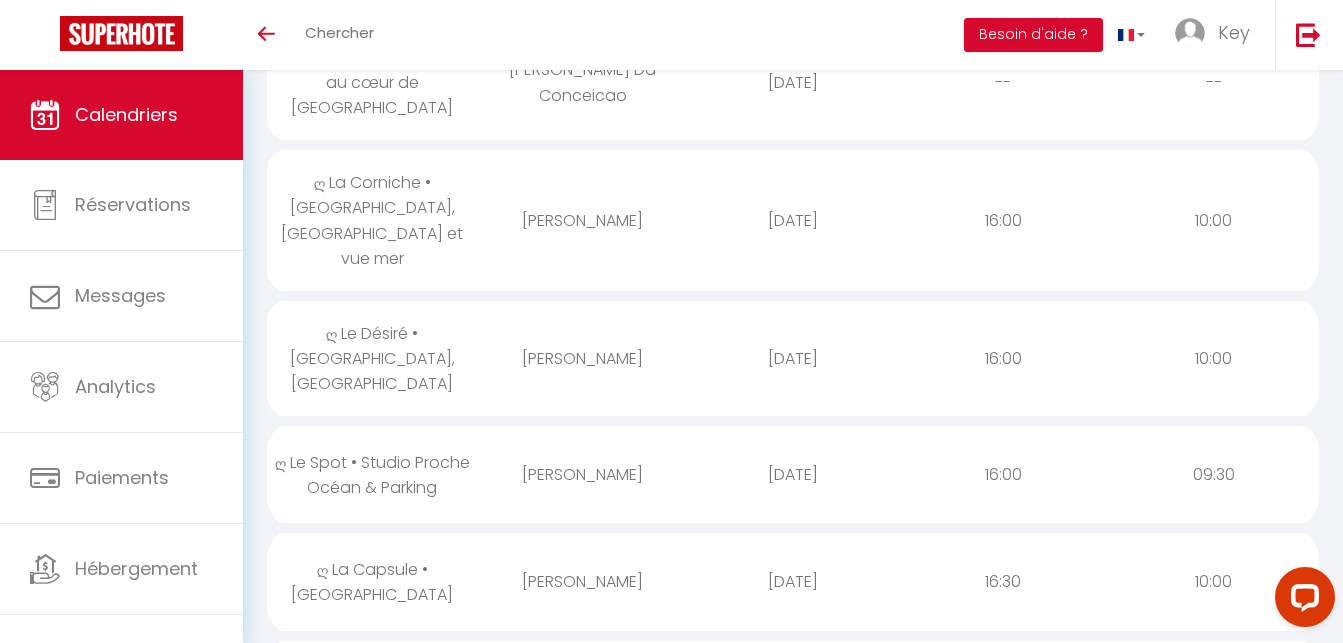 click on "Coaching SuperHote ce soir à 18h00, pour participer:  [URL][DOMAIN_NAME][SECURITY_DATA]   ×     Toggle navigation       Toggle Search     Toggle menubar     Chercher   BUTTON
Besoin d'aide ?
Key   Paramètres        Équipe     Résultat de la recherche   Aucun résultat     Calendriers     Réservations     Messages     Analytics      Paiements     Hébergement     Notifications                 Résultat de la recherche   Id   Appart   Voyageur    Checkin   Checkout   Nuits   Pers.   Plateforme   Statut     Résultat de la recherche   Aucun résultat           CALENDRIERS
Filtrer par hébergement
Douai       ღ Fabrik • Parking sécurisé & Wifi fibre     ღ L'Artoisienne • Parking sécurisé & Wifi fibre     ღ Lys Vert • Parking sécurisé & Wifi fibre     ღ Reyloft • Situé au cœur de Douai & Wifi fibre                 [GEOGRAPHIC_DATA]" at bounding box center (671, 8498) 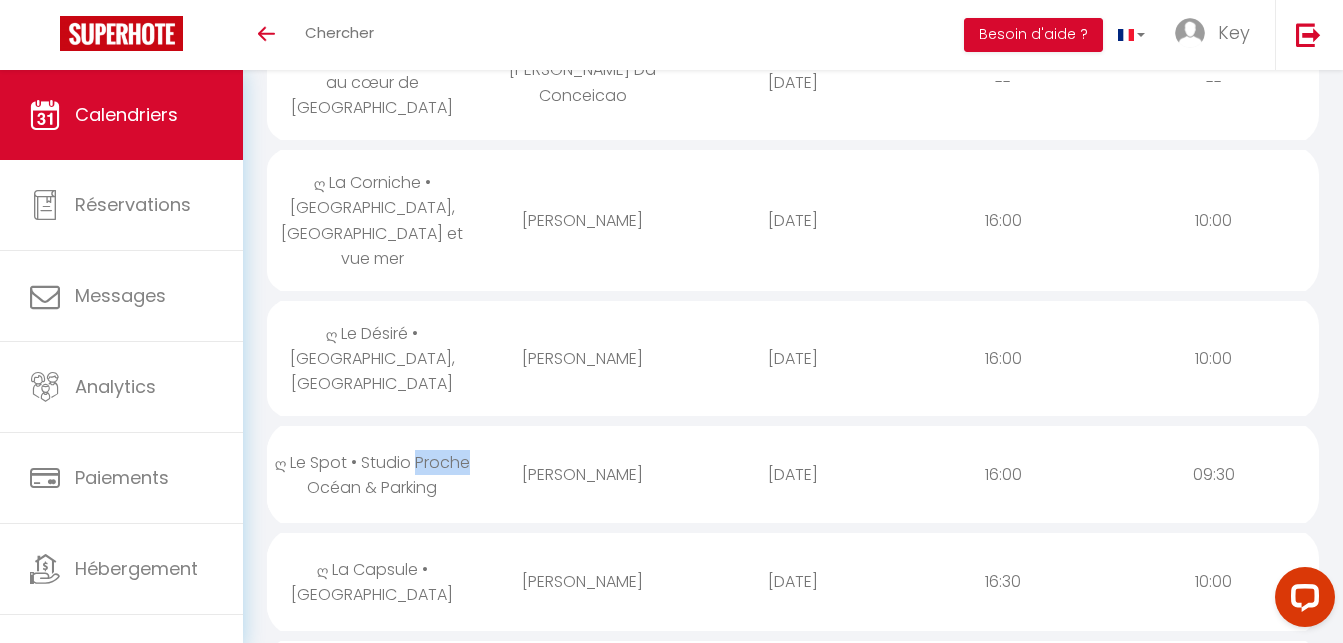 click on "ღ Le Spot • Studio Proche Océan & Parking" at bounding box center [372, 475] 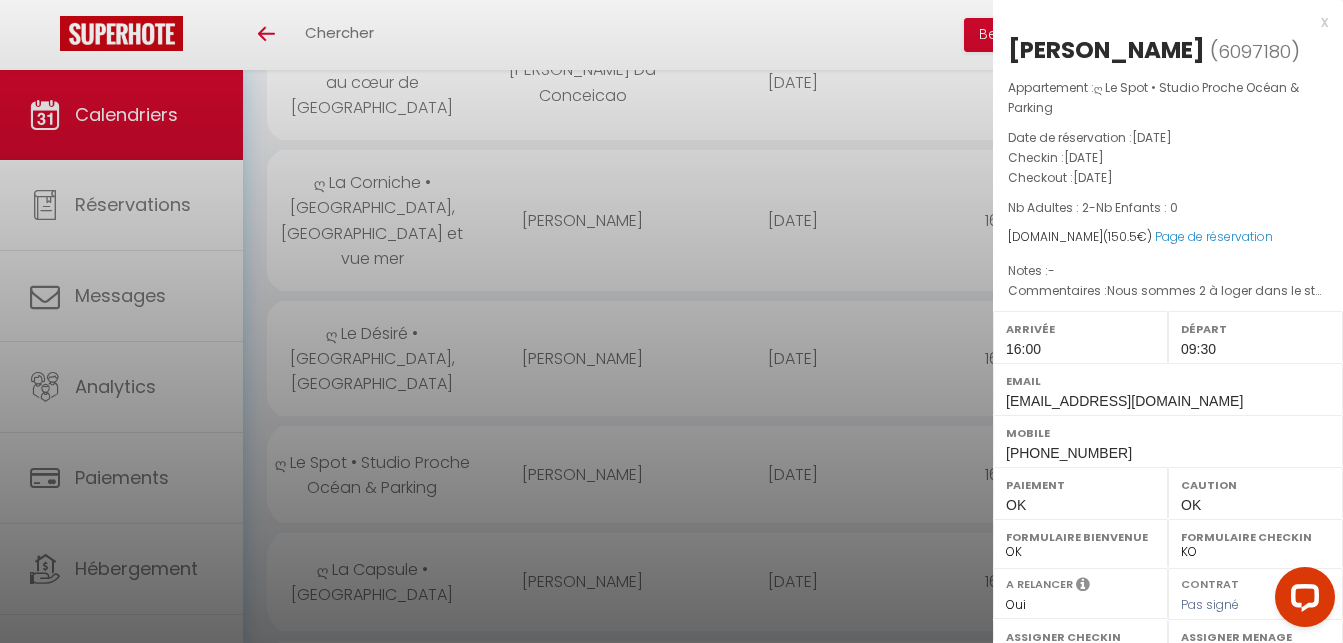 click at bounding box center (671, 321) 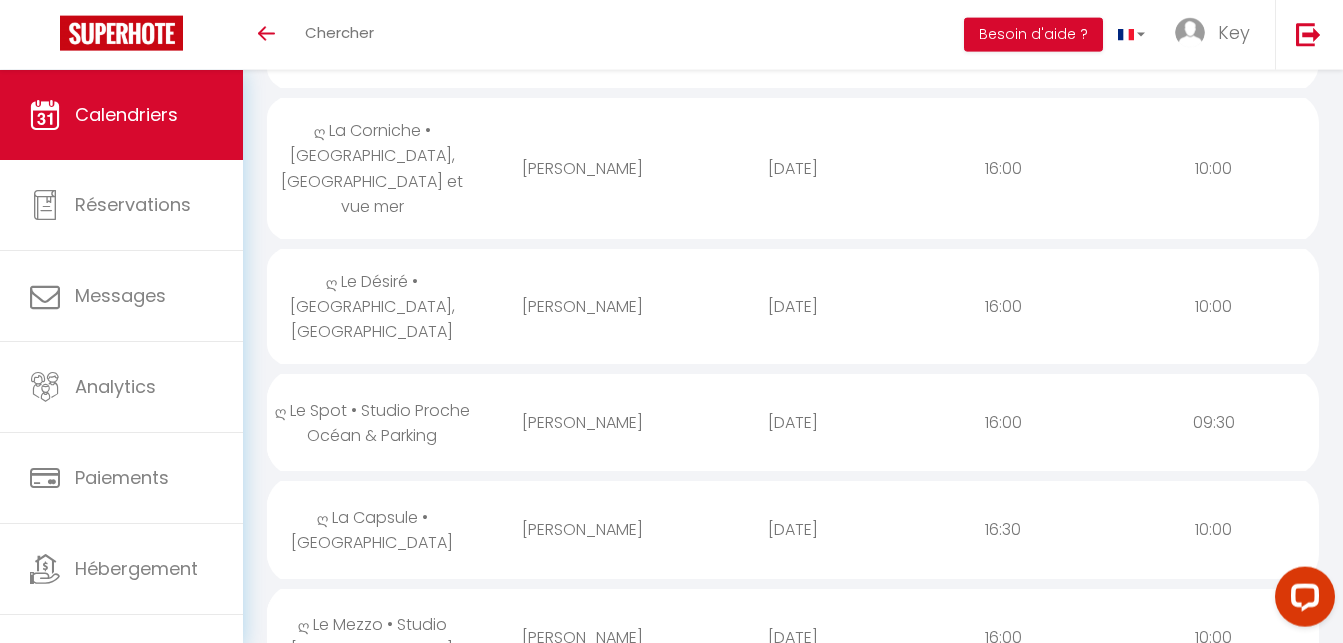 scroll, scrollTop: 612, scrollLeft: 0, axis: vertical 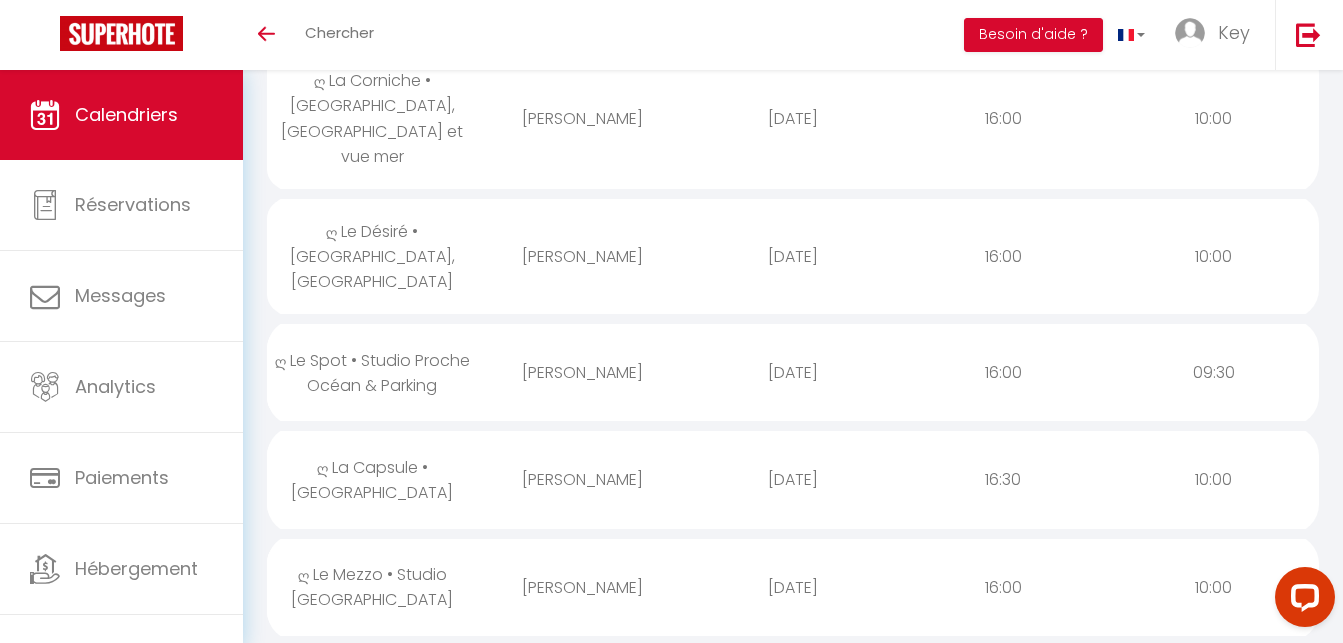 click on "ღ La Capsule • [GEOGRAPHIC_DATA]" at bounding box center [372, 480] 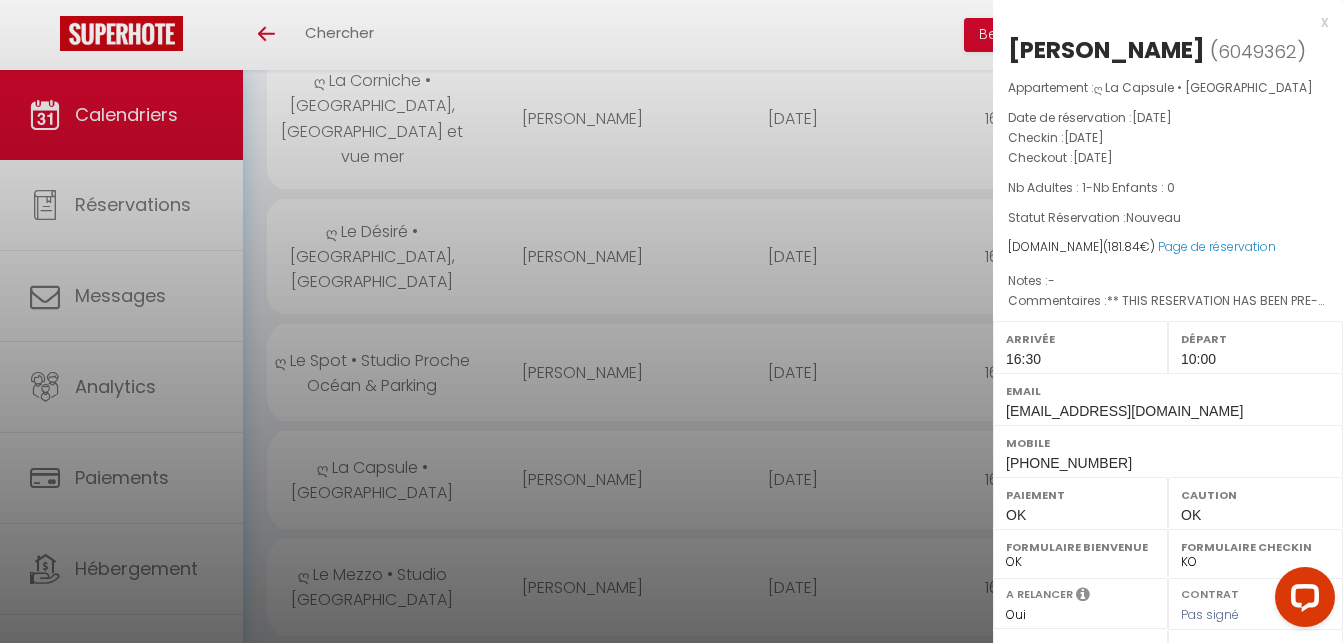 click at bounding box center (671, 321) 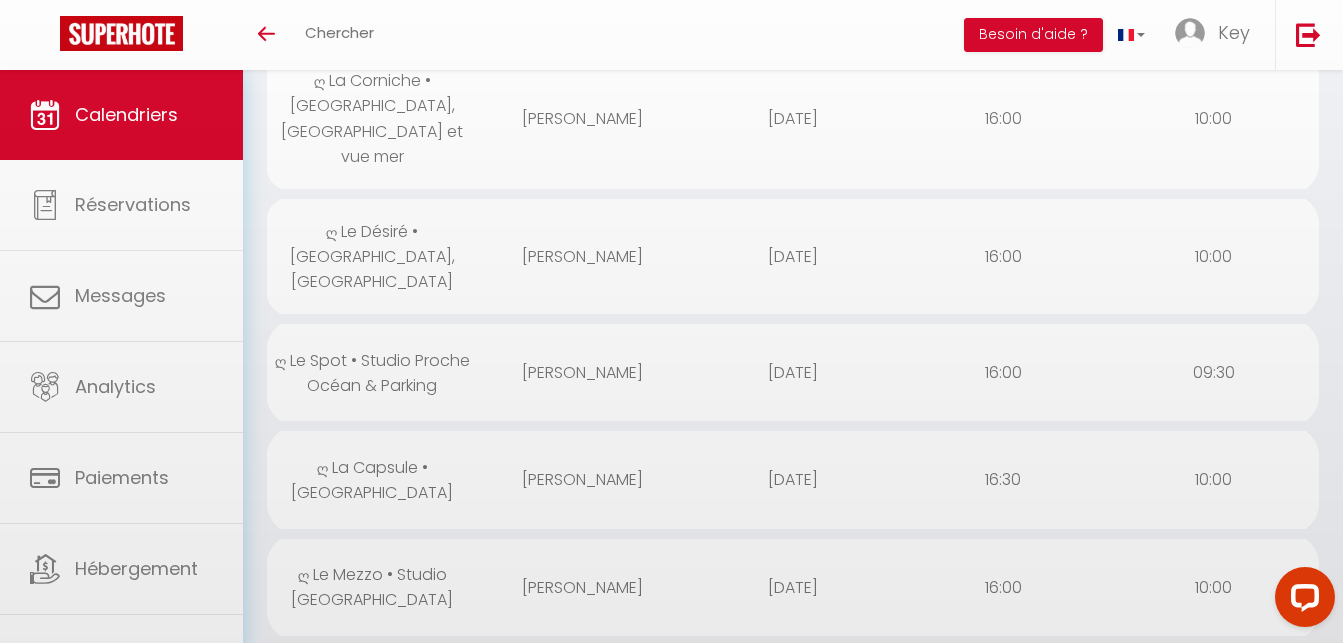 scroll, scrollTop: 714, scrollLeft: 0, axis: vertical 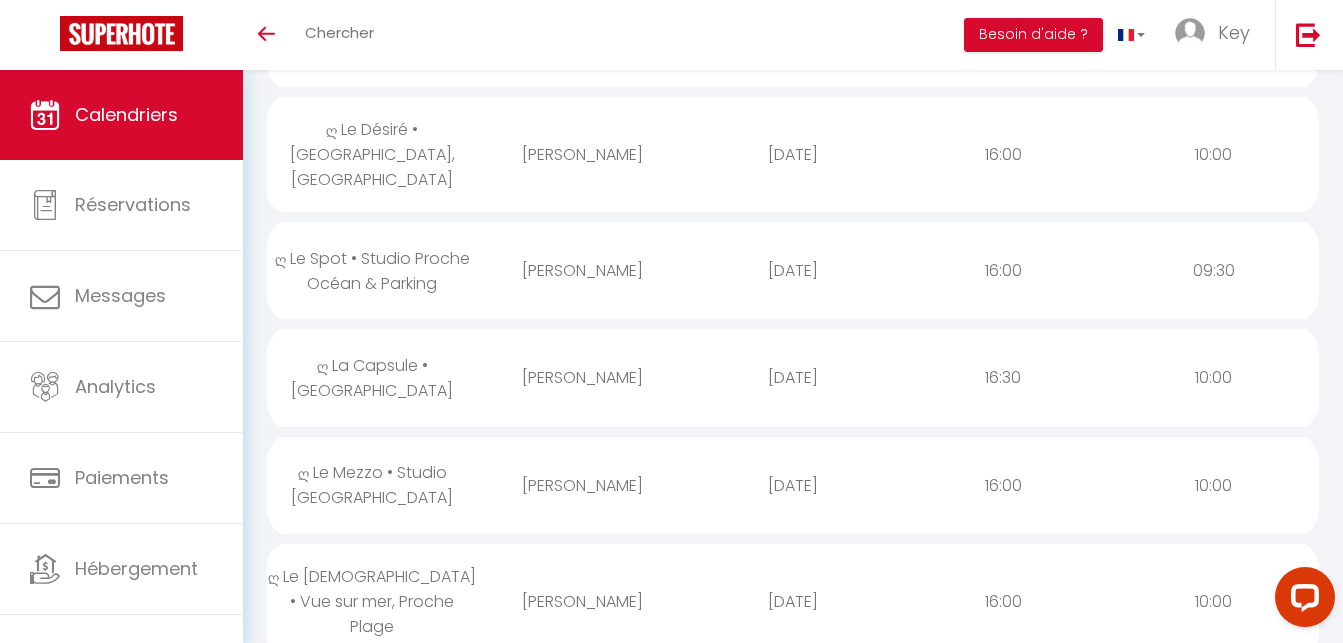 click on "ღ Le Mezzo  • Studio [GEOGRAPHIC_DATA]" at bounding box center [372, 485] 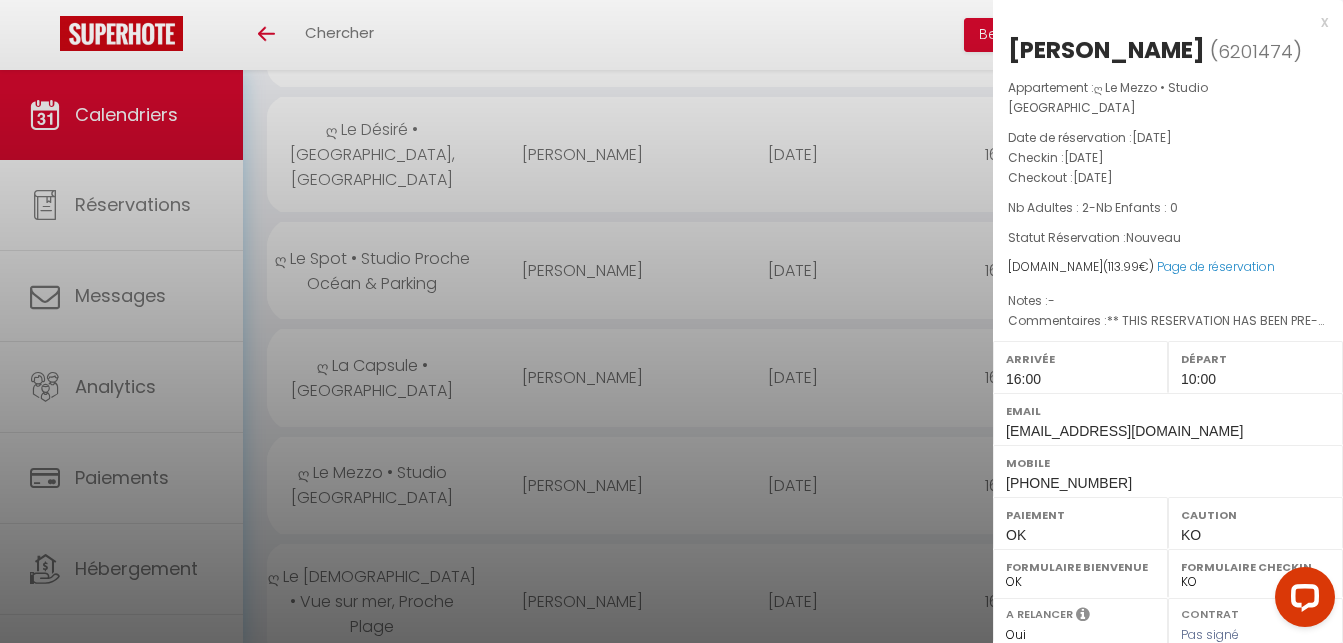 click at bounding box center (671, 321) 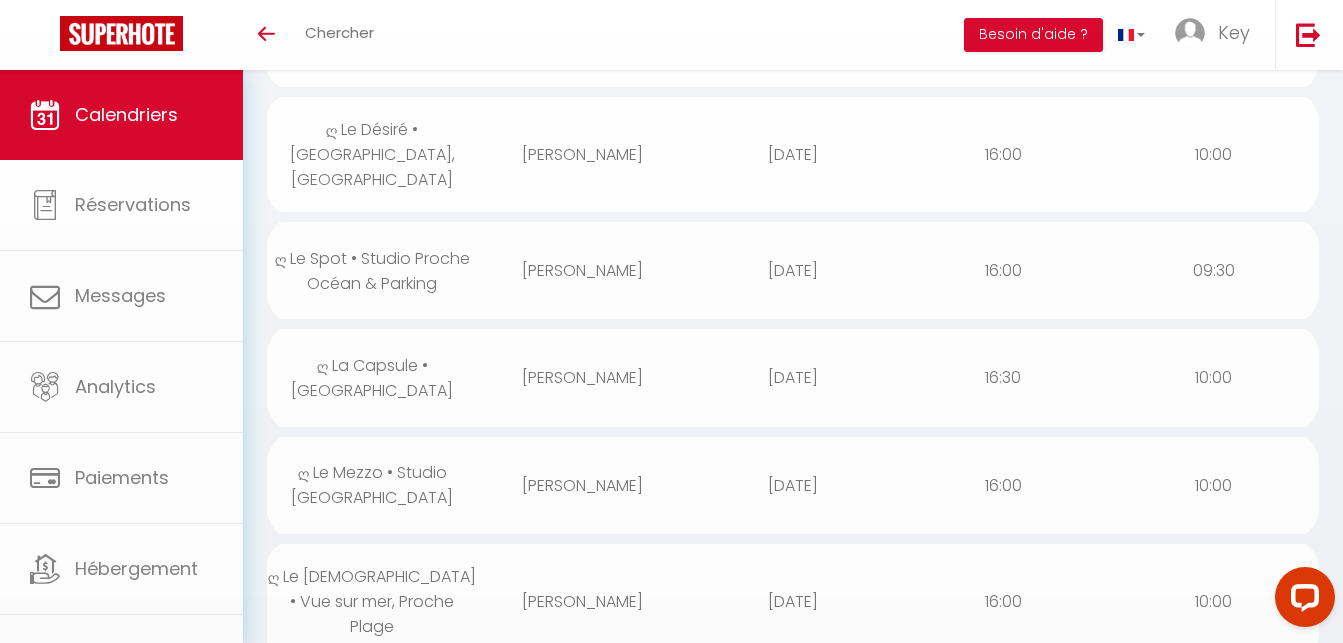 scroll, scrollTop: 816, scrollLeft: 0, axis: vertical 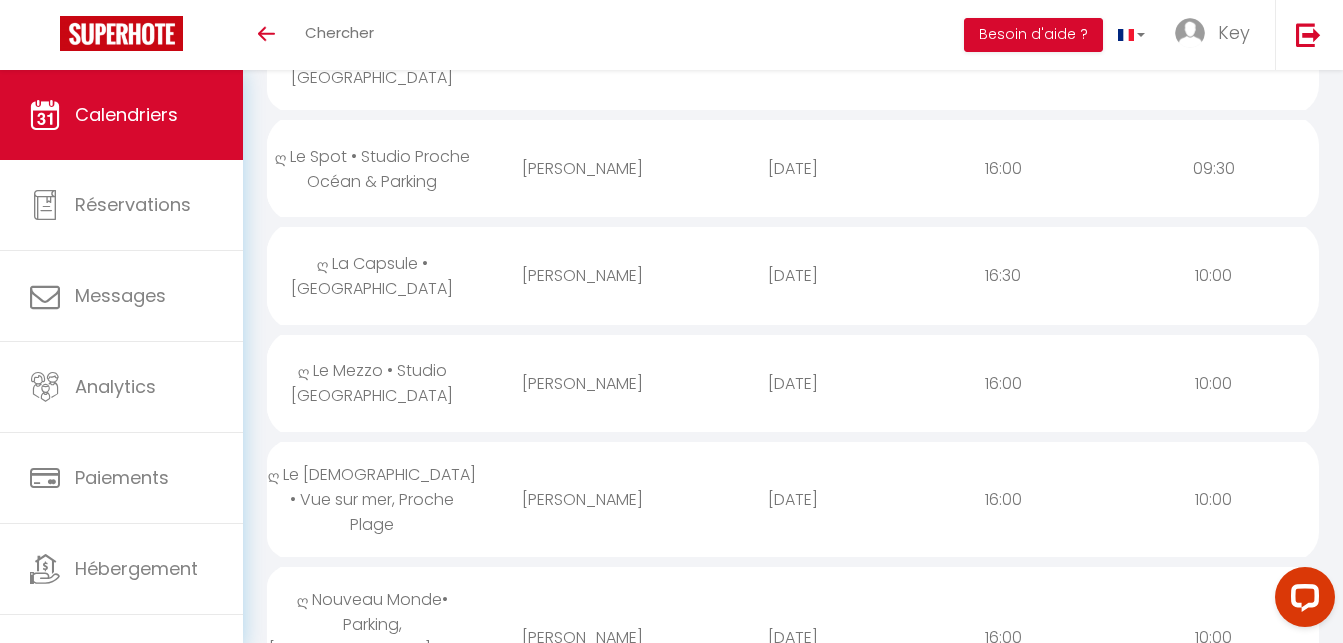 click on "ღ Le [DEMOGRAPHIC_DATA] • Vue sur mer, Proche Plage" at bounding box center [372, 499] 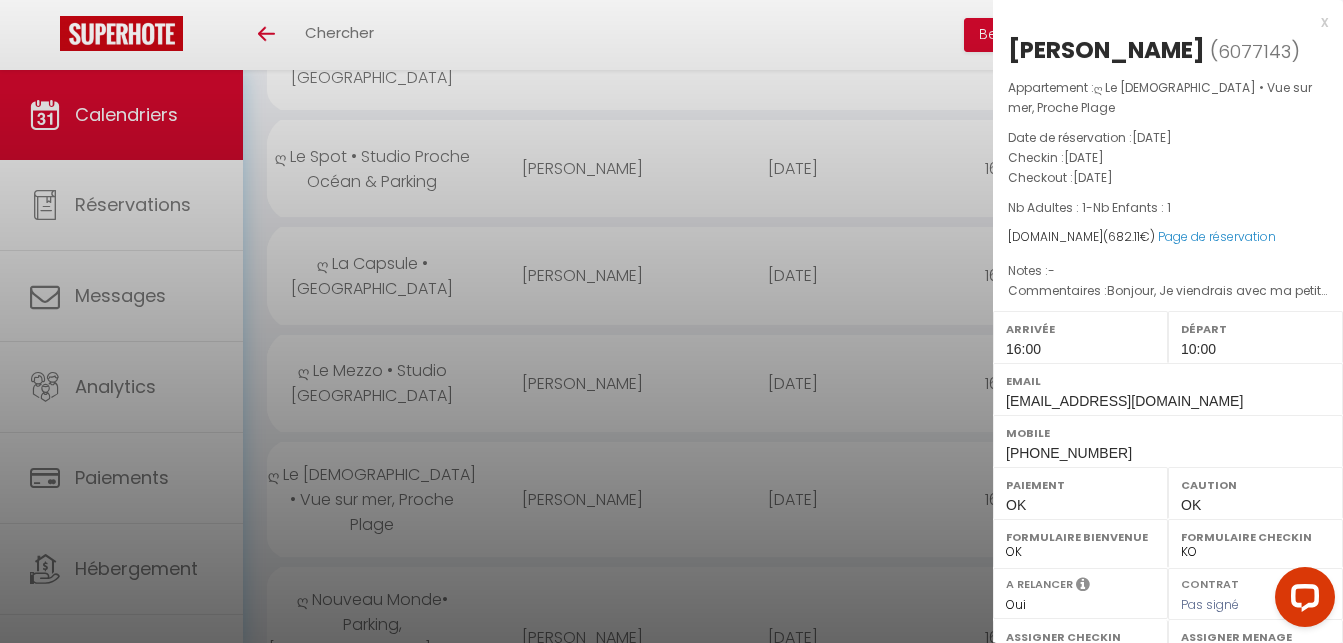 click at bounding box center (671, 321) 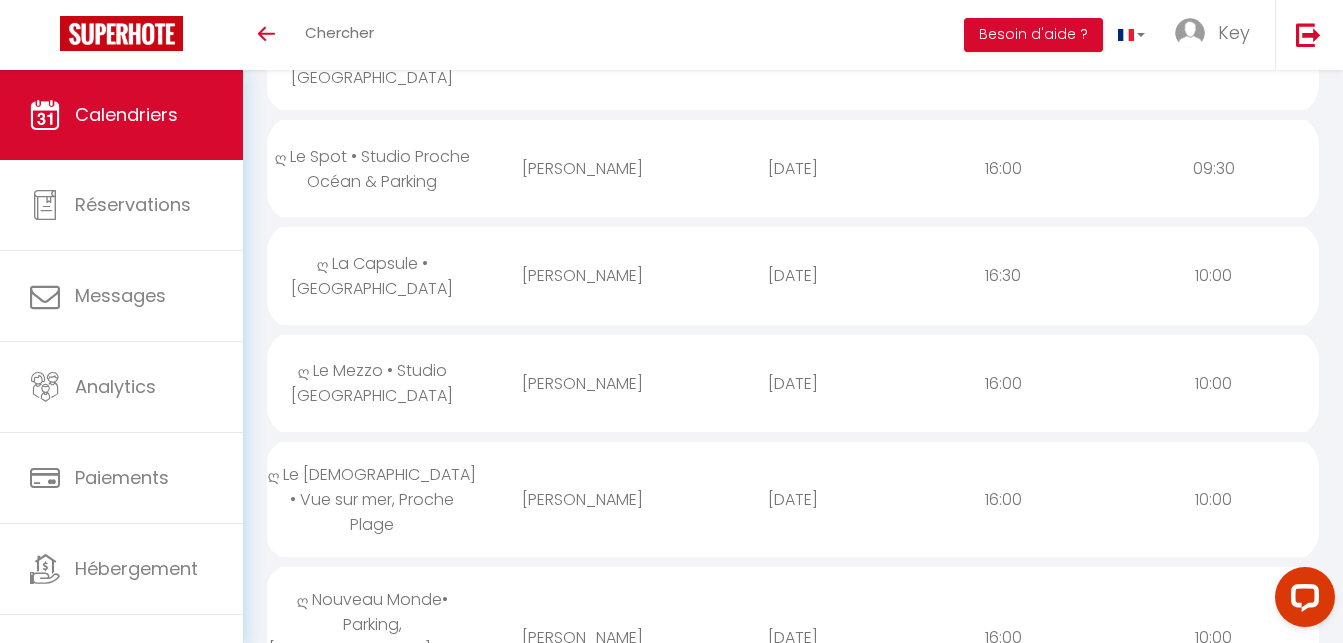 click on "ღ Nouveau Monde• Parking, [GEOGRAPHIC_DATA] avec [PERSON_NAME]" at bounding box center [372, 637] 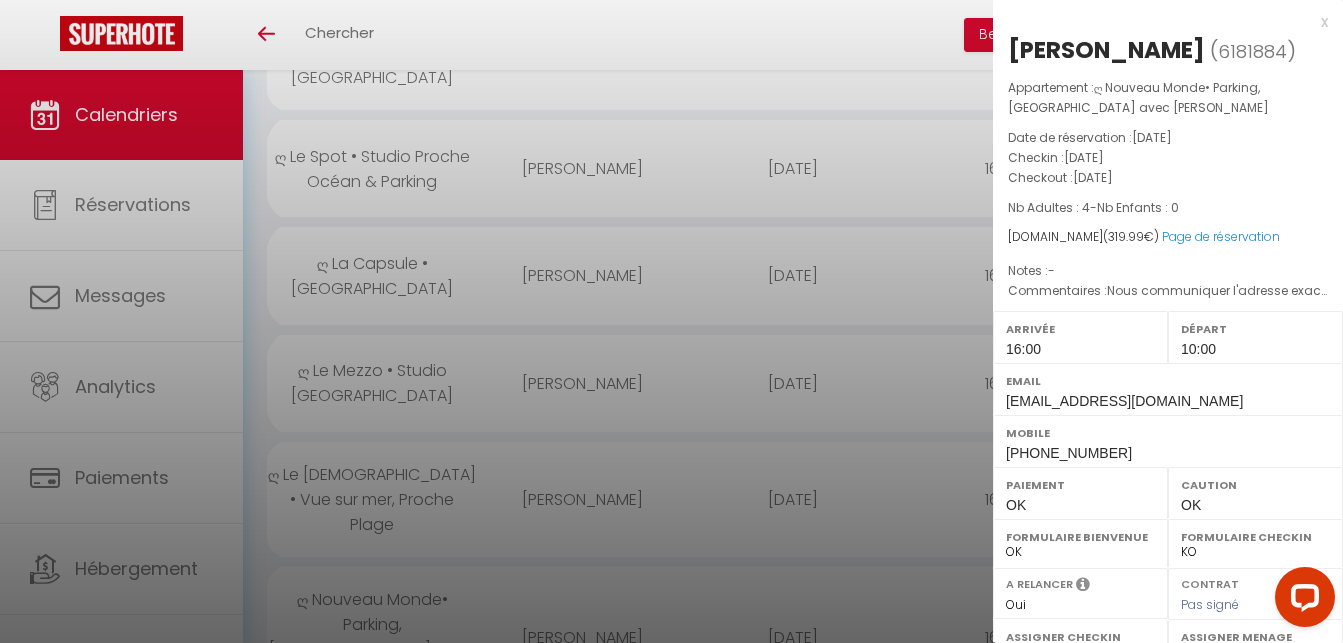 click at bounding box center (671, 321) 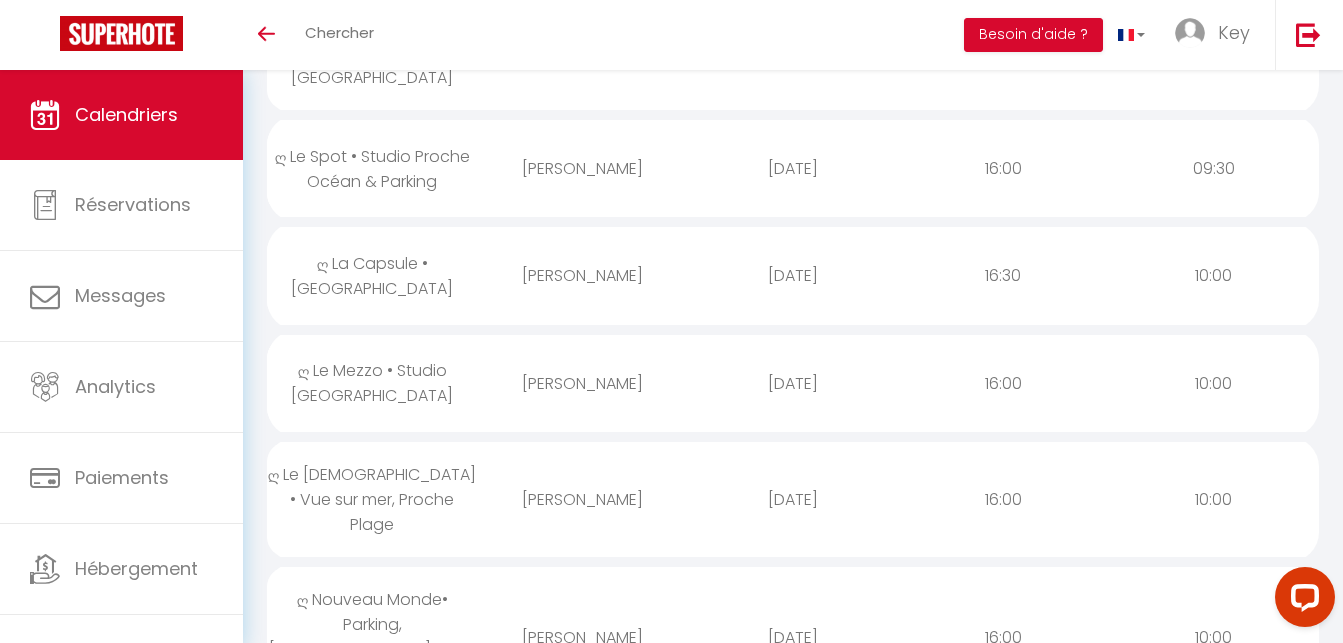 click on "Carima Belhoul" at bounding box center (582, 637) 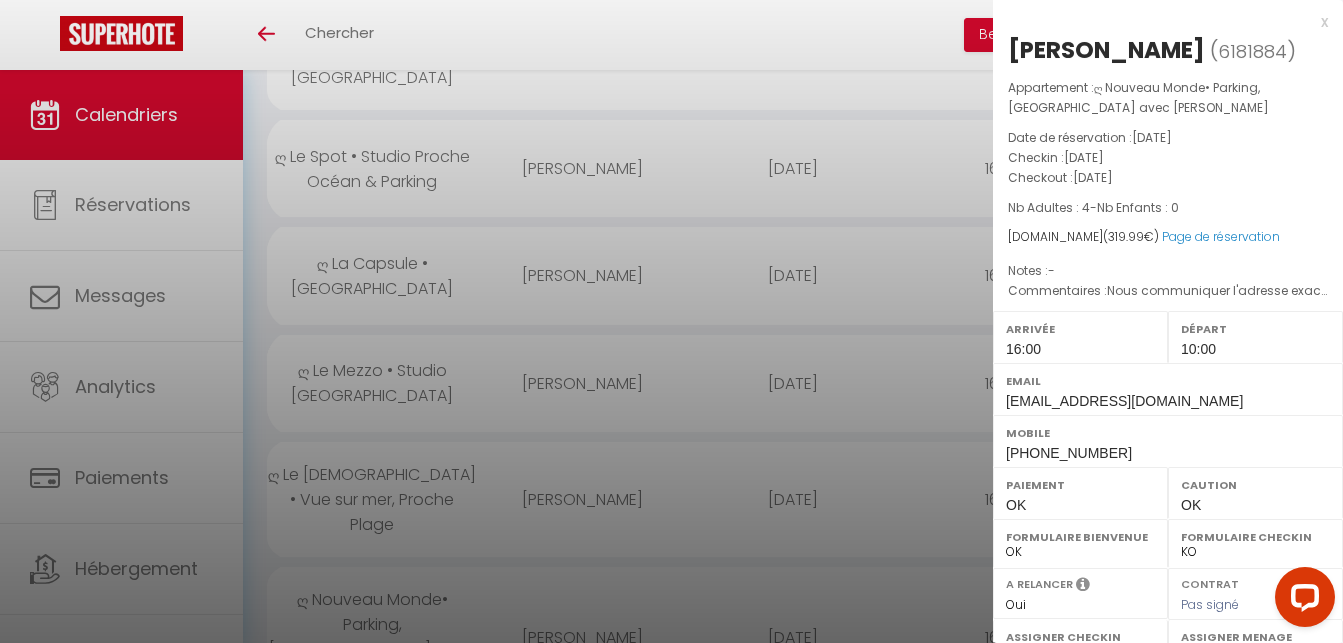 drag, startPoint x: 466, startPoint y: 536, endPoint x: 479, endPoint y: 542, distance: 14.3178215 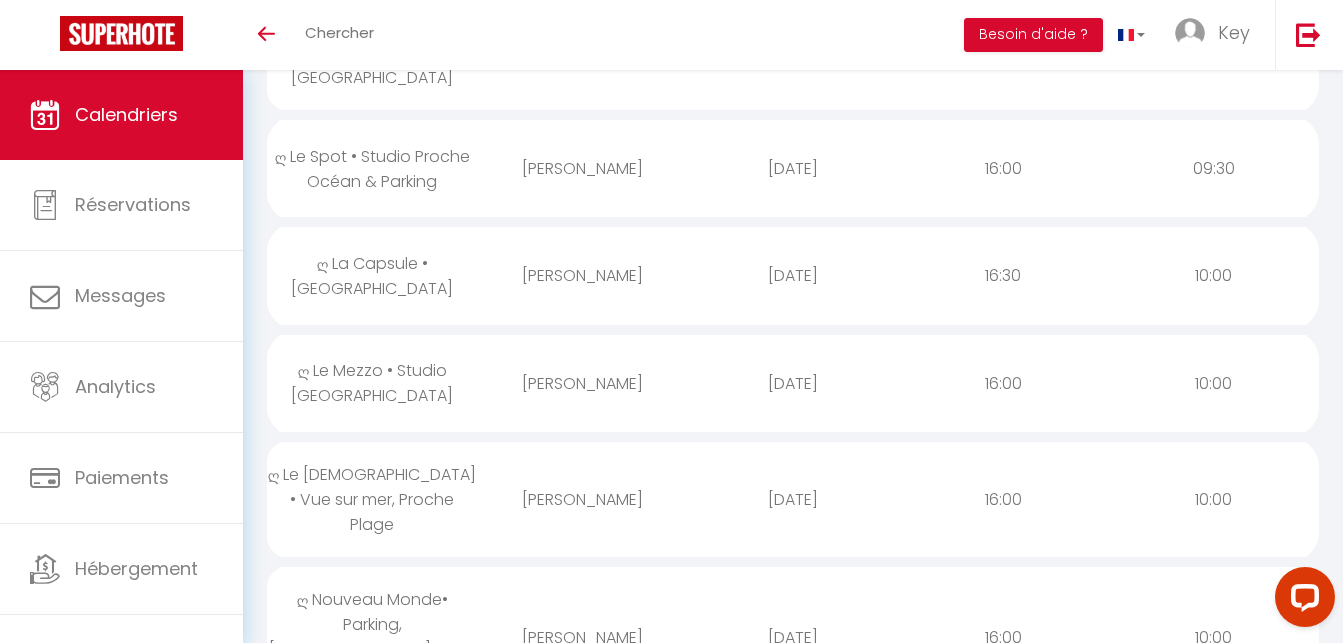 click on "Carima Belhoul" at bounding box center [582, 637] 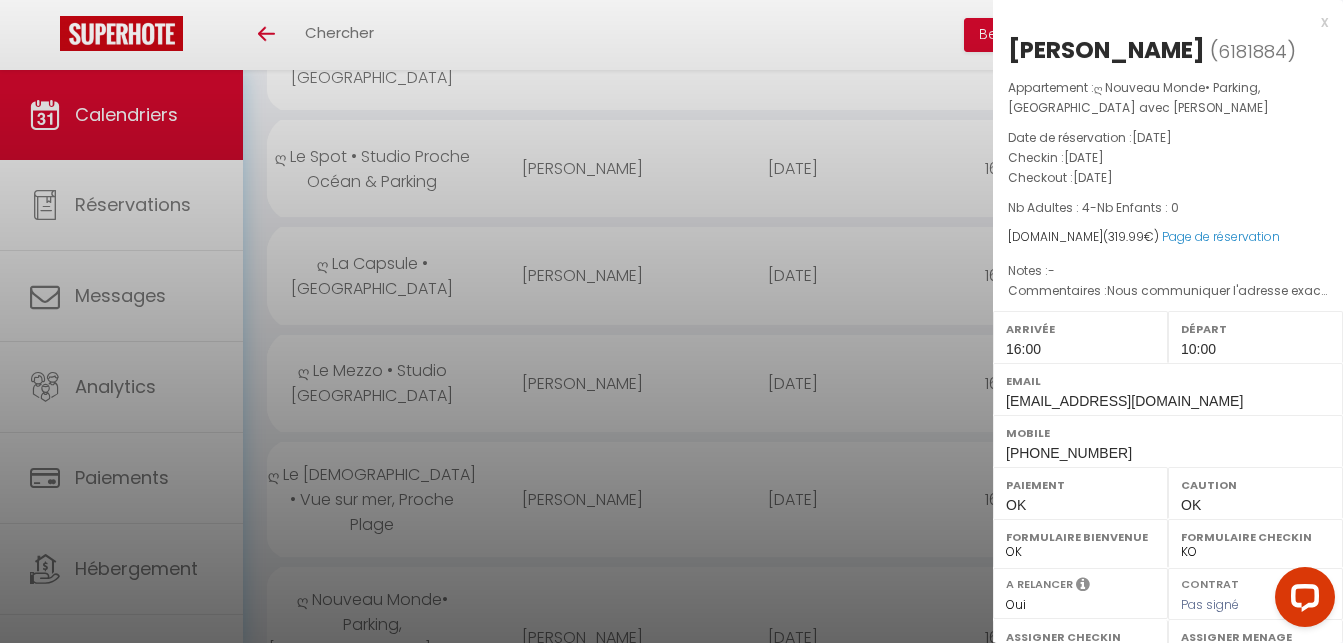 click at bounding box center (671, 321) 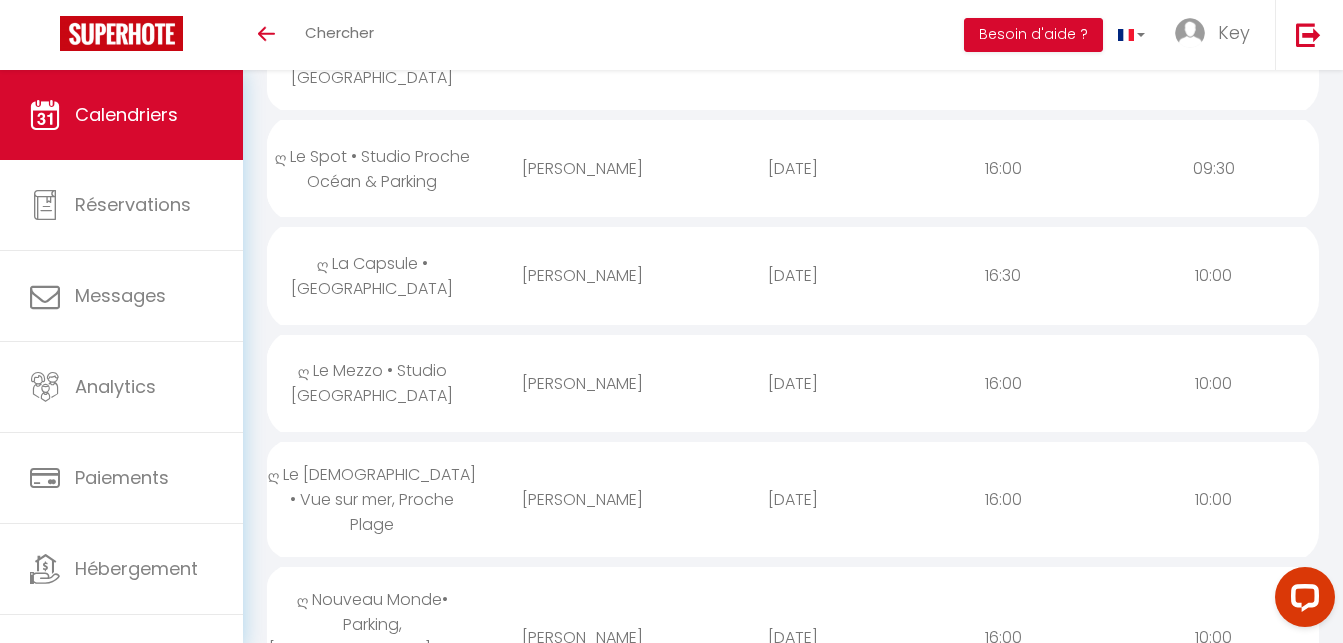 scroll, scrollTop: 714, scrollLeft: 0, axis: vertical 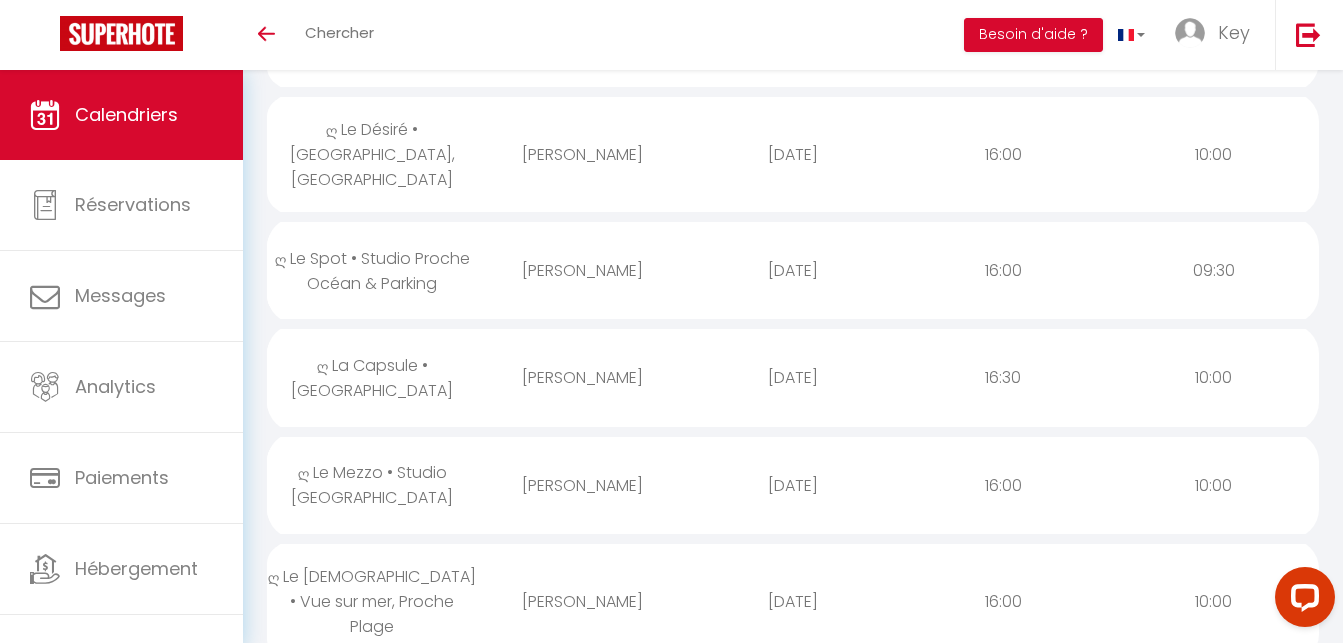 click on "ღ Le [DEMOGRAPHIC_DATA] • Vue sur mer, Proche Plage" at bounding box center [372, 601] 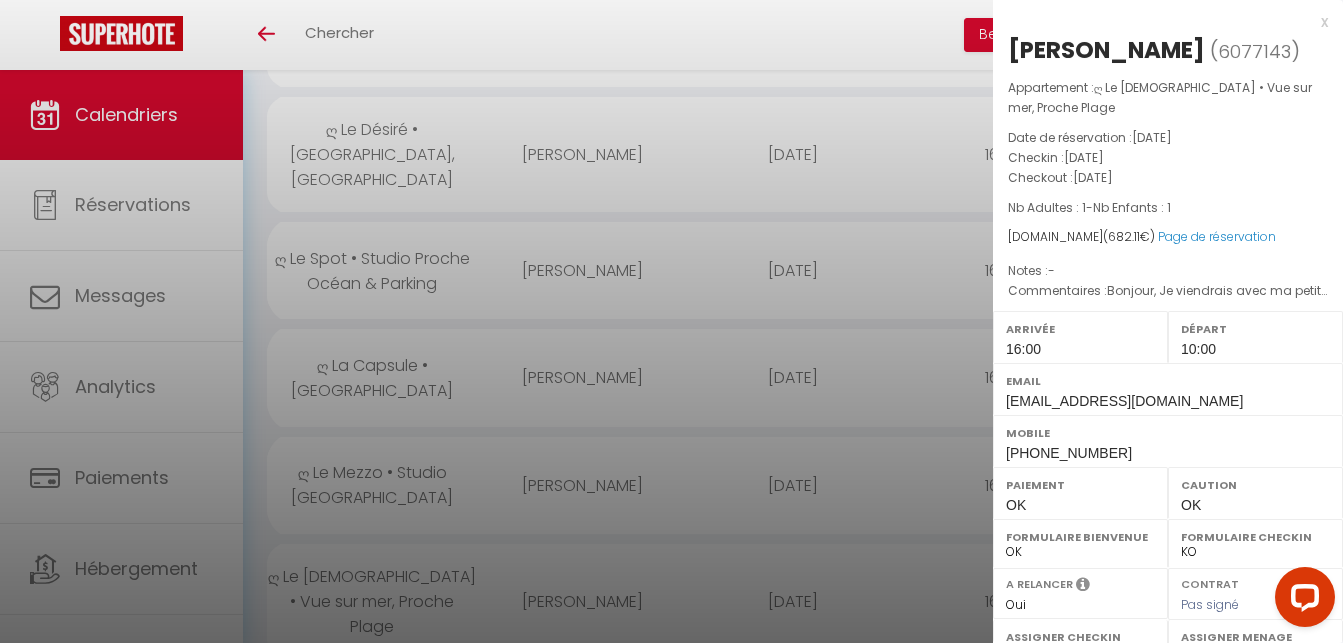 click at bounding box center [671, 321] 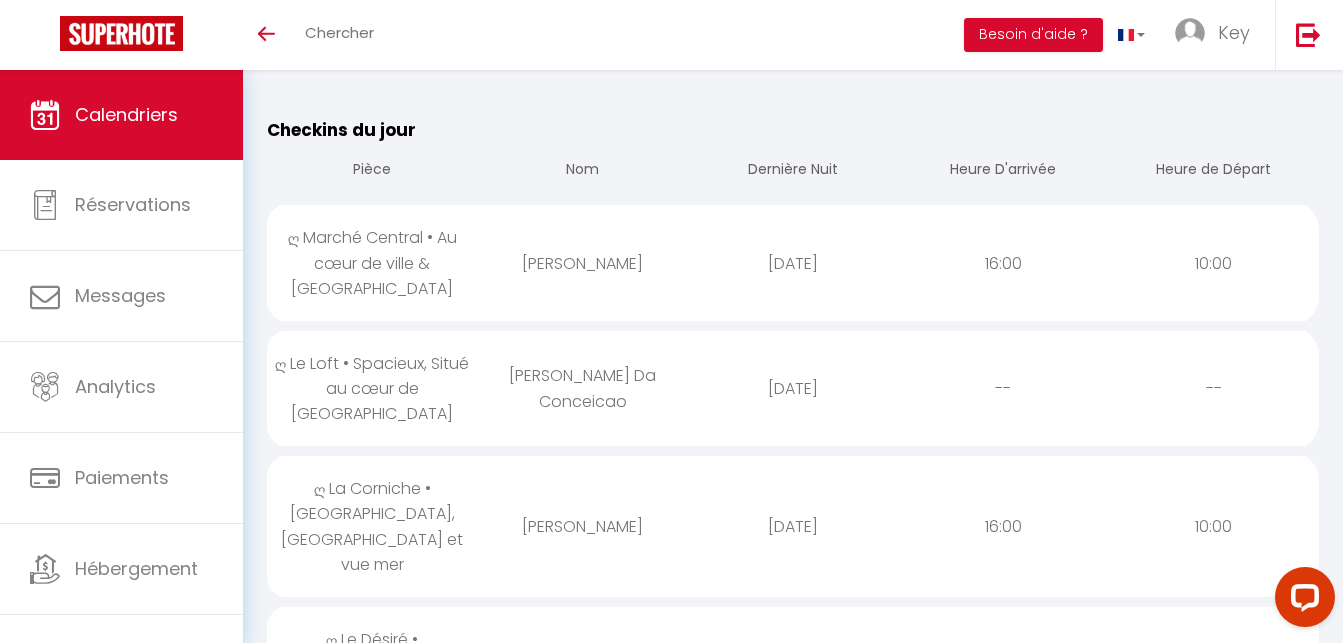 scroll, scrollTop: 102, scrollLeft: 0, axis: vertical 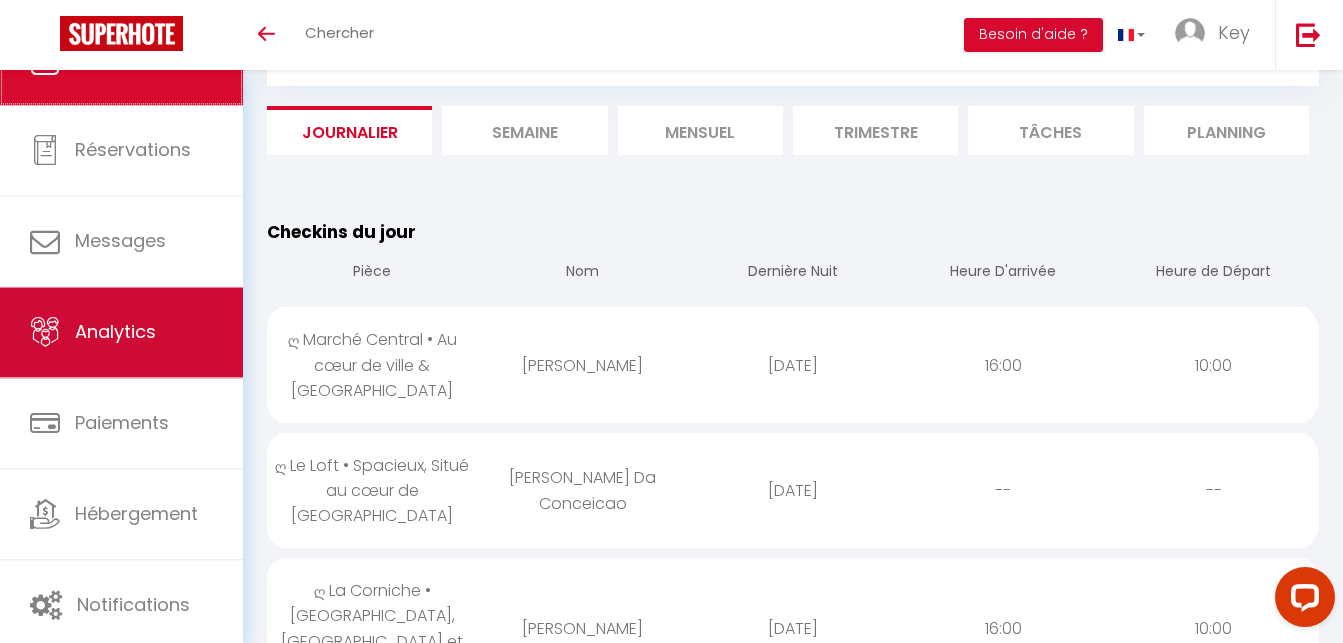 click on "Analytics" at bounding box center (121, 333) 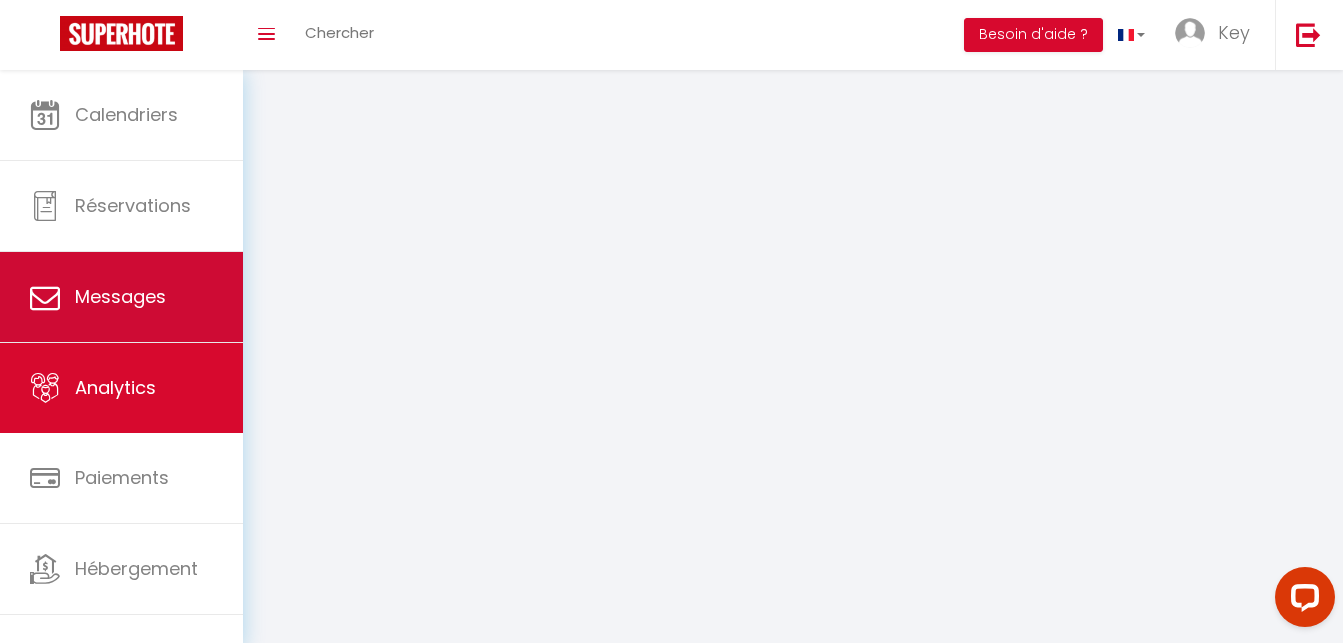 scroll, scrollTop: 0, scrollLeft: 0, axis: both 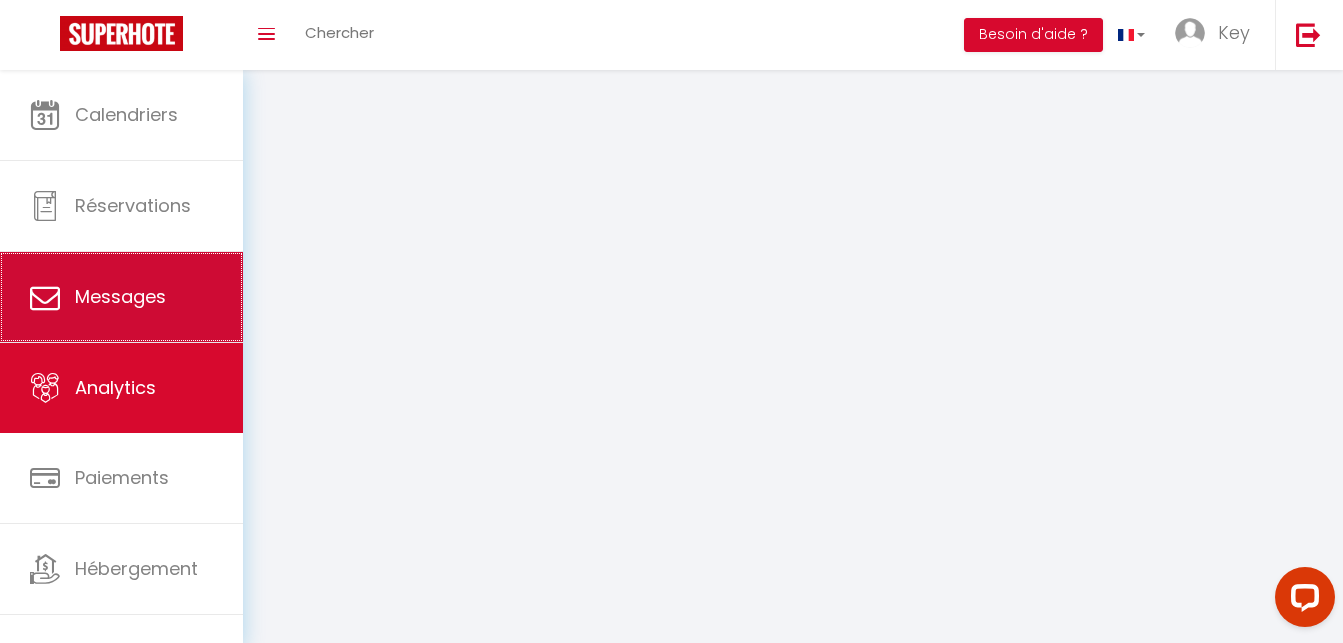 click on "Messages" at bounding box center (121, 297) 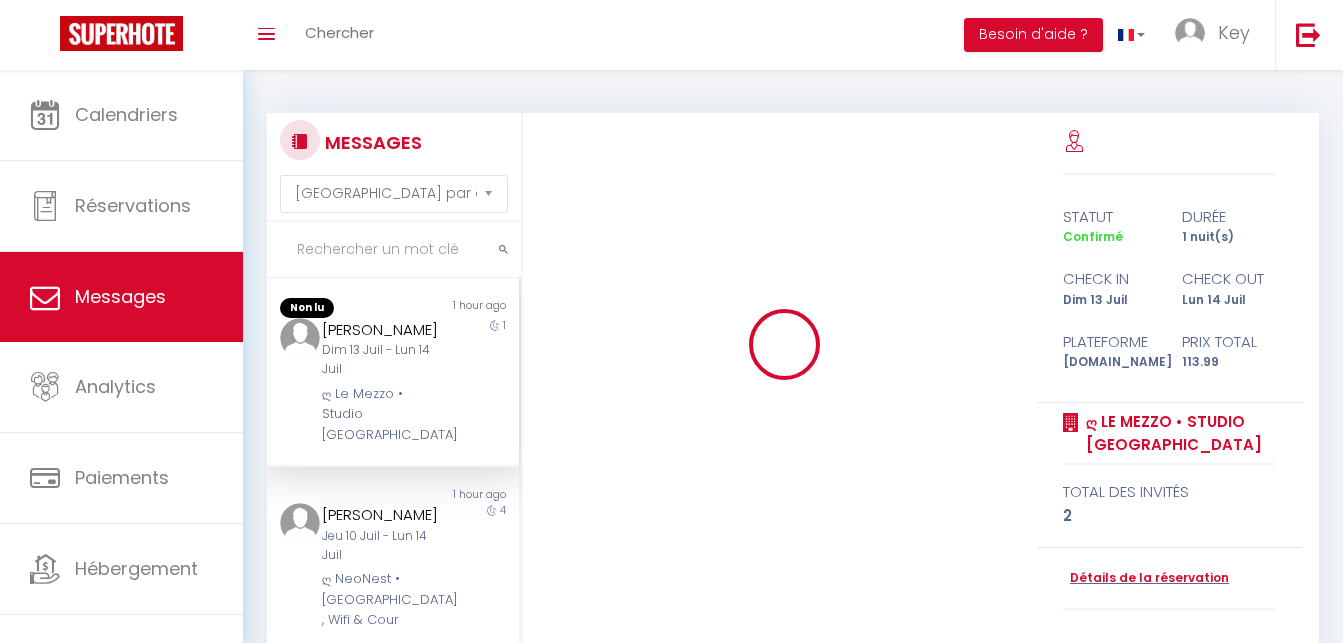 select on "2025" 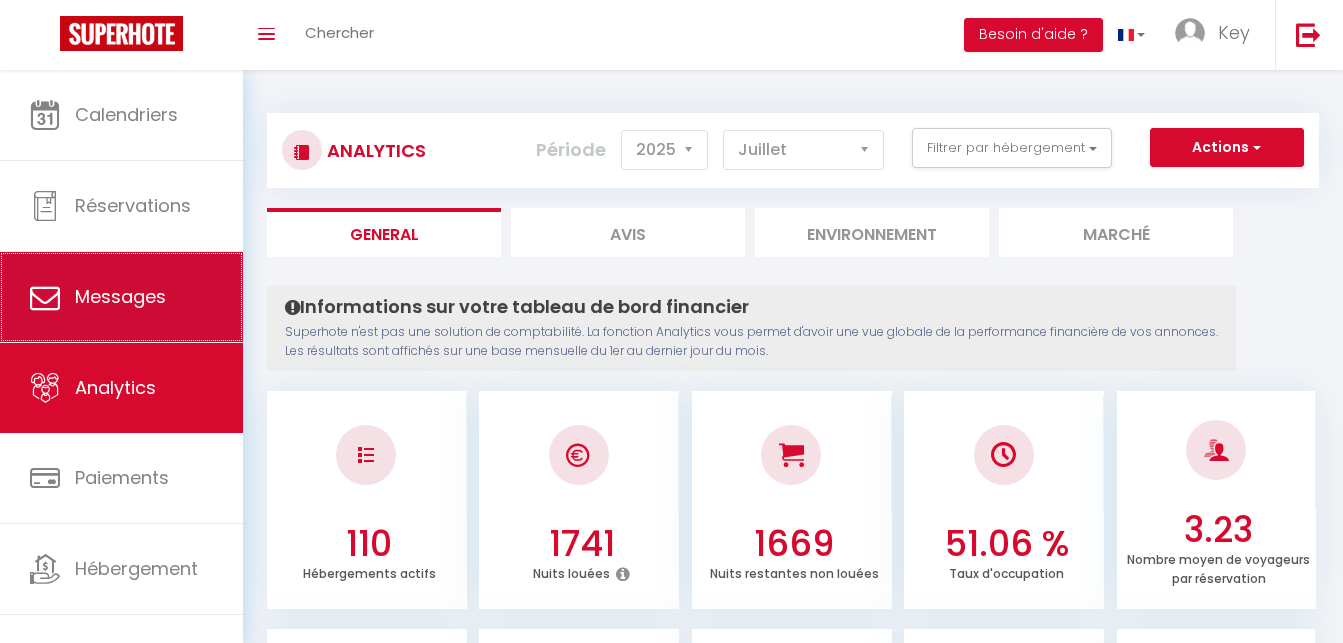 click on "Messages" at bounding box center [120, 296] 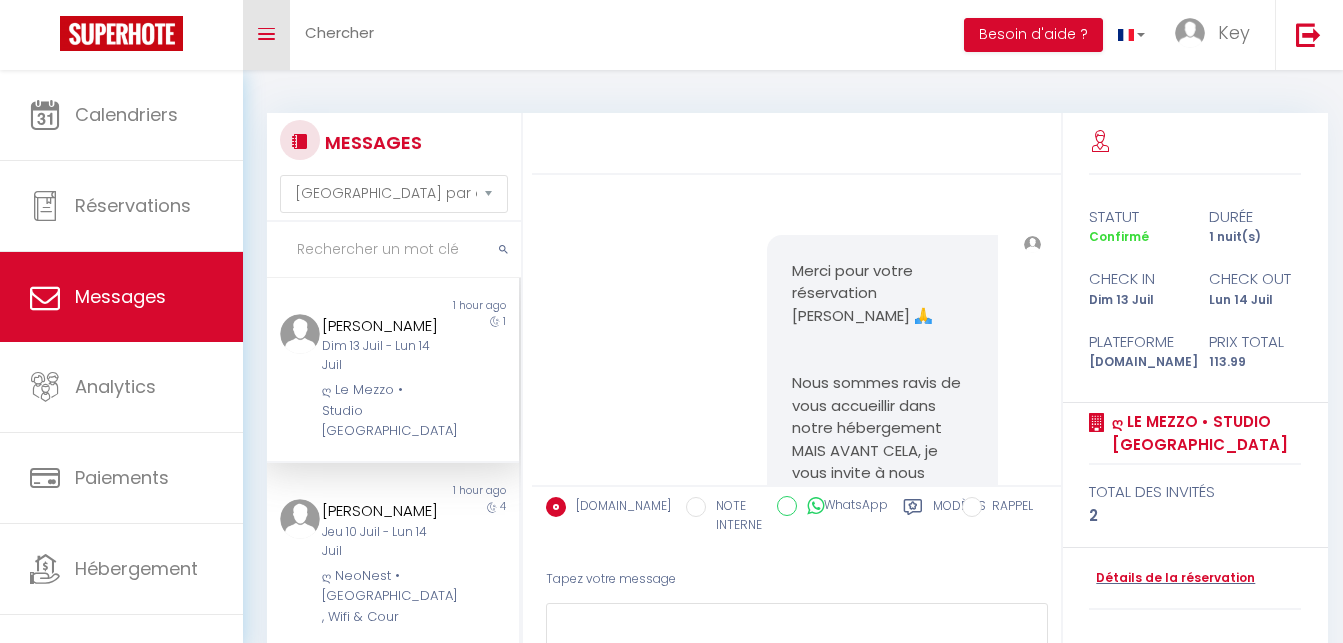 scroll, scrollTop: 8512, scrollLeft: 0, axis: vertical 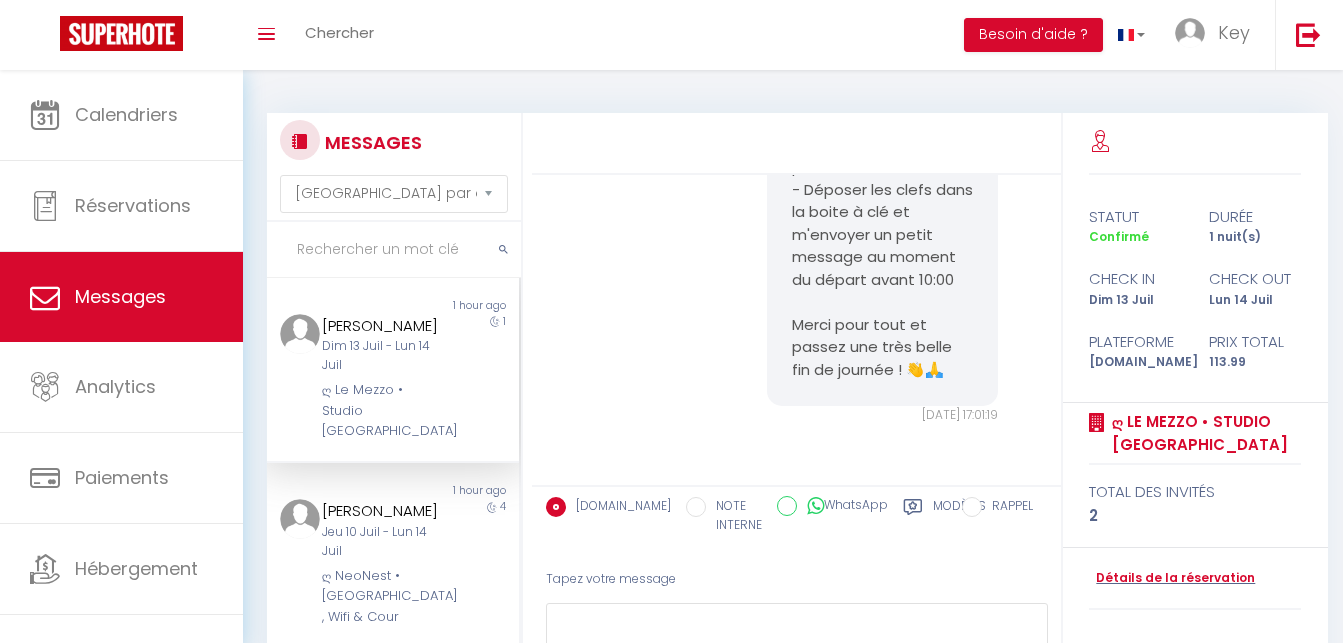 click at bounding box center [394, 250] 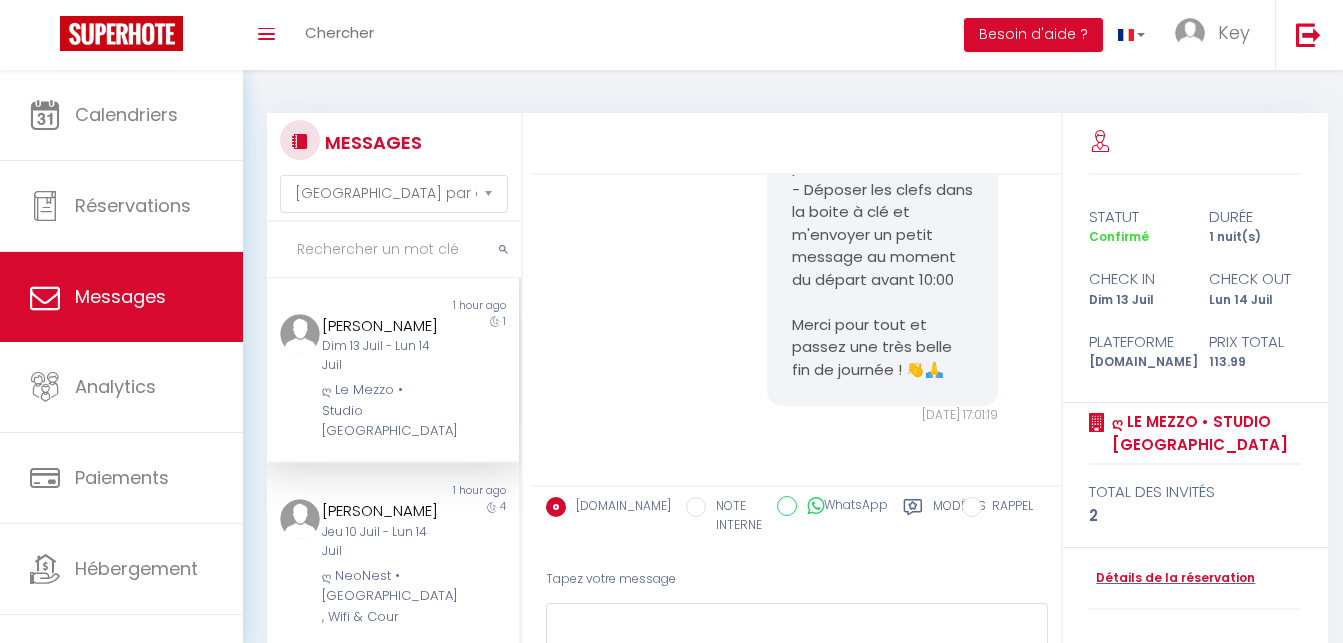 paste on "Chenu" 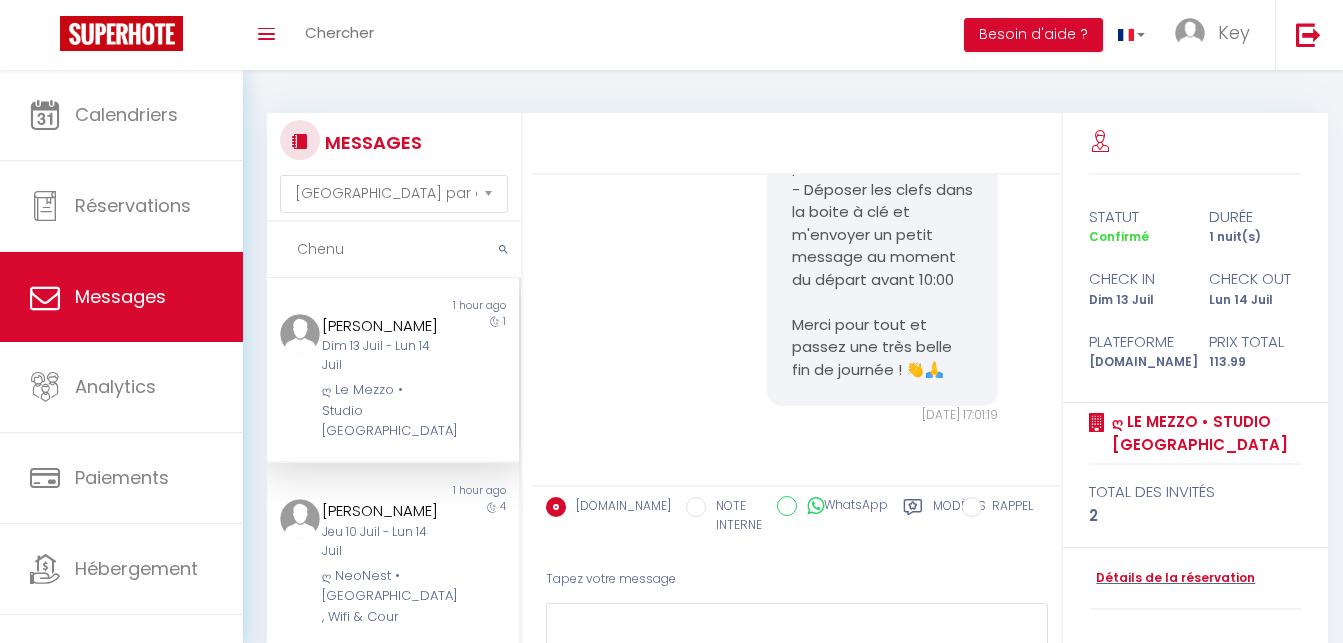 scroll, scrollTop: 3835, scrollLeft: 0, axis: vertical 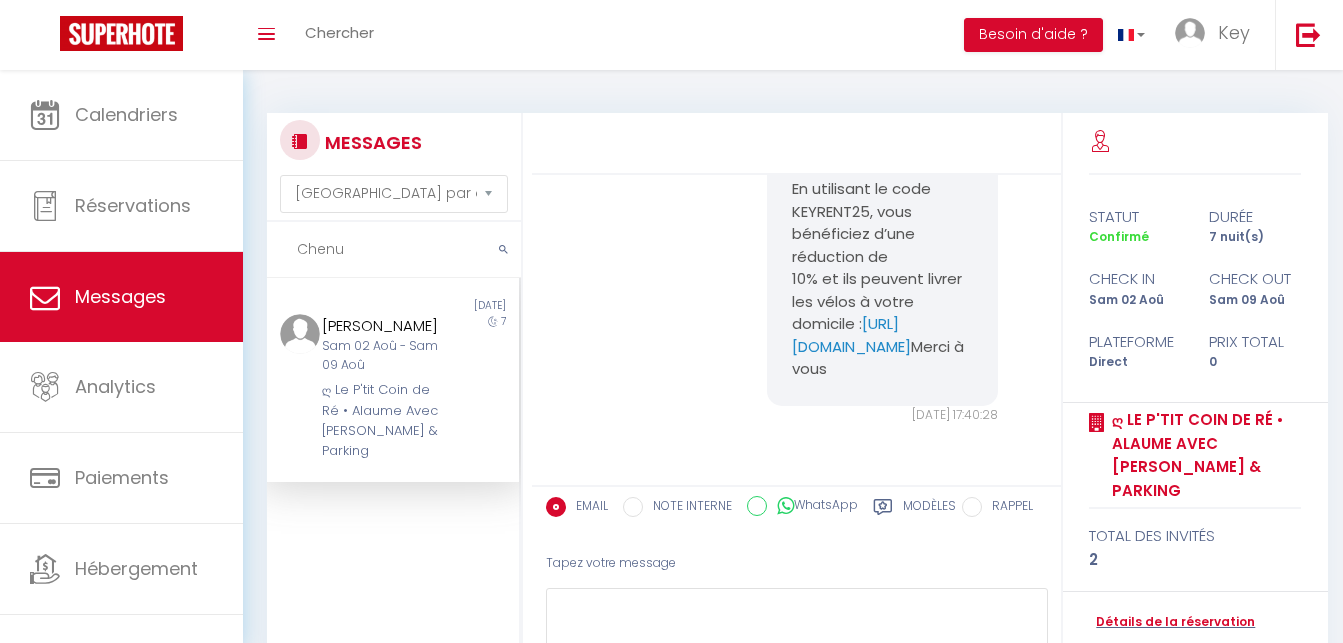 type on "Chenu" 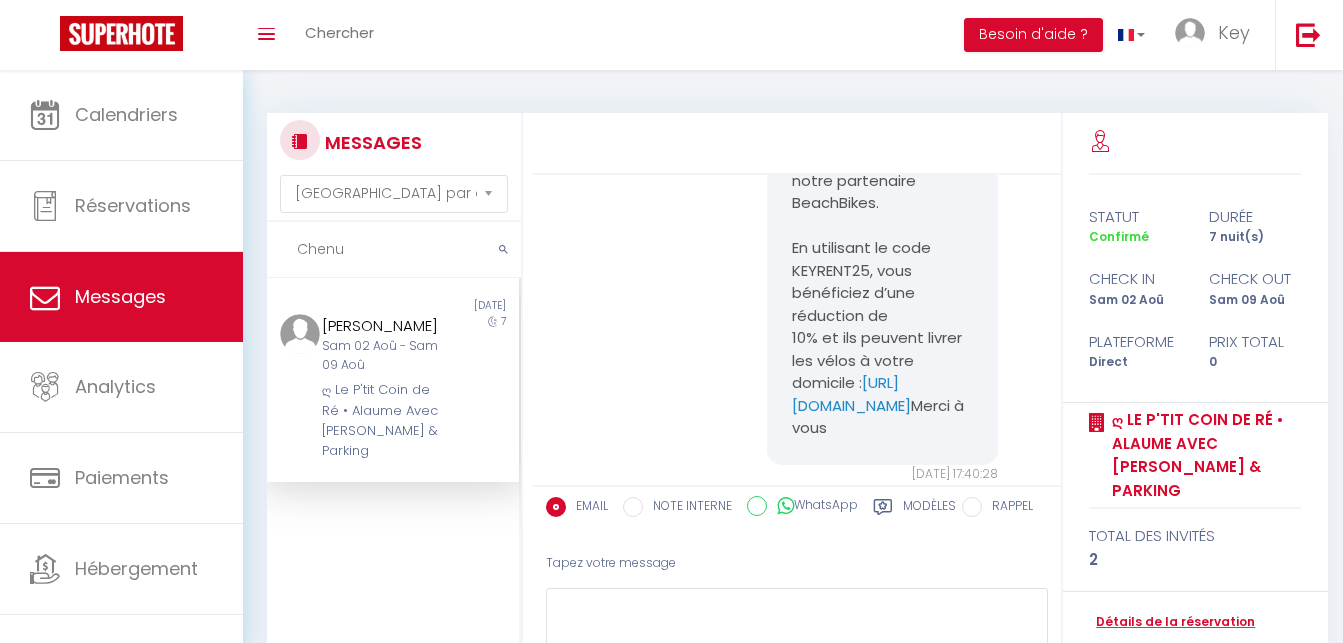 scroll, scrollTop: 3835, scrollLeft: 0, axis: vertical 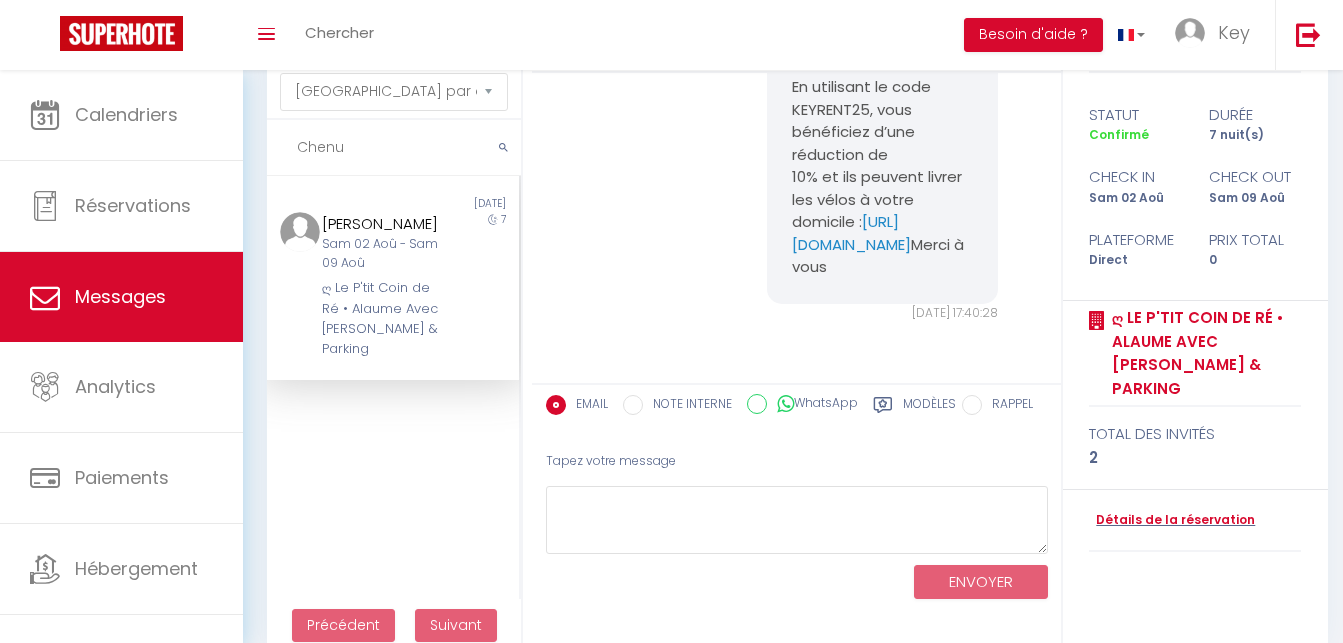 drag, startPoint x: 705, startPoint y: 557, endPoint x: 715, endPoint y: 544, distance: 16.40122 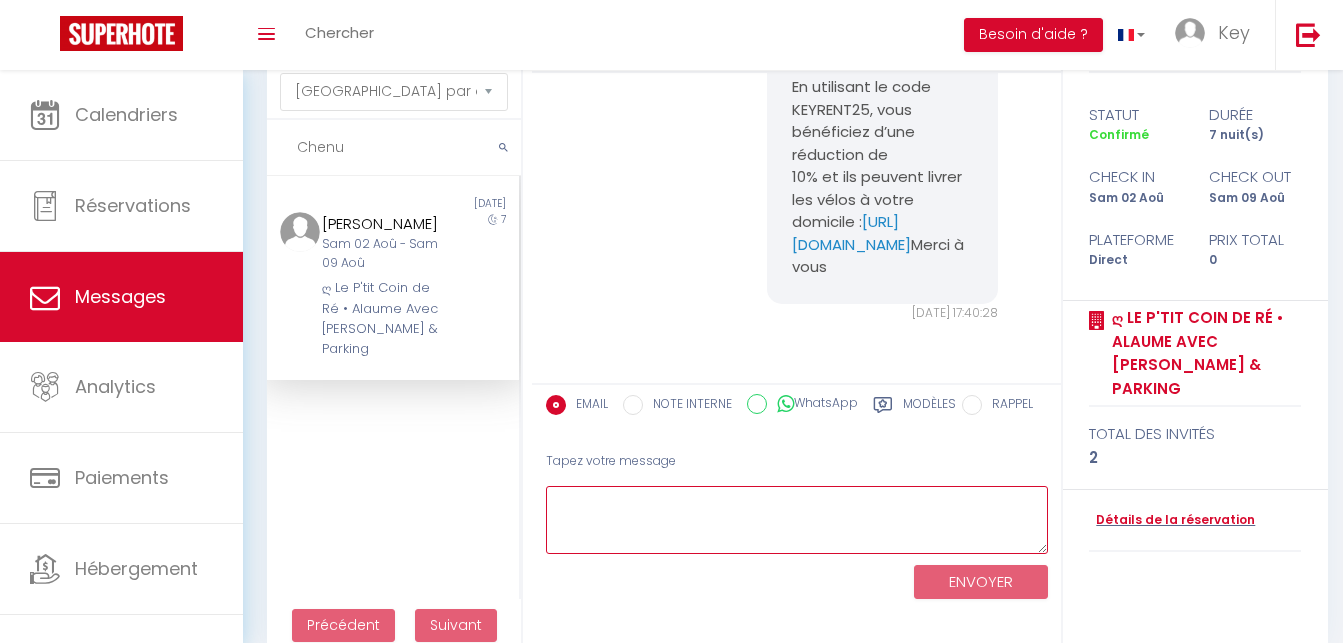 click at bounding box center [797, 520] 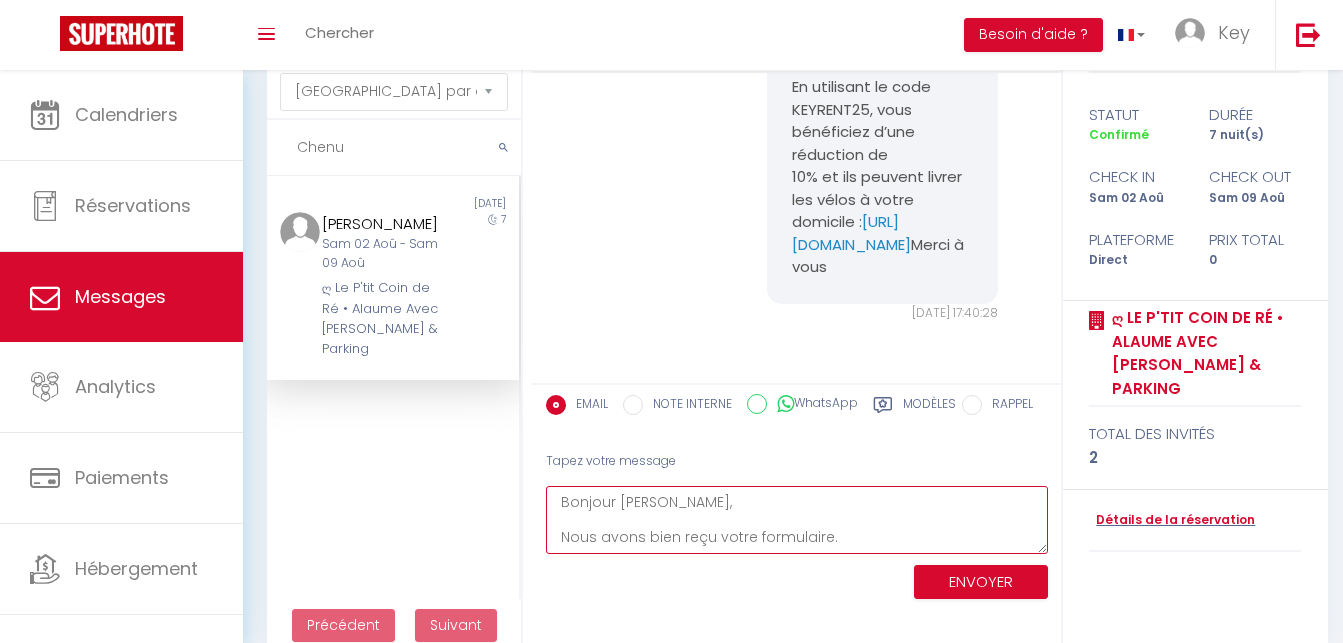 scroll, scrollTop: 28, scrollLeft: 0, axis: vertical 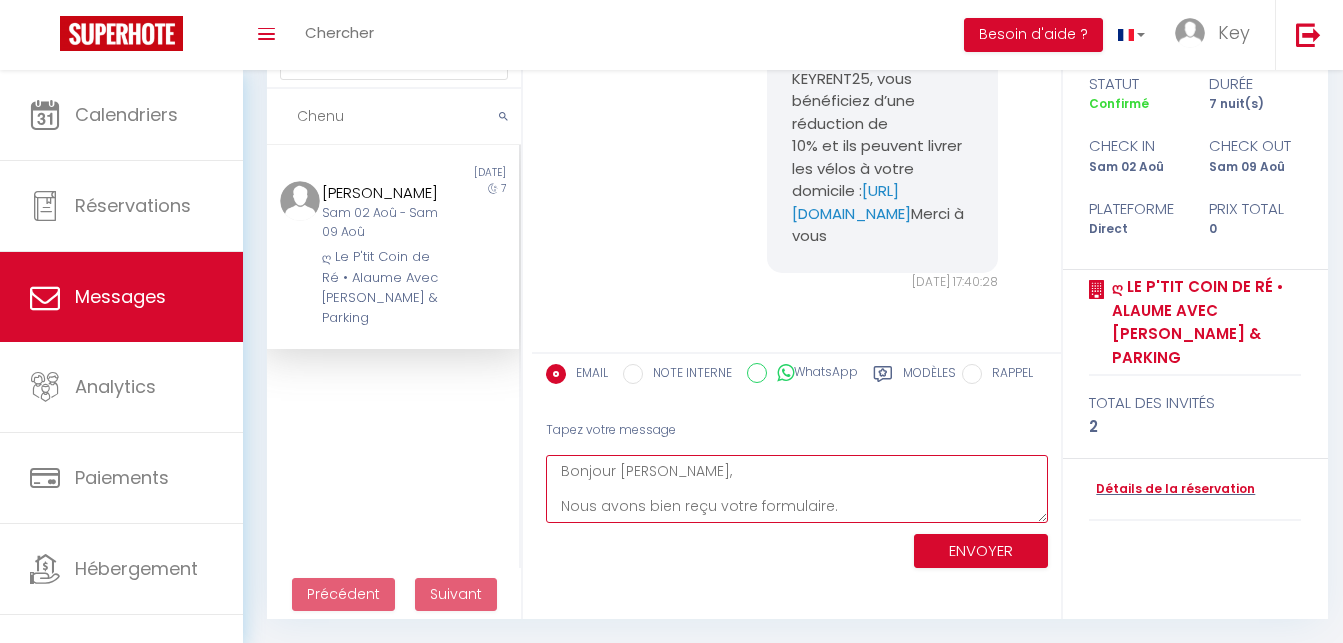 type on "Bonjour Estelle,
Nous avons bien reçu votre formulaire." 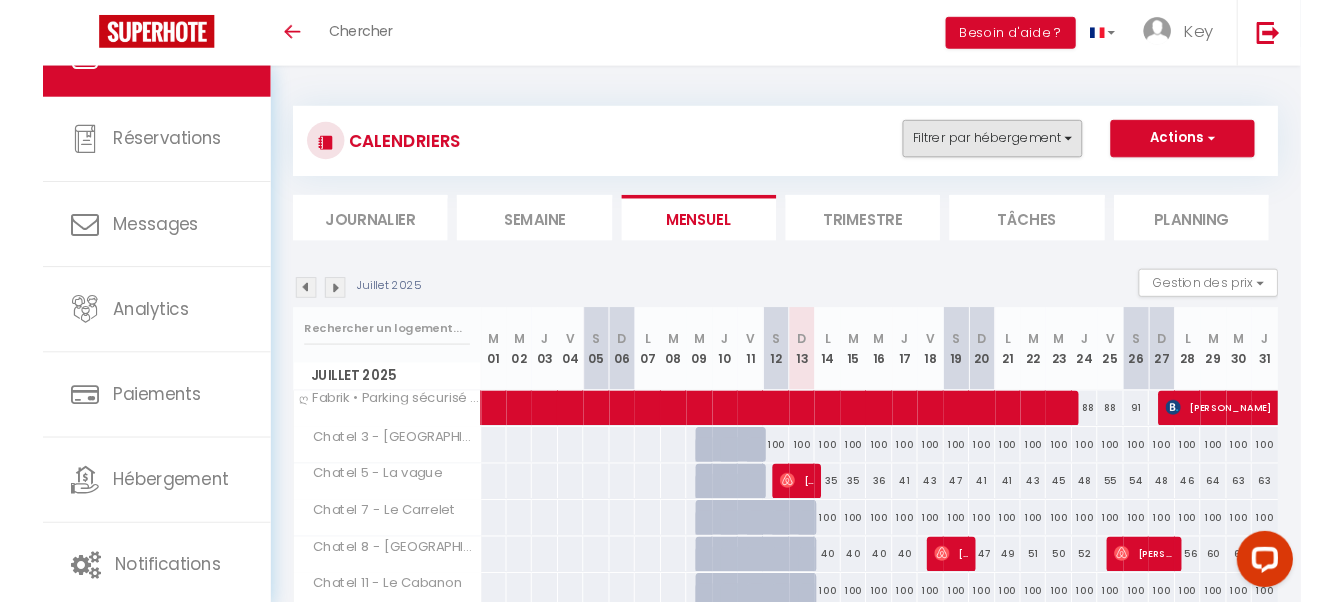 scroll, scrollTop: 0, scrollLeft: 0, axis: both 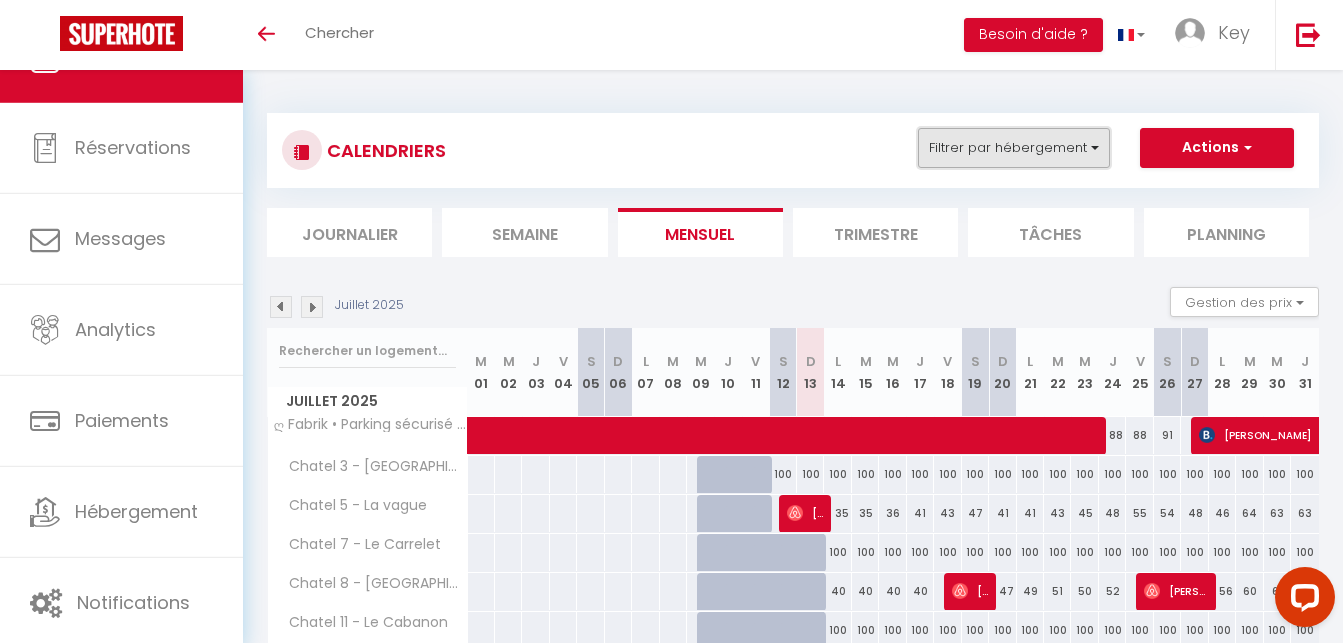 click on "Filtrer par hébergement" at bounding box center [1014, 148] 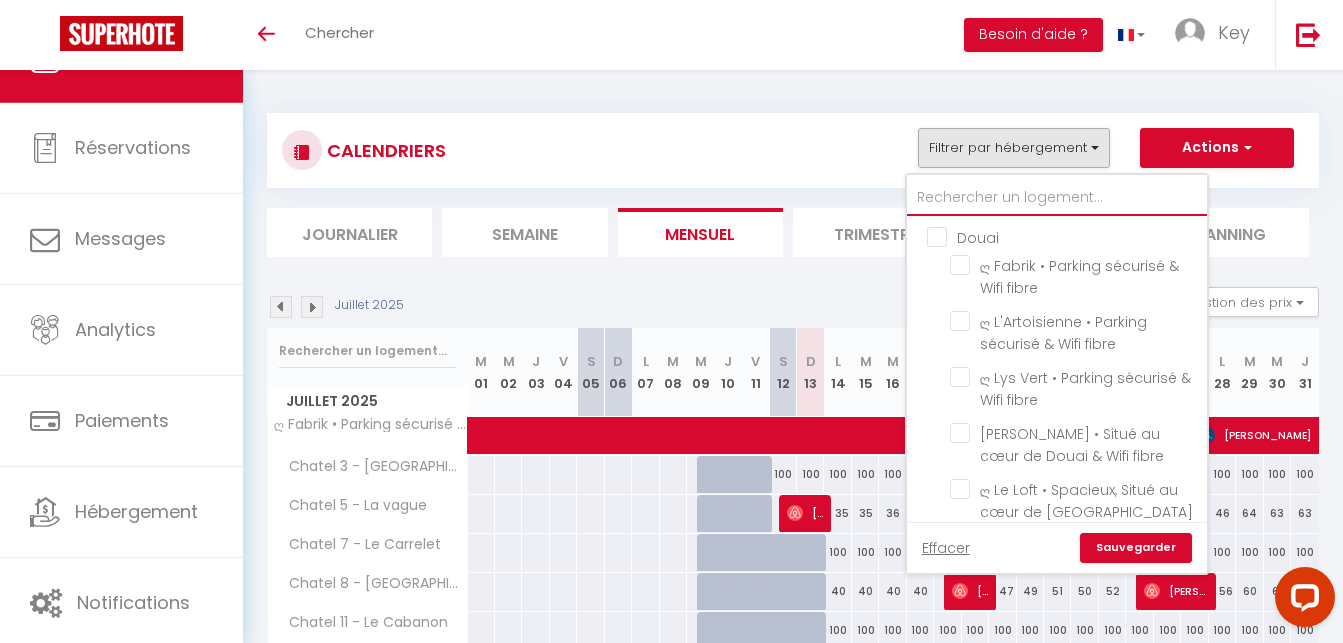 click at bounding box center [1057, 198] 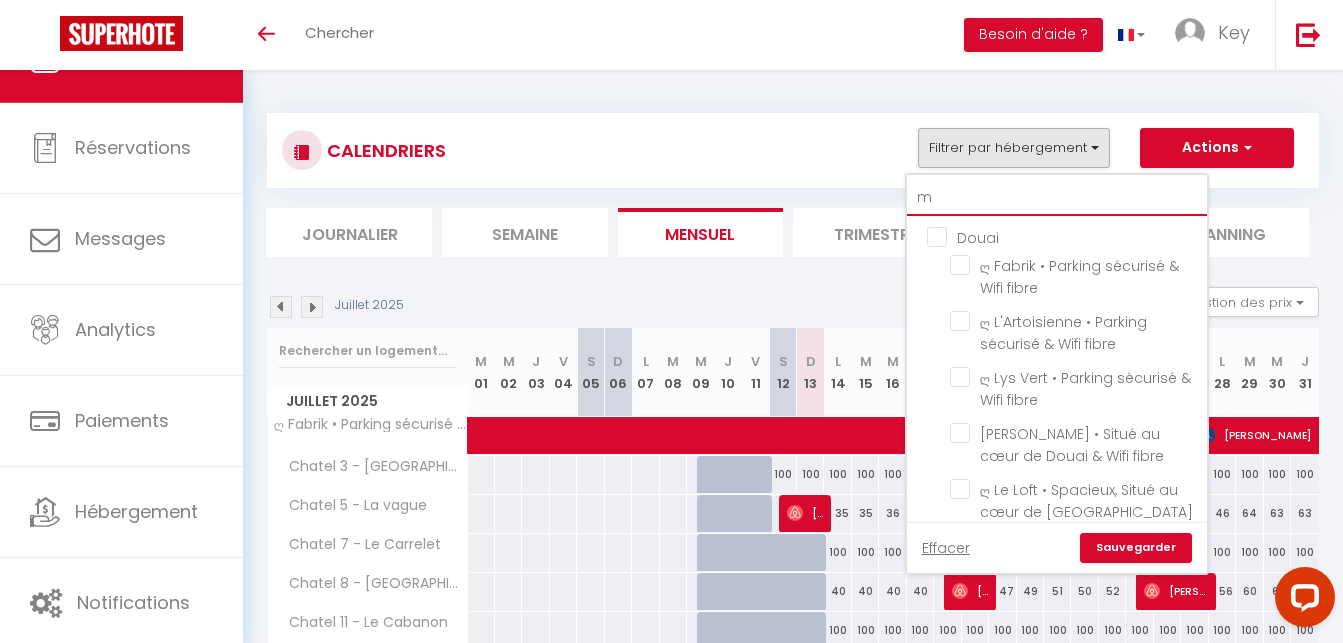 type on "me" 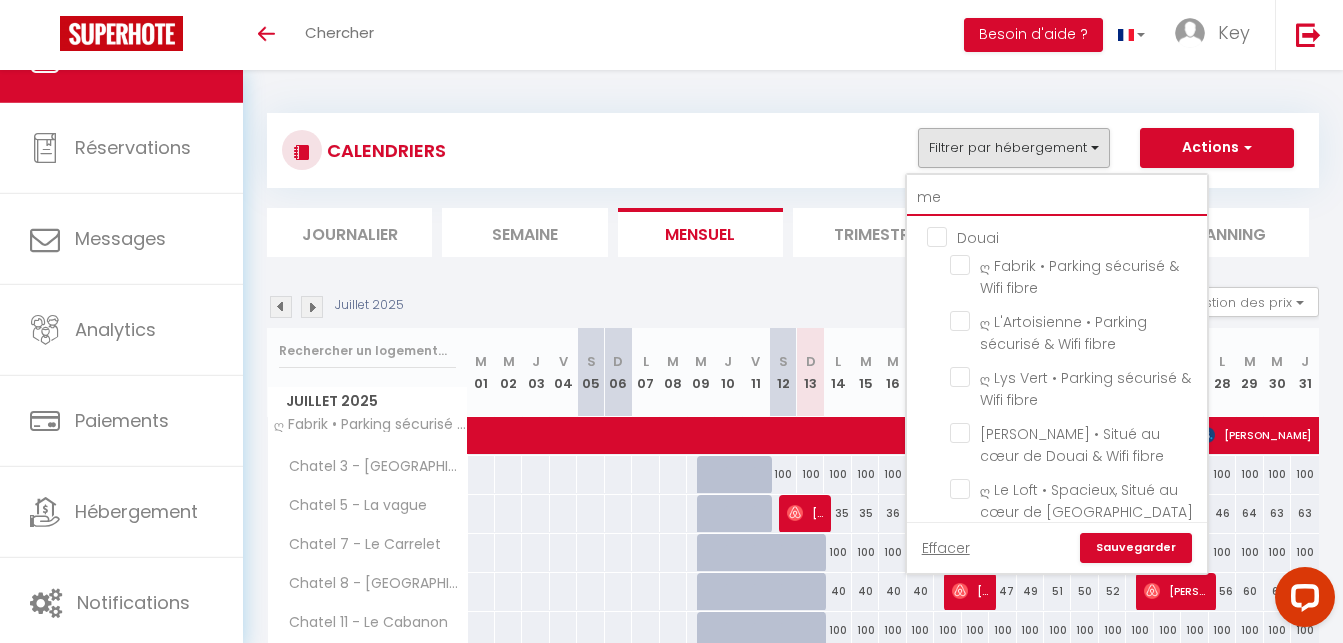 checkbox on "false" 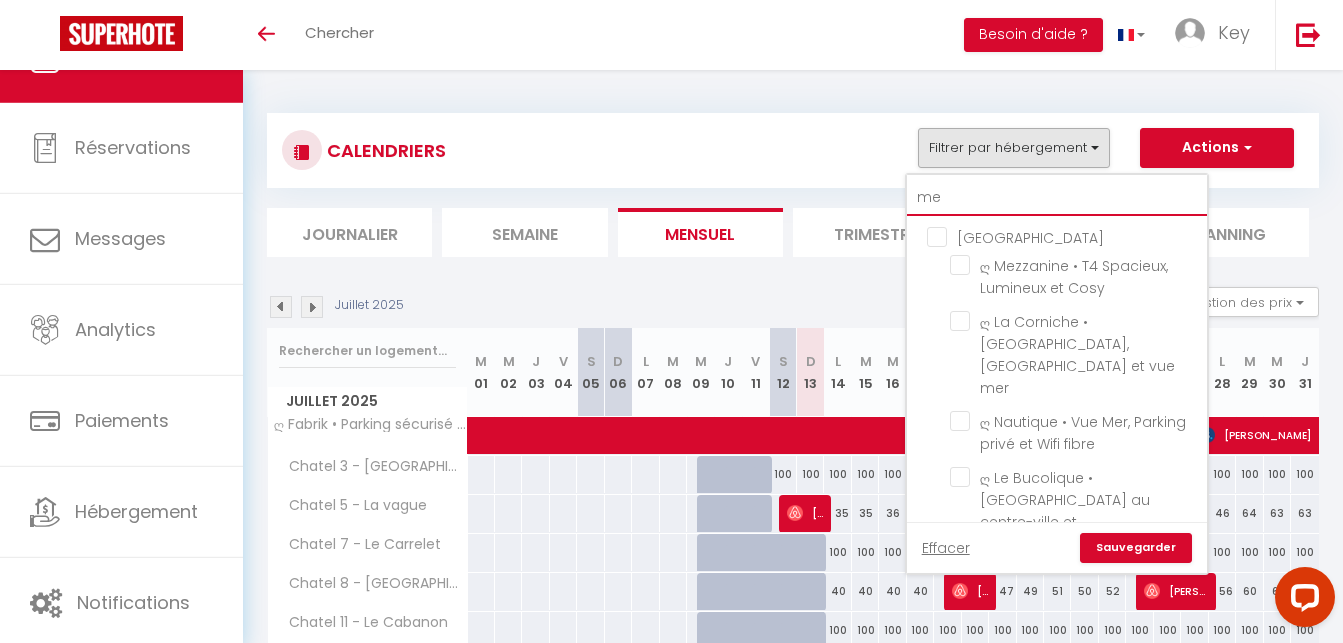 type on "mez" 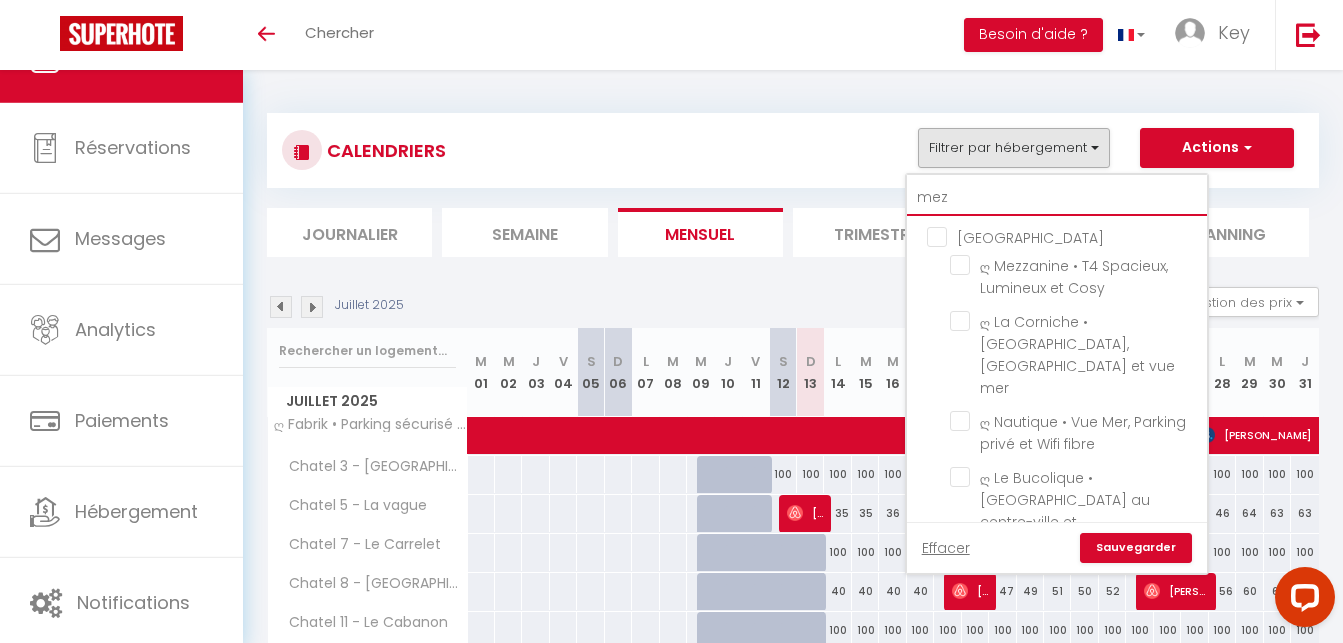 type on "mezz" 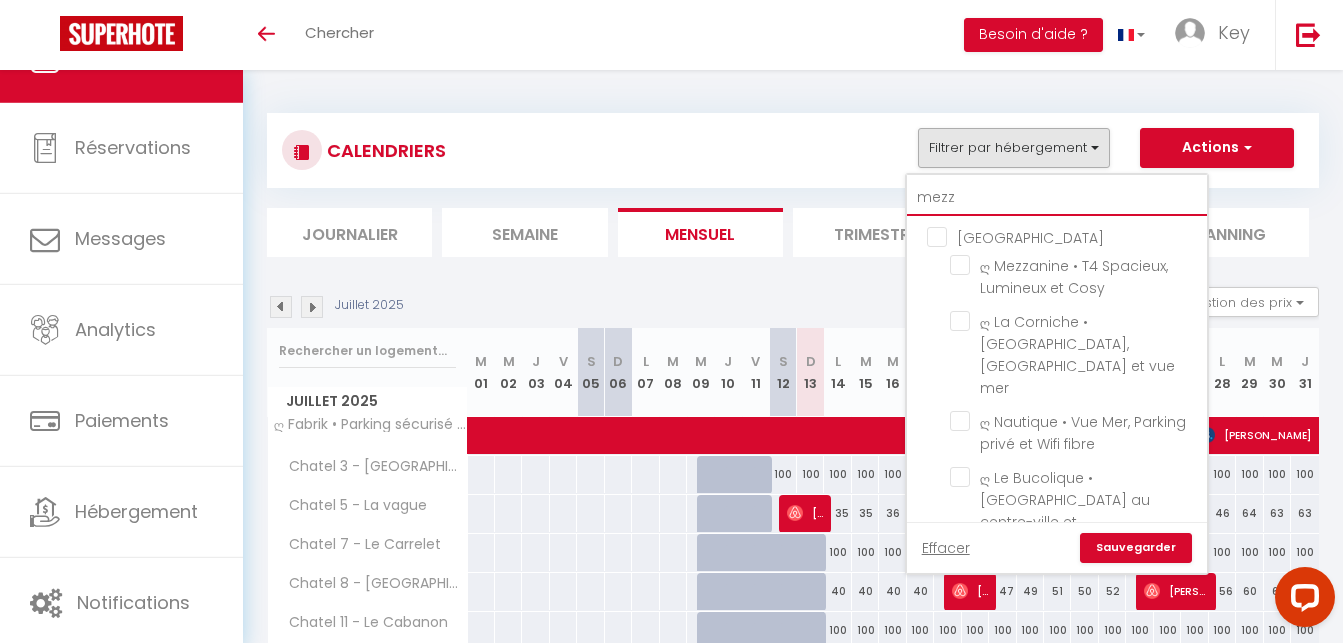 checkbox on "false" 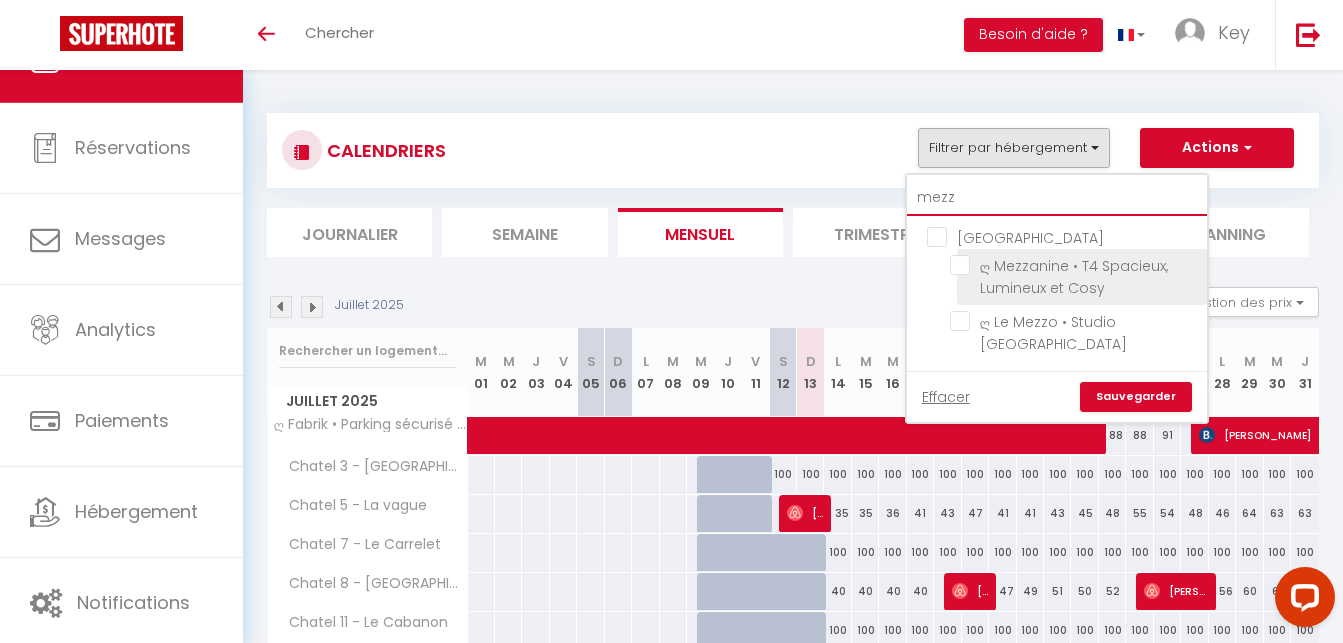 type on "mezz" 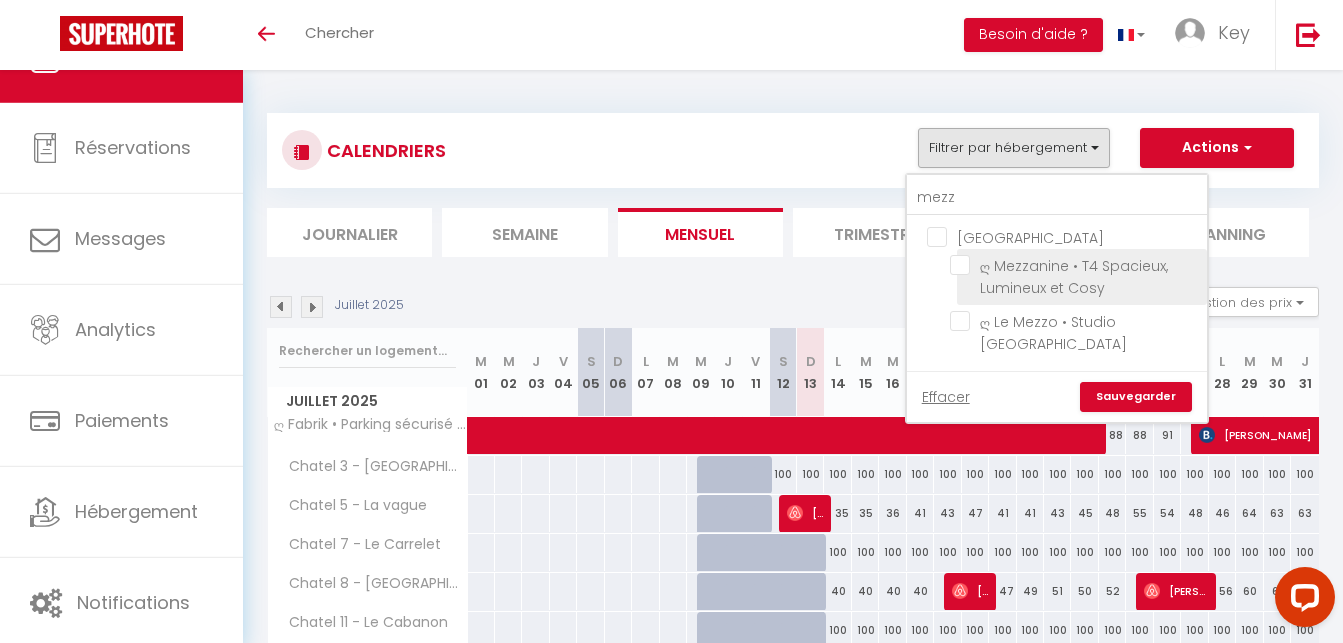 click on "ღ Mezzanine • T4 Spacieux, Lumineux et Cosy" at bounding box center (1075, 265) 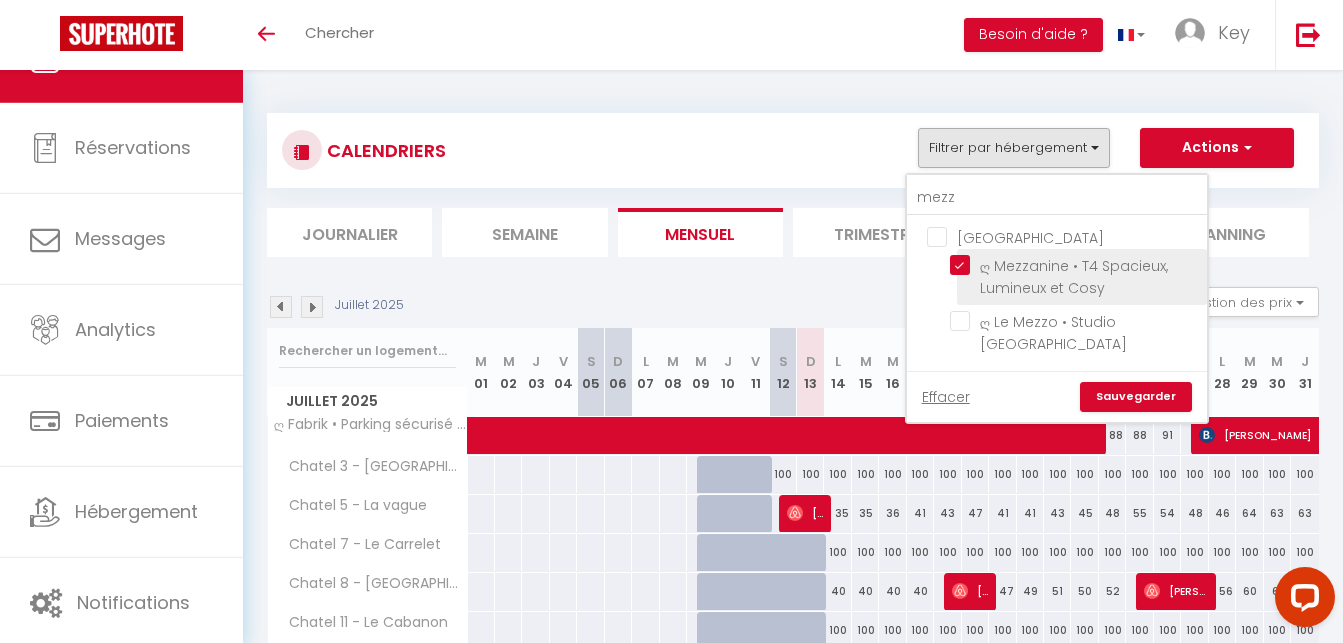 checkbox on "false" 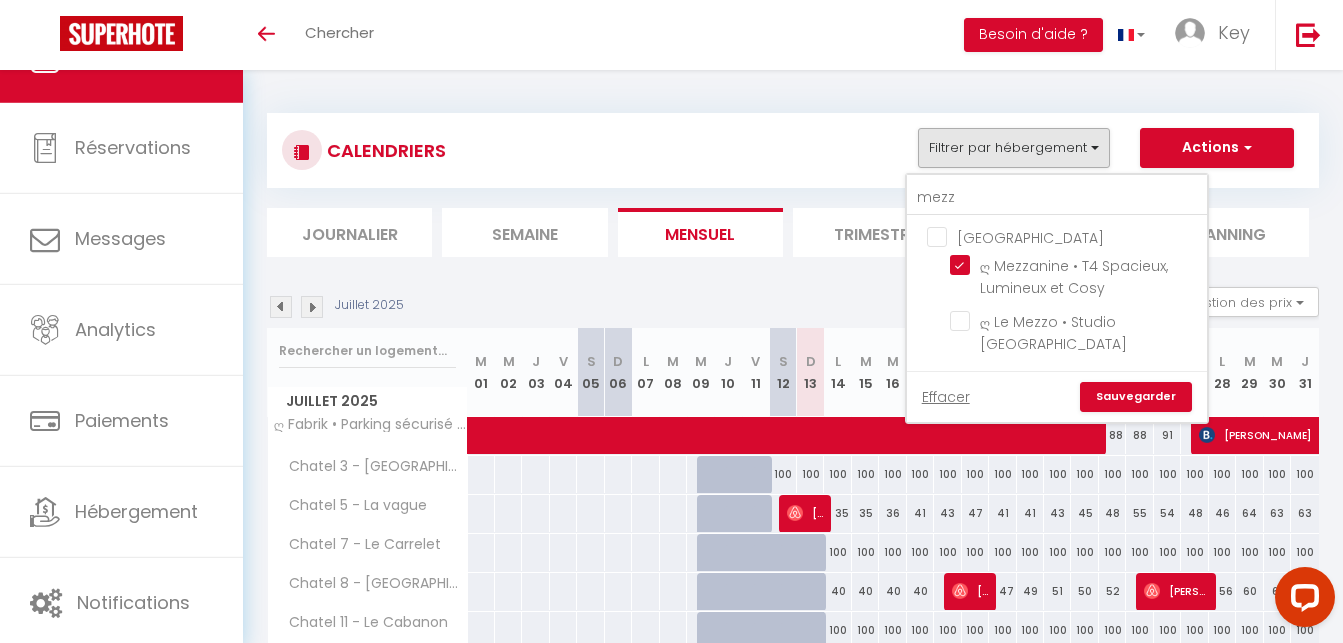 click on "Sauvegarder" at bounding box center (1136, 397) 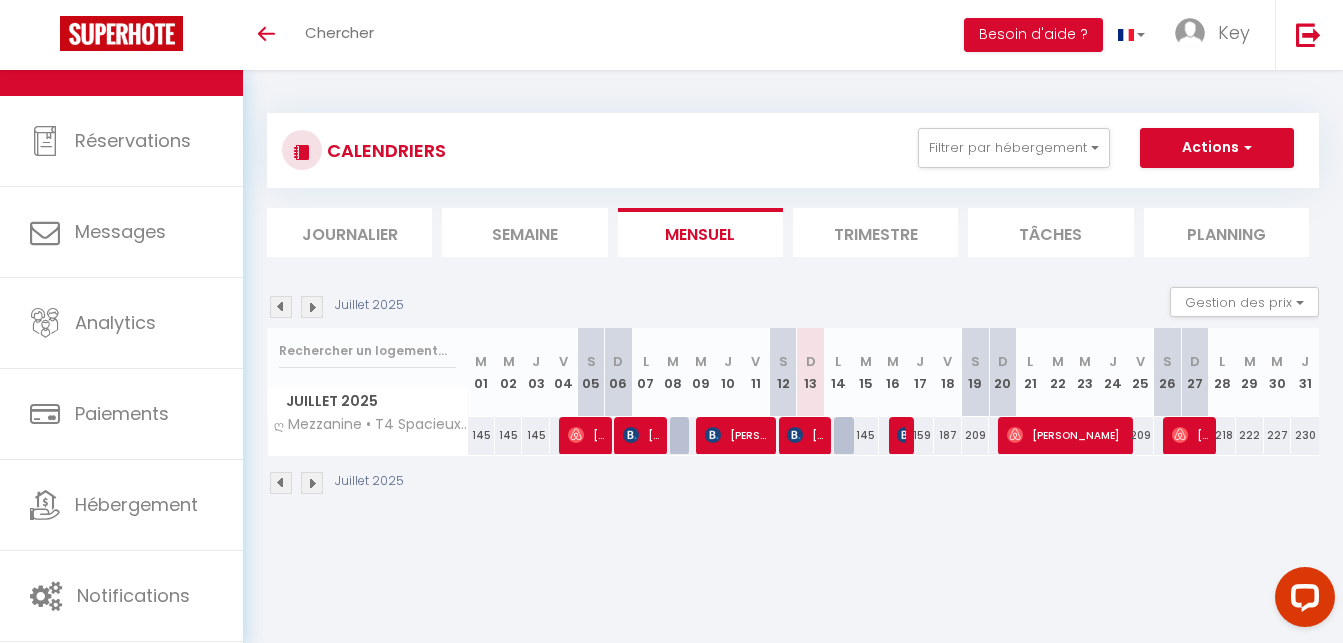 click on "Coaching SuperHote ce soir à 18h00, pour participer:  [URL][DOMAIN_NAME][SECURITY_DATA]   ×     Toggle navigation       Toggle Search     Toggle menubar     Chercher   BUTTON
Besoin d'aide ?
Key   Paramètres        Équipe     Résultat de la recherche   Aucun résultat     Calendriers     Réservations     Messages     Analytics      Paiements     Hébergement     Notifications                 Résultat de la recherche   Id   Appart   Voyageur    Checkin   Checkout   Nuits   Pers.   Plateforme   Statut     Résultat de la recherche   Aucun résultat           CALENDRIERS
Filtrer par hébergement
mezz      La Rochelle       ღ Mezzanine • T4 Spacieux, Lumineux et Cosy     ღ Le Mezzo  • Studio proche Centre & Wifi    Effacer   Sauvegarder
Actions
Nouvelle réservation   Exporter les réservations" at bounding box center [671, 391] 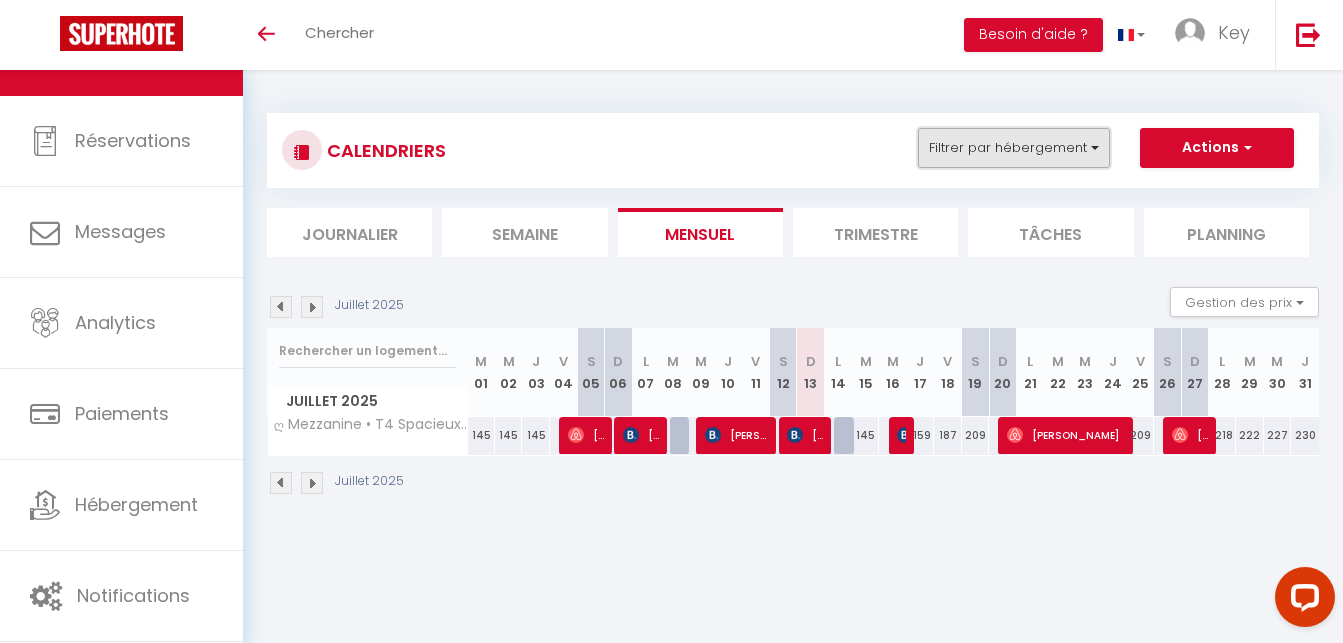 click on "Filtrer par hébergement" at bounding box center [1014, 148] 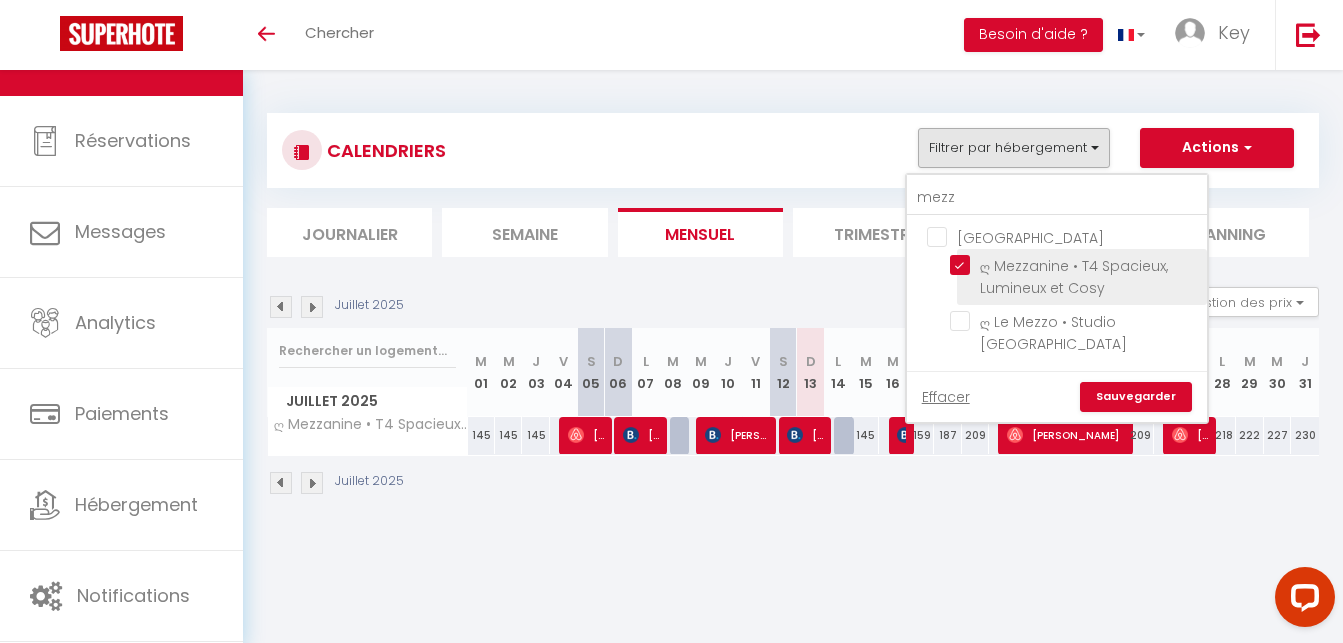 click on "ღ Mezzanine • T4 Spacieux, Lumineux et Cosy" at bounding box center [1075, 265] 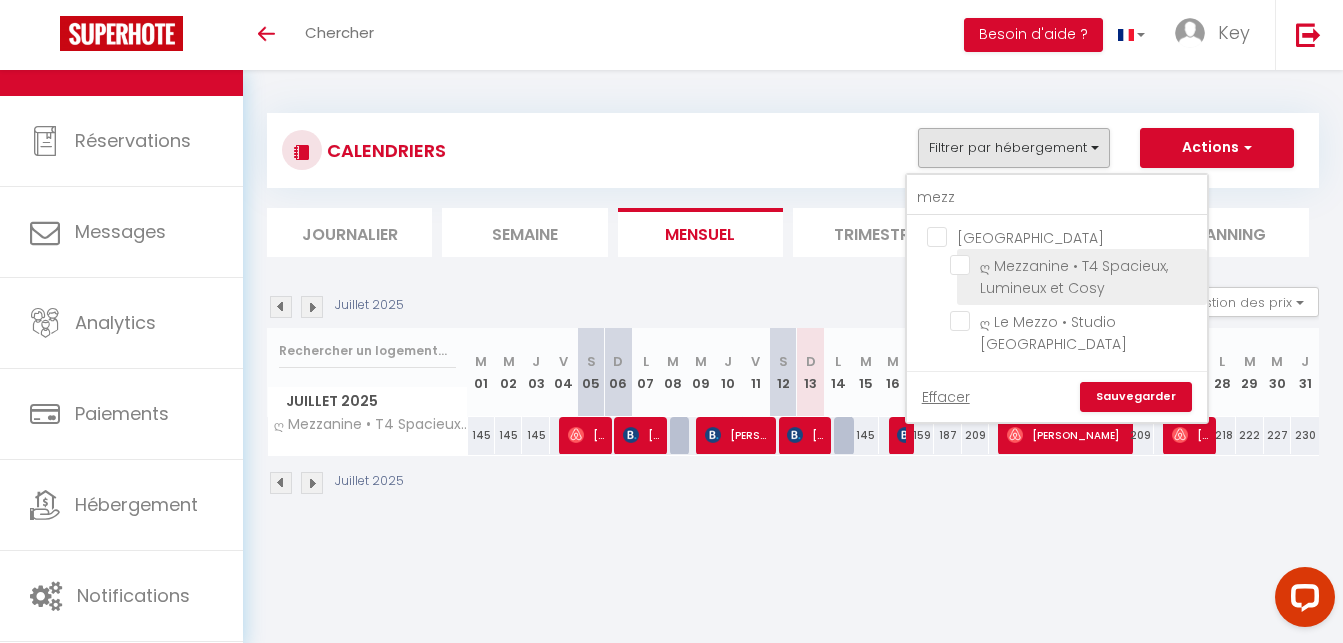 checkbox on "false" 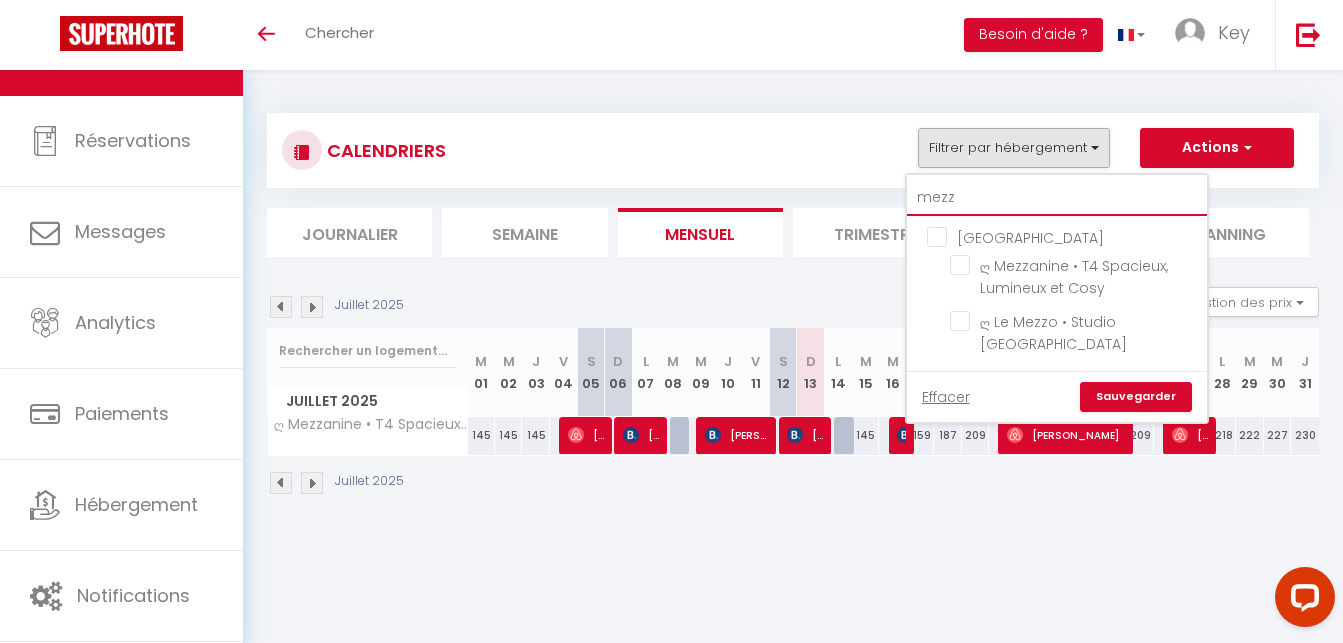 click on "mezz" at bounding box center (1057, 198) 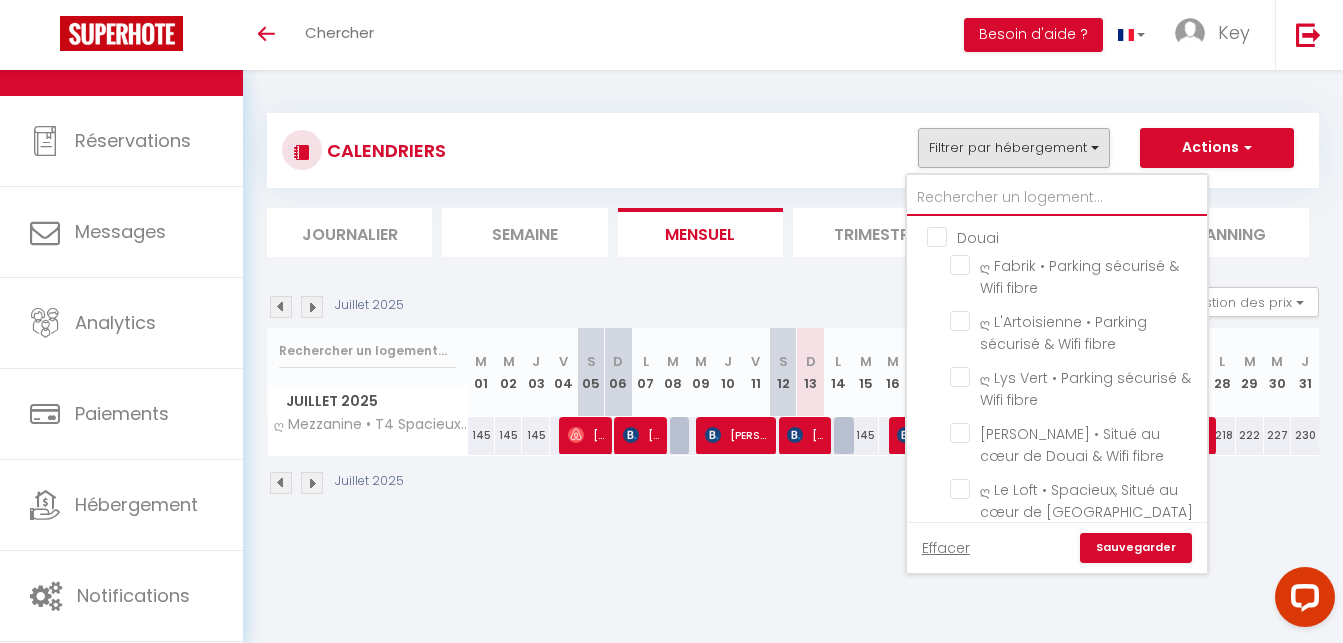 checkbox on "false" 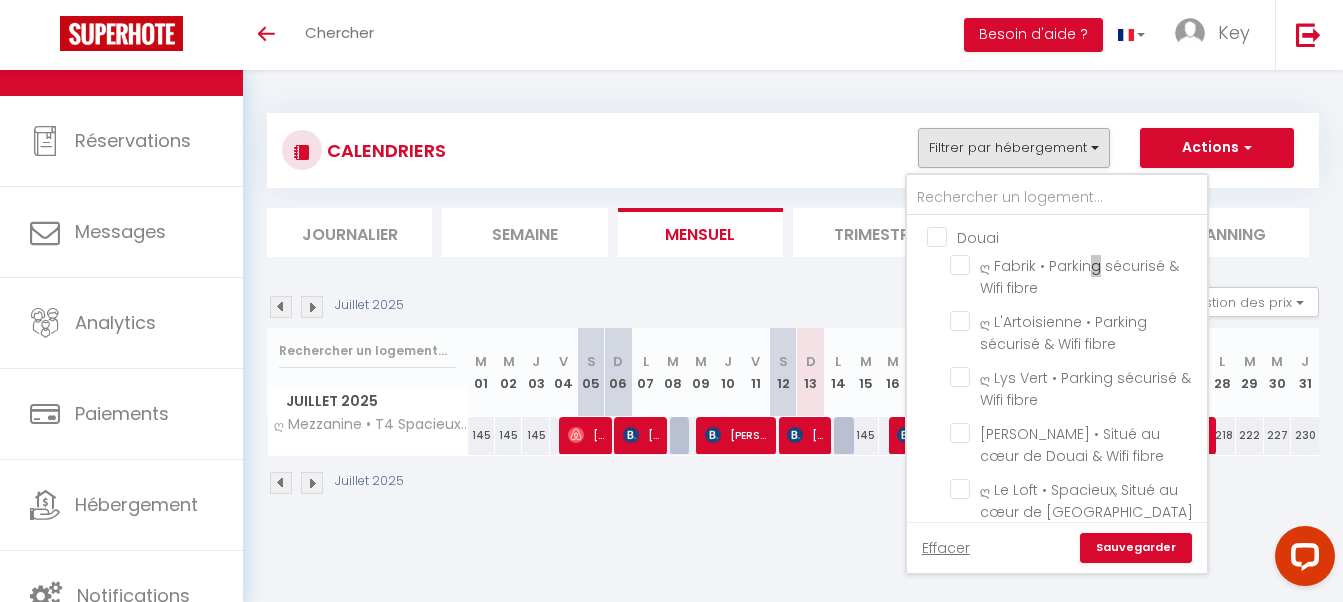 scroll, scrollTop: 5097, scrollLeft: 0, axis: vertical 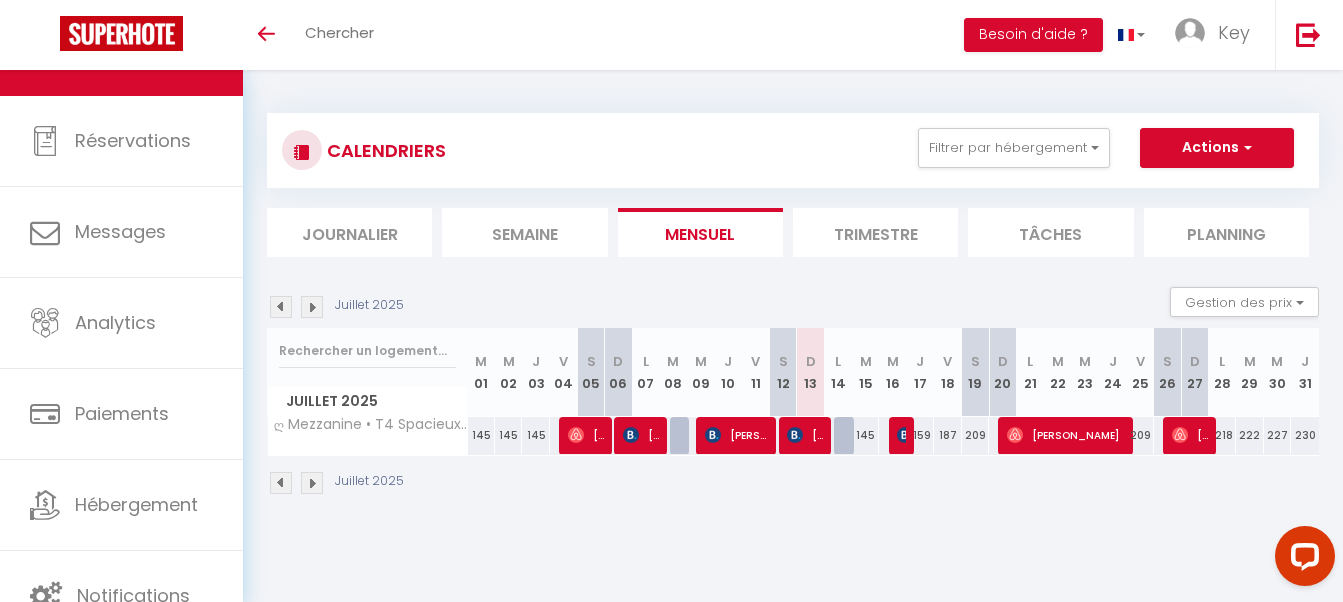 click on "CALENDRIERS
Filtrer par hébergement
Douai       ღ Fabrik • Parking sécurisé & Wifi fibre     ღ L'Artoisienne • Parking sécurisé & Wifi fibre     ღ Lys Vert • Parking sécurisé & Wifi fibre     ღ Reyloft • Situé au cœur de Douai & Wifi fibre     ღ Le Loft • Spacieux, Situé au cœur de Douai     ღ Delfosse •3 chambres, extérieur et Wifi Fibre     ღ L'AlterEgo • [GEOGRAPHIC_DATA], Parking Privé & Wifi     ღ NeoNest • [GEOGRAPHIC_DATA] , Wifi & Cour     ღ Le Ferronnier • Situé au cœur de Douai & Spacieux     ღ Cormier • Situé au cœur de Douai & Spacieux     [GEOGRAPHIC_DATA]       ღ Le Majorelle • Au cœur du vieux port et cosy     ღ [GEOGRAPHIC_DATA] • T4 Spacieux, Lumineux et Cosy     ღ La Cabane Rochelaise • Vue sur le [GEOGRAPHIC_DATA] • Au cœur du vieux port et cosy     ღ L'Accostage • Au cœur du vieux port et du centre     ღ [GEOGRAPHIC_DATA]• [GEOGRAPHIC_DATA]" at bounding box center [793, 304] 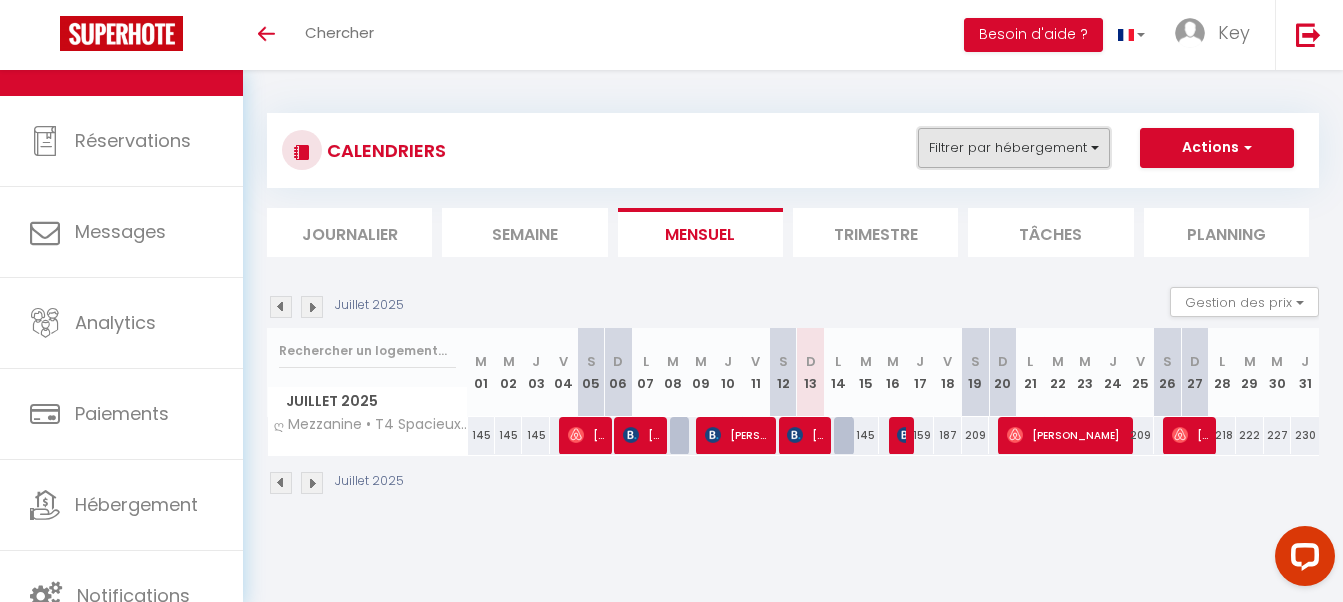 click on "Filtrer par hébergement" at bounding box center (1014, 148) 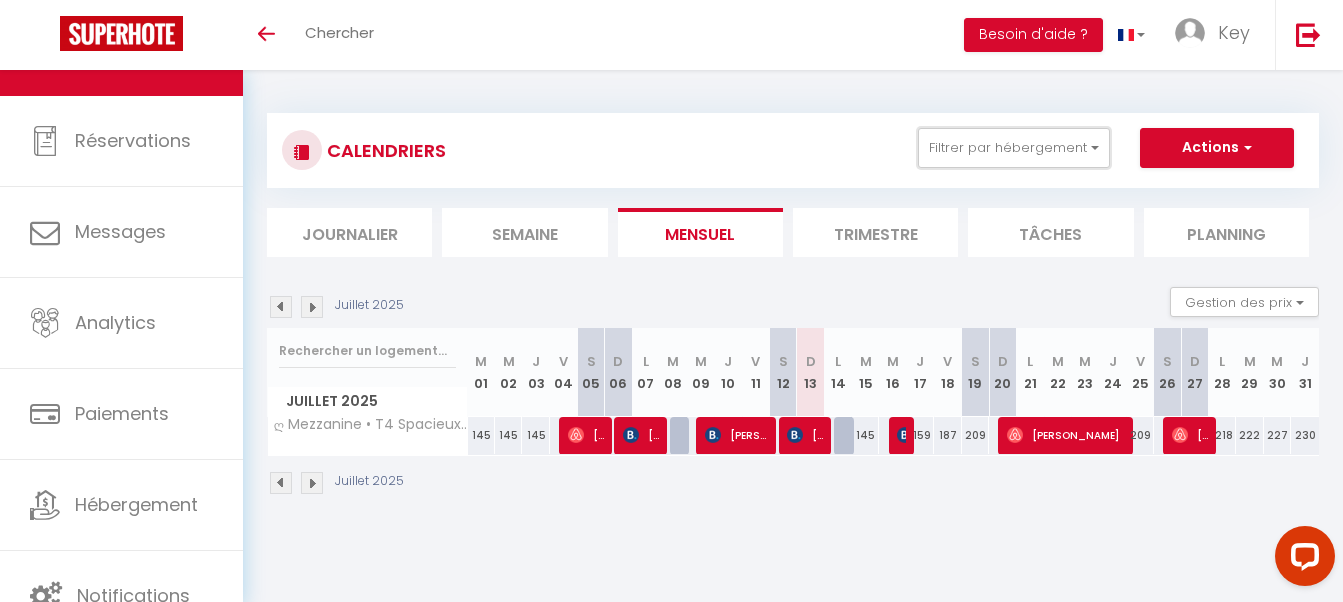 scroll, scrollTop: 5097, scrollLeft: 0, axis: vertical 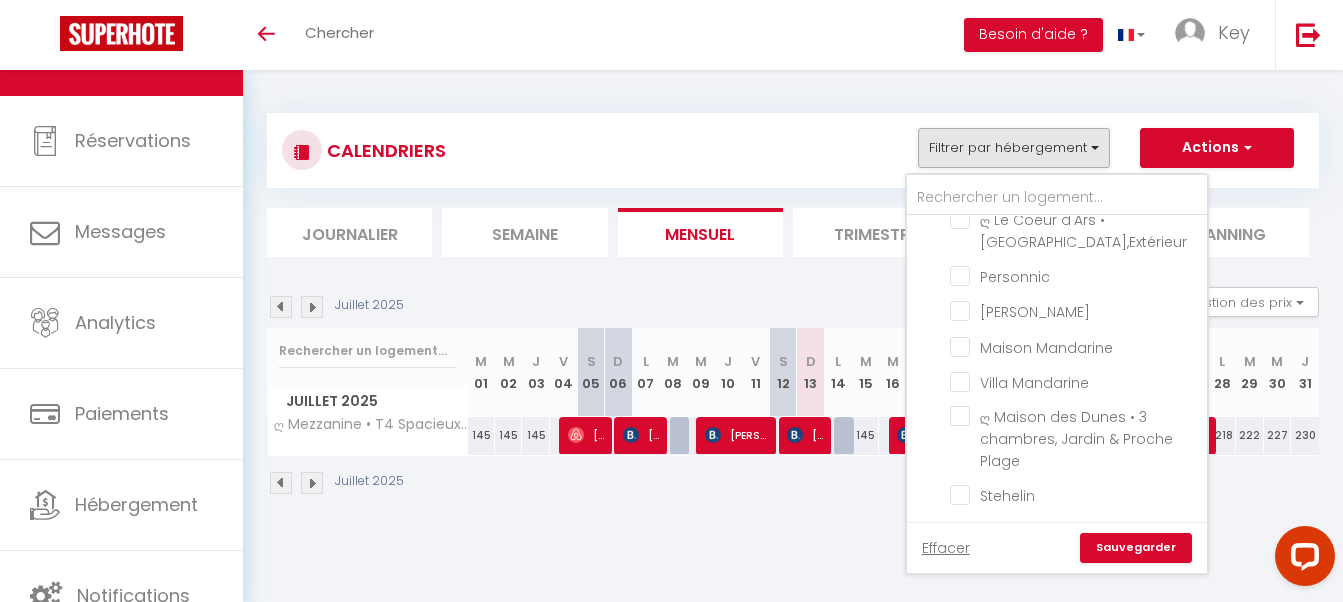 click on "Nantes" at bounding box center (1077, 776) 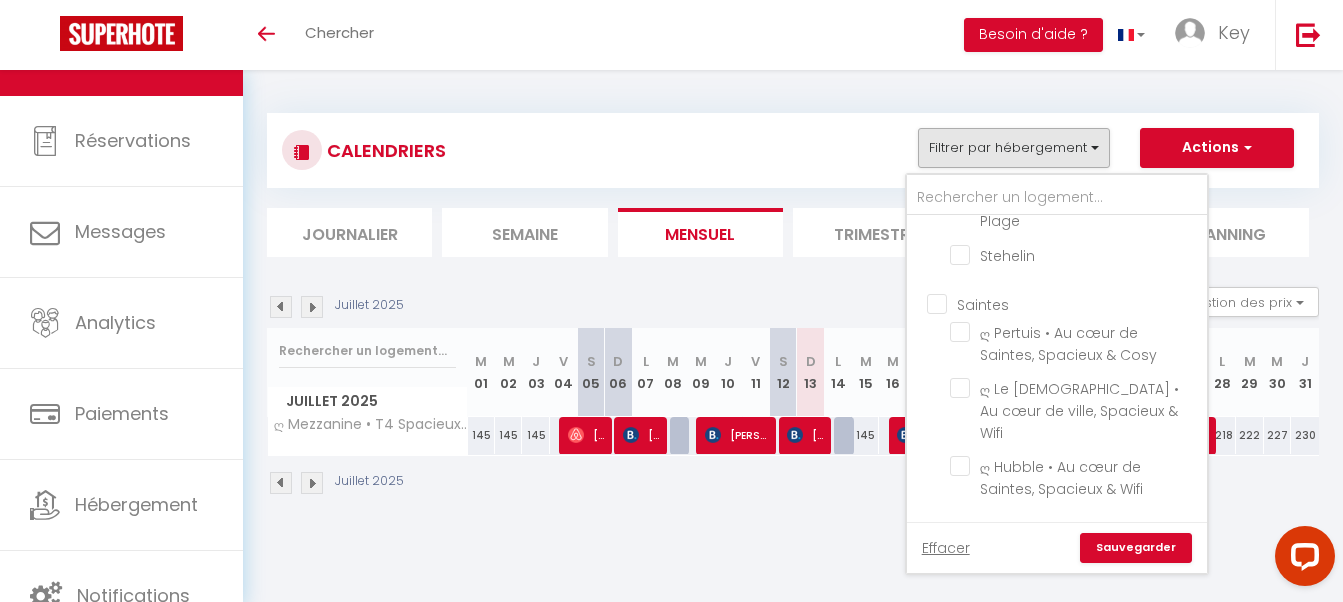 scroll, scrollTop: 5457, scrollLeft: 0, axis: vertical 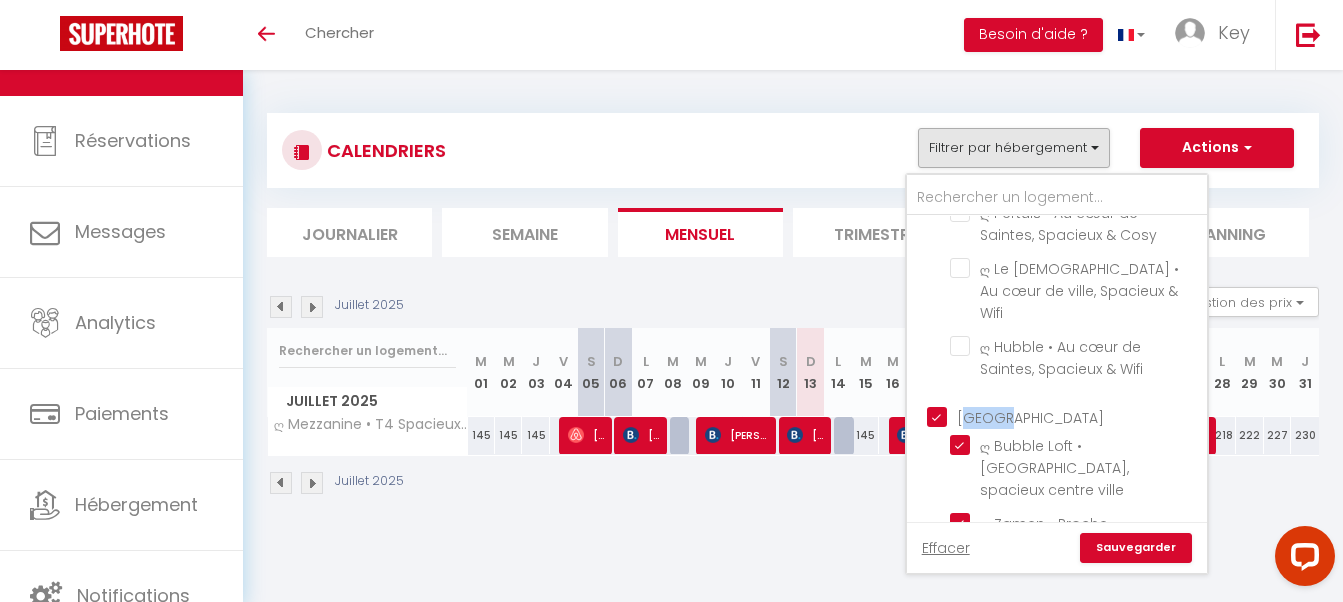 click on "Sauvegarder" at bounding box center (1136, 548) 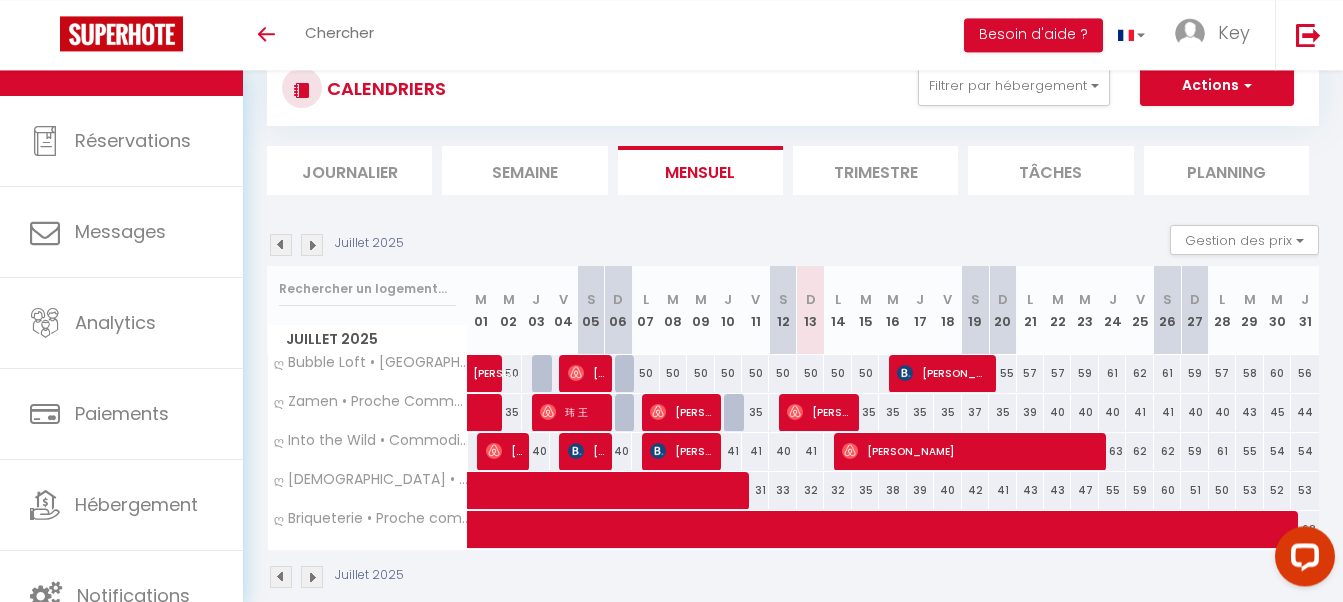 scroll, scrollTop: 92, scrollLeft: 0, axis: vertical 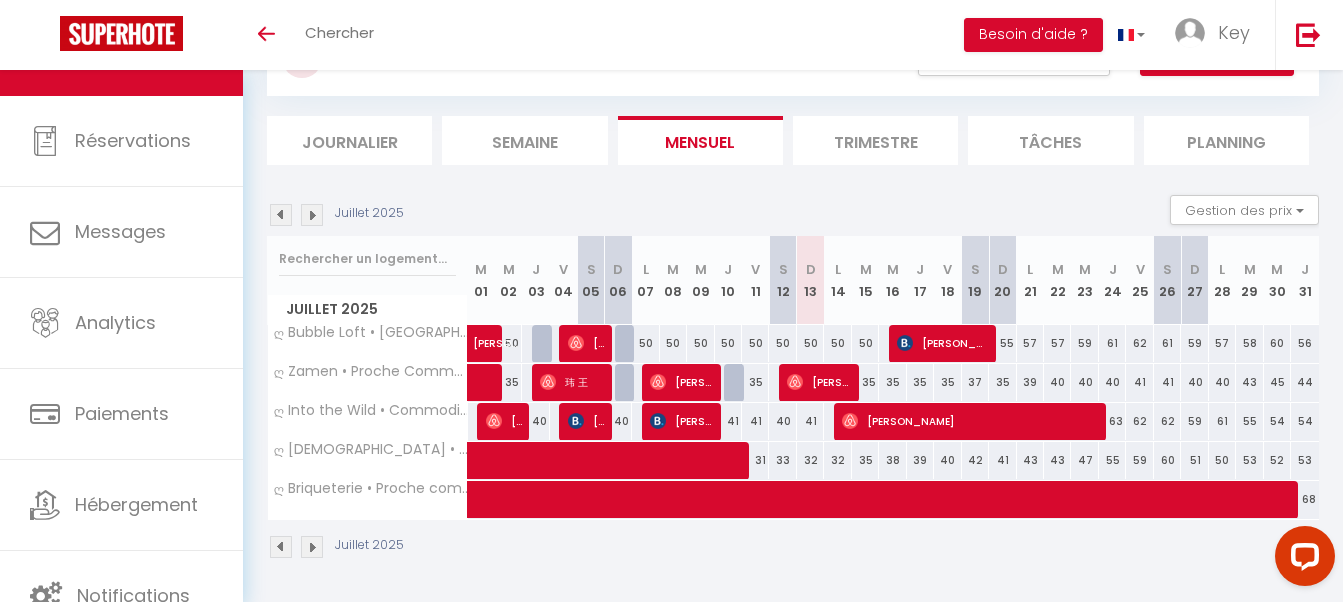 click on "Mathieu Pacaud" at bounding box center [818, 382] 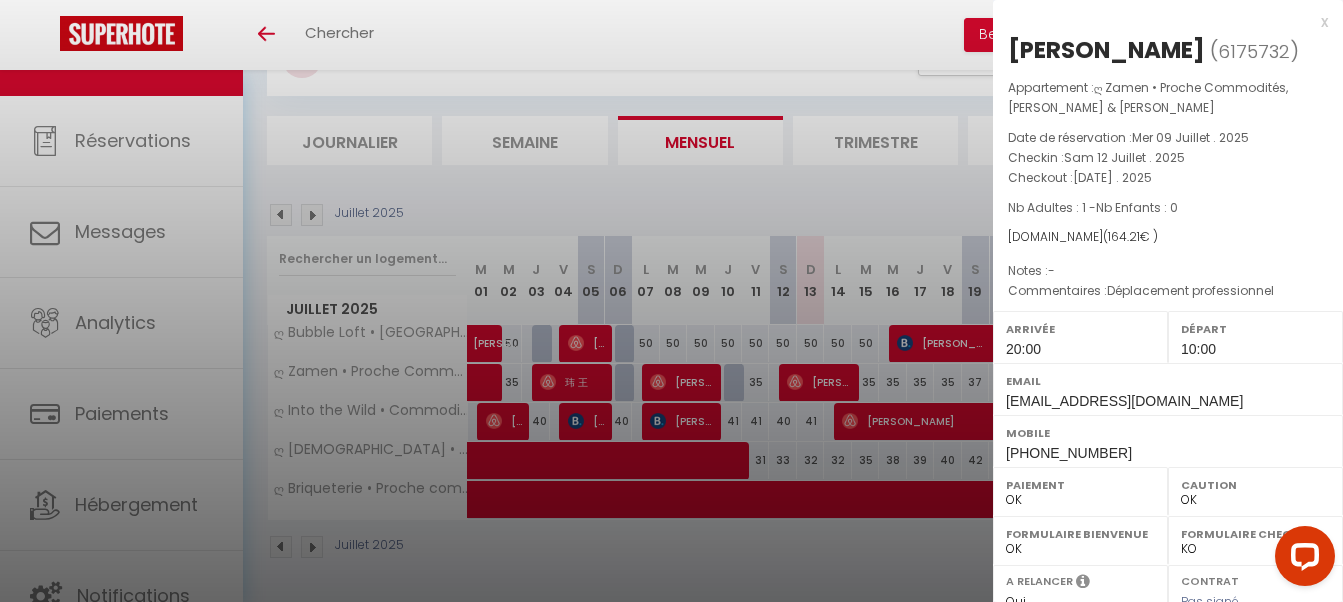 click at bounding box center [671, 301] 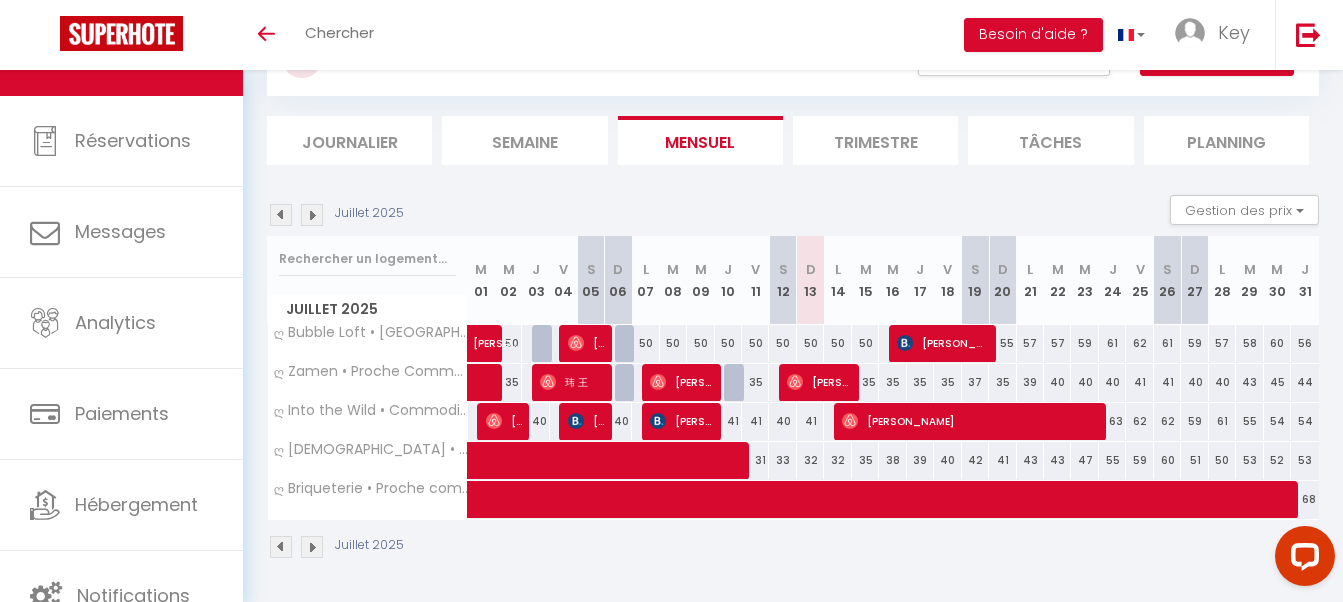 click on "Vincent Fiquet" at bounding box center (942, 343) 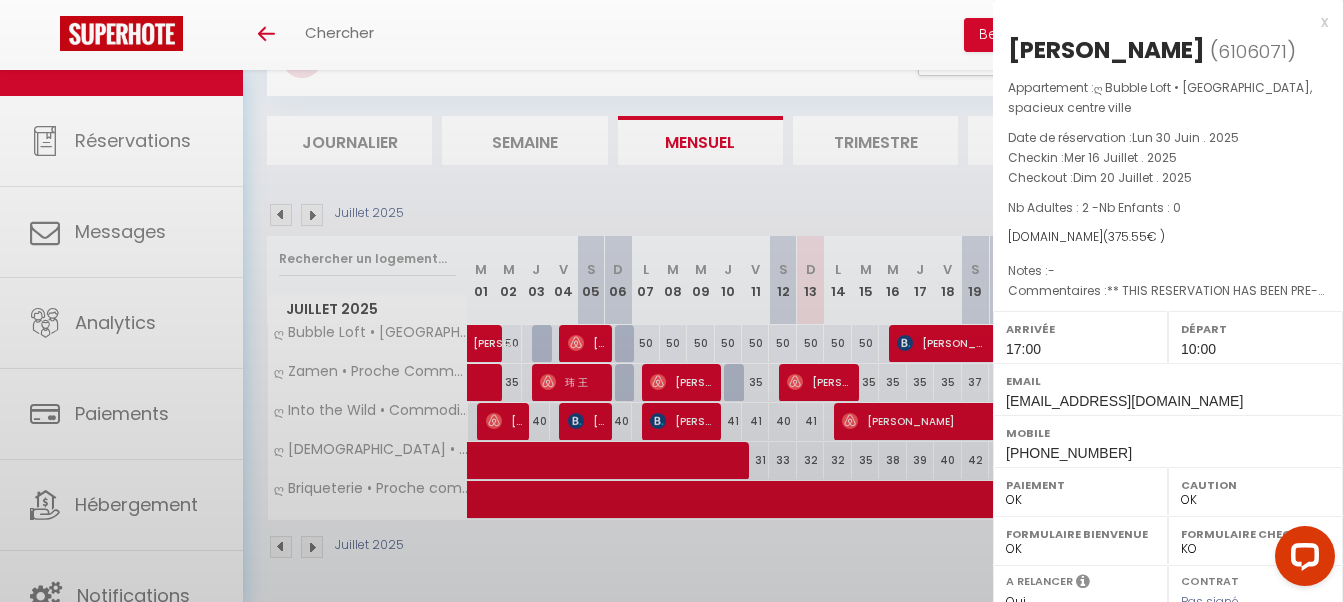 select on "KO" 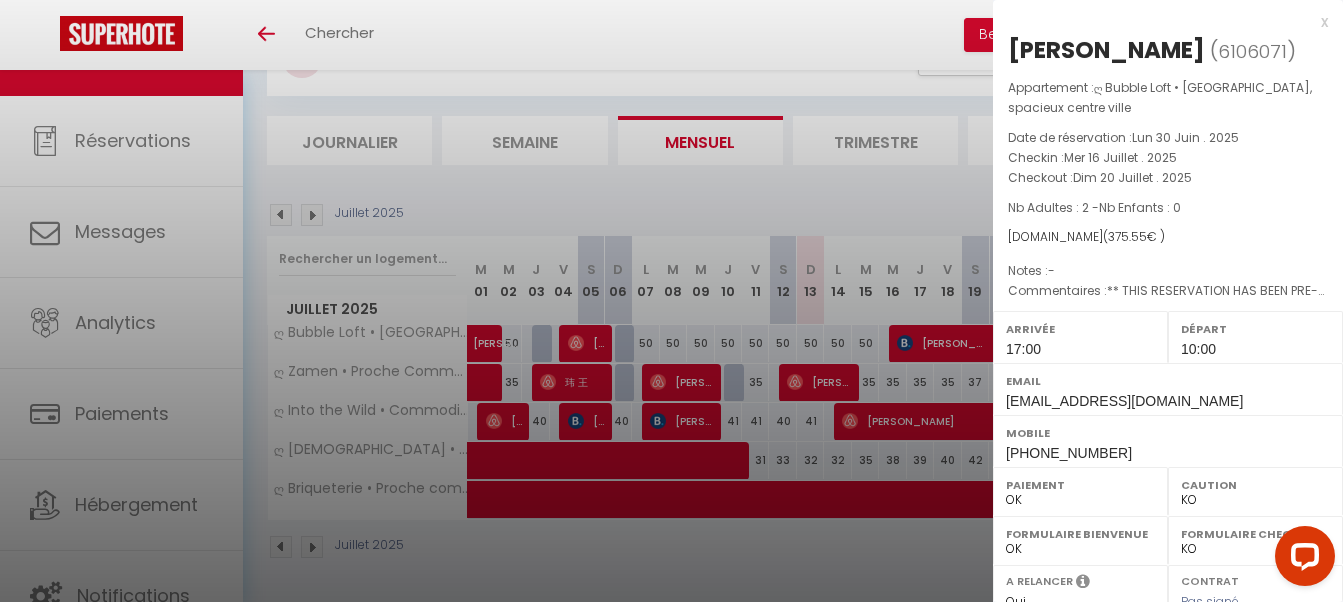 click at bounding box center [671, 301] 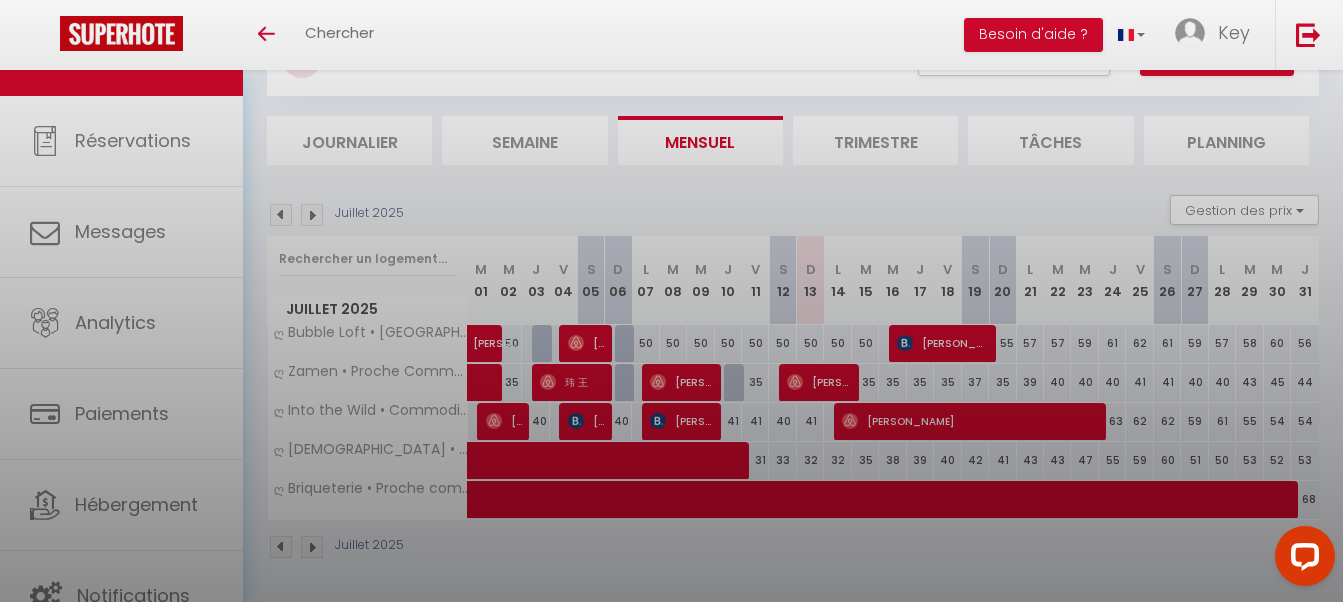 select on "34522" 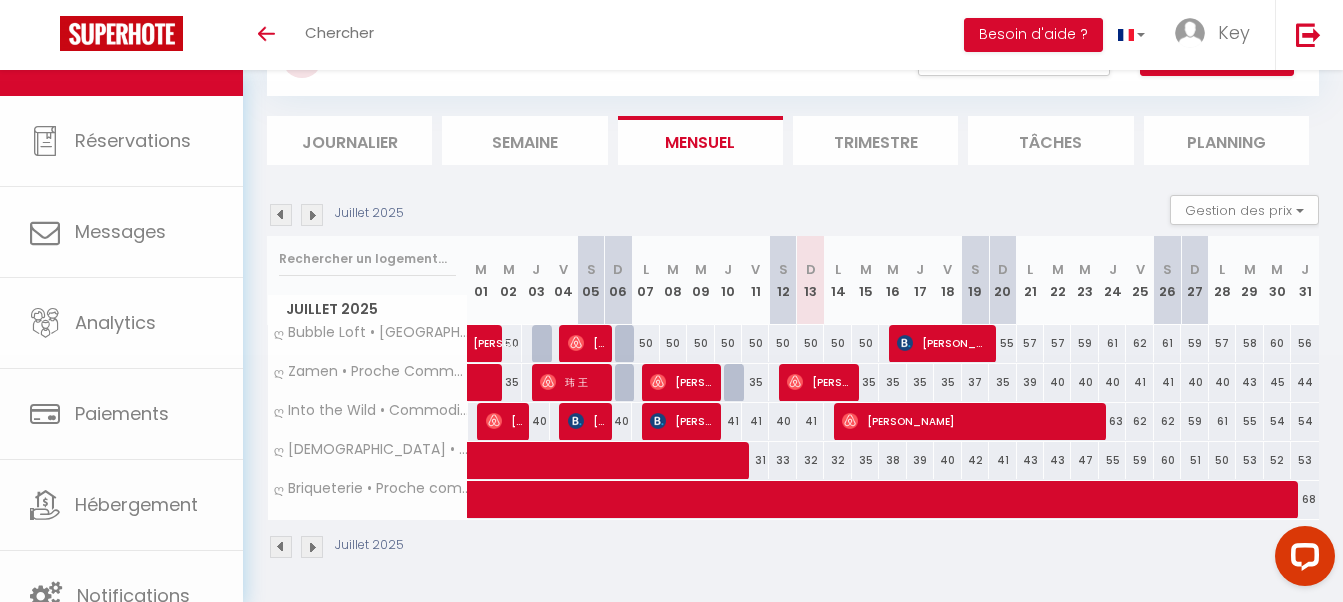 click on "Daphné Dabele" at bounding box center [968, 421] 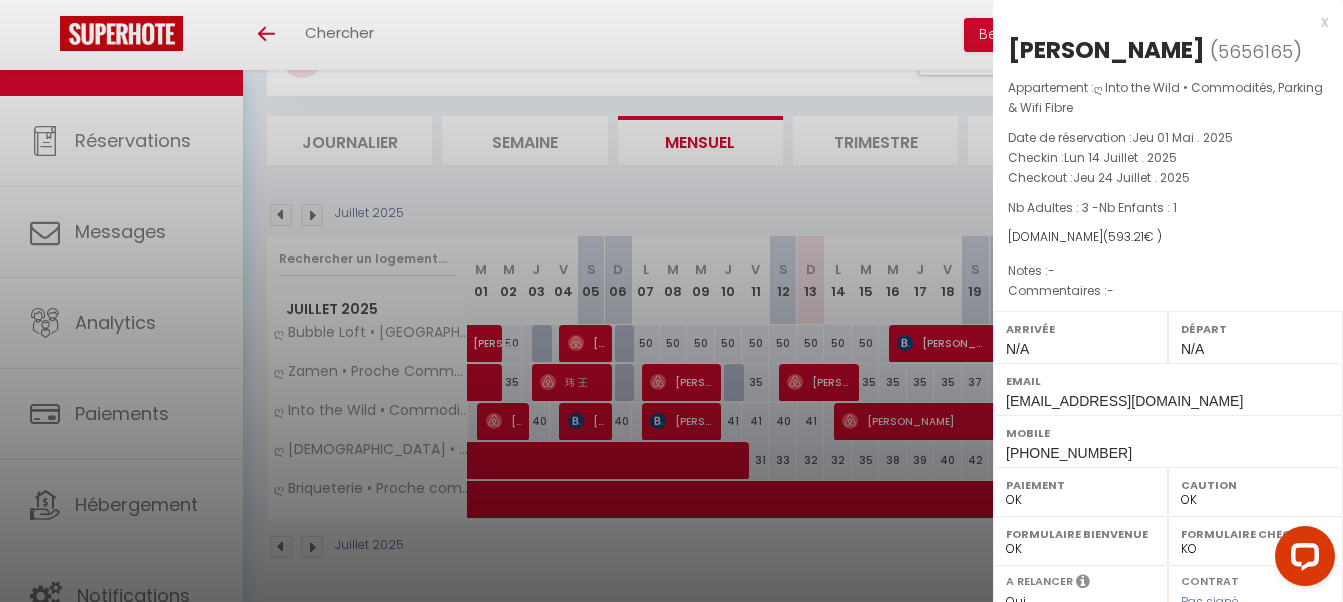 click at bounding box center [671, 301] 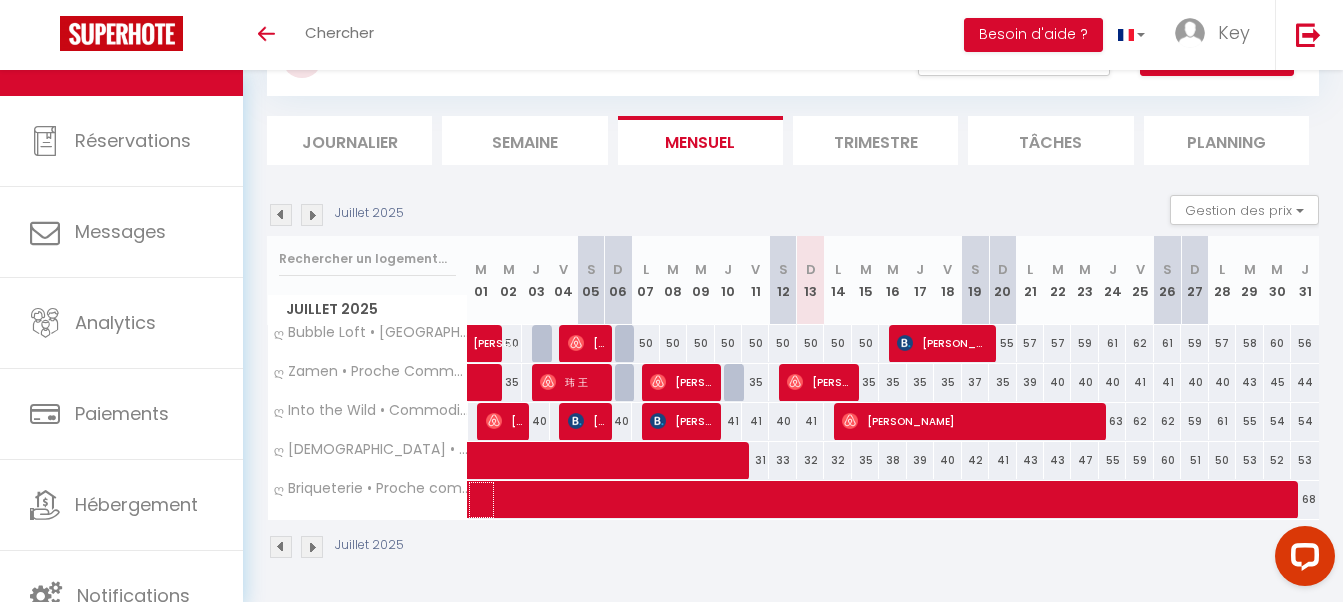 click at bounding box center (1176, 500) 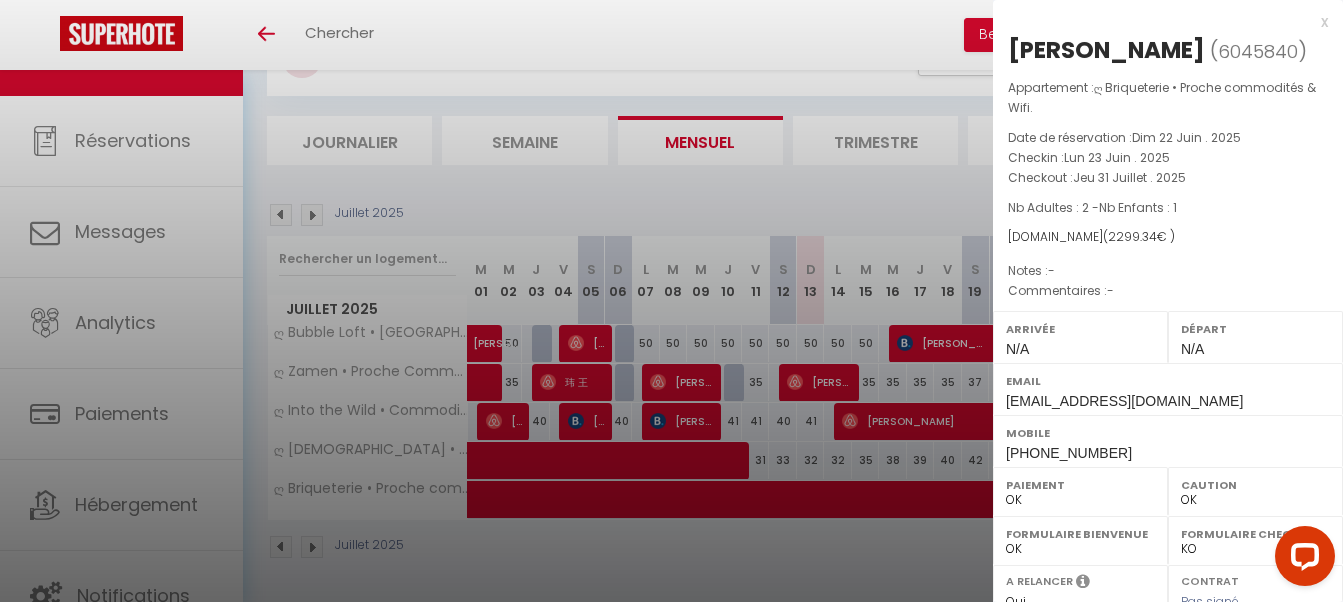 click at bounding box center [671, 301] 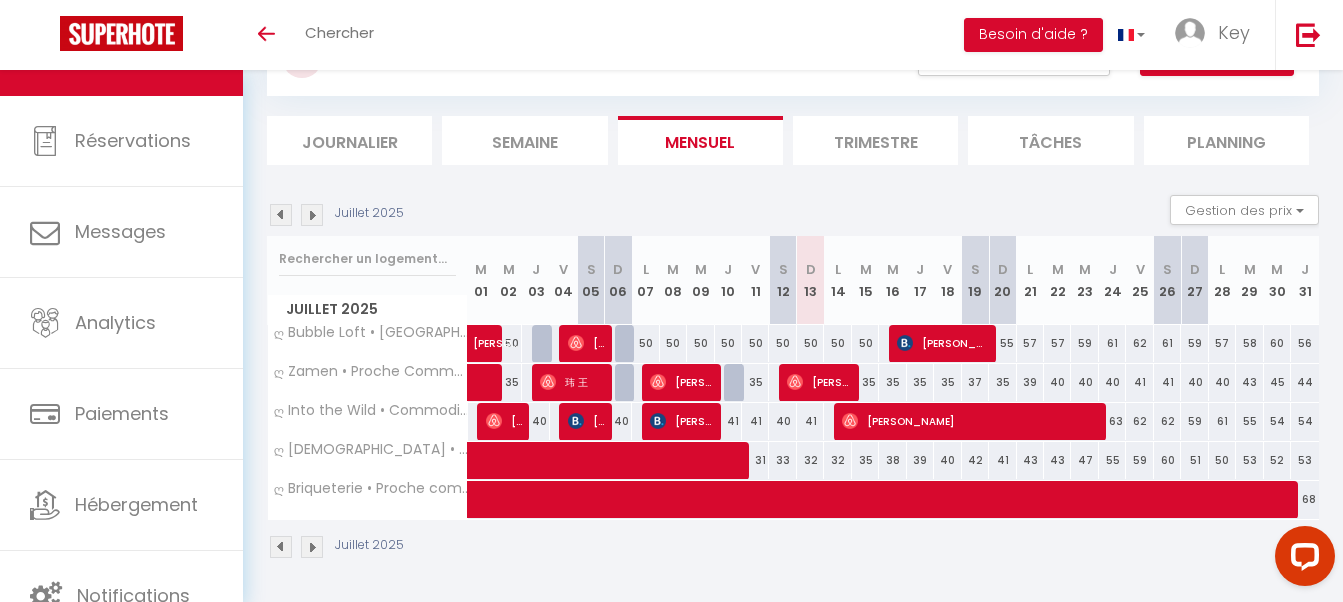 click on "Mathieu Pacaud" at bounding box center [818, 382] 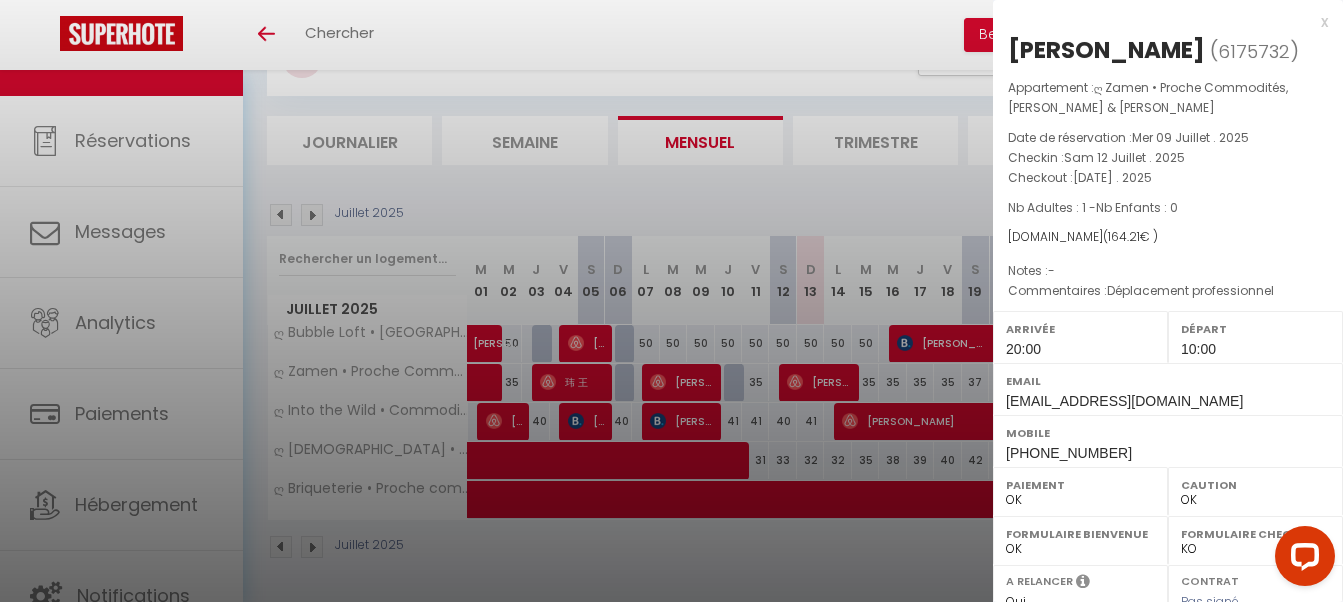 click at bounding box center [671, 301] 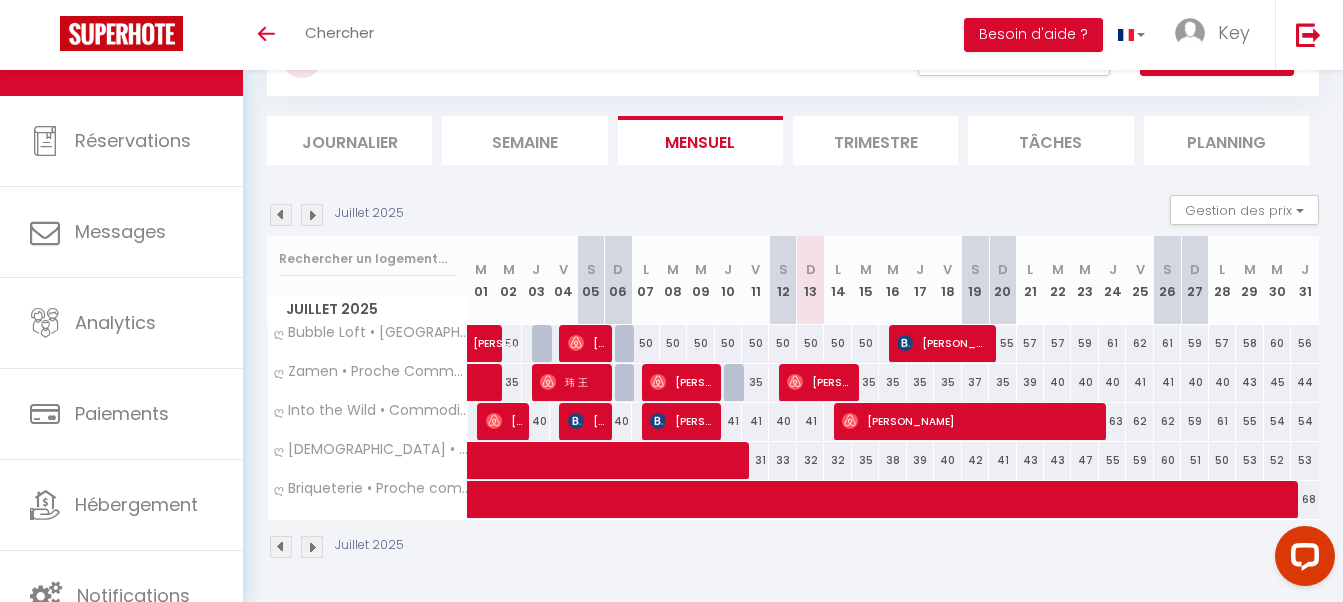 click on "Vincent Fiquet" at bounding box center (942, 343) 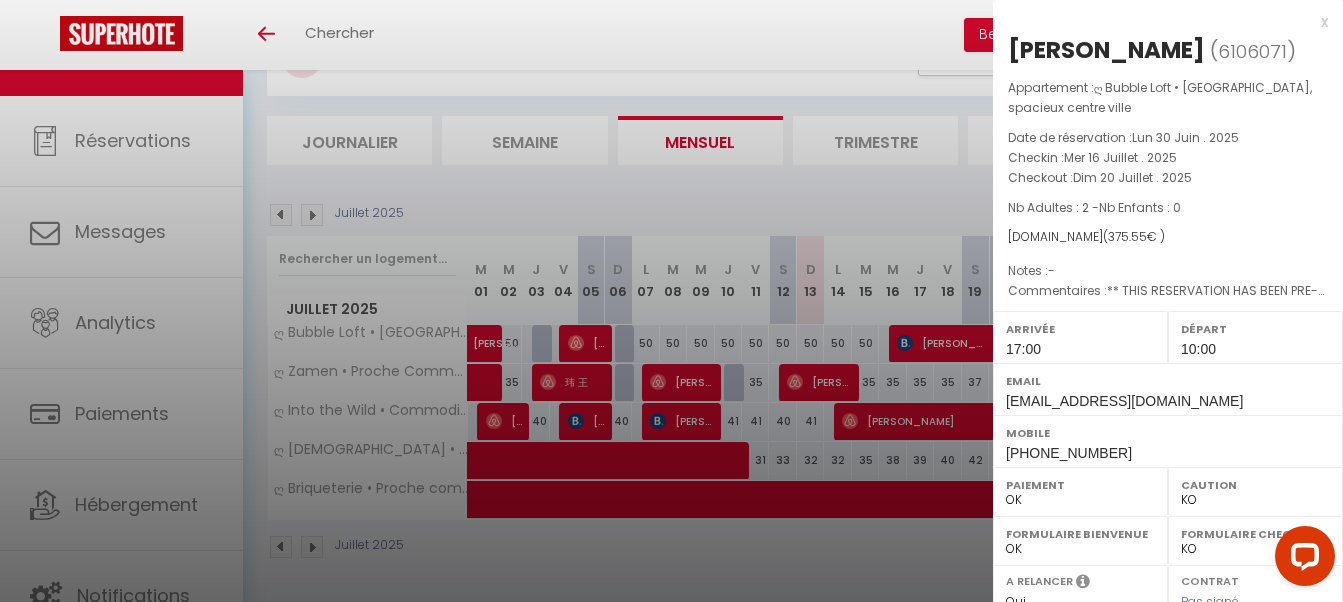 click at bounding box center (671, 301) 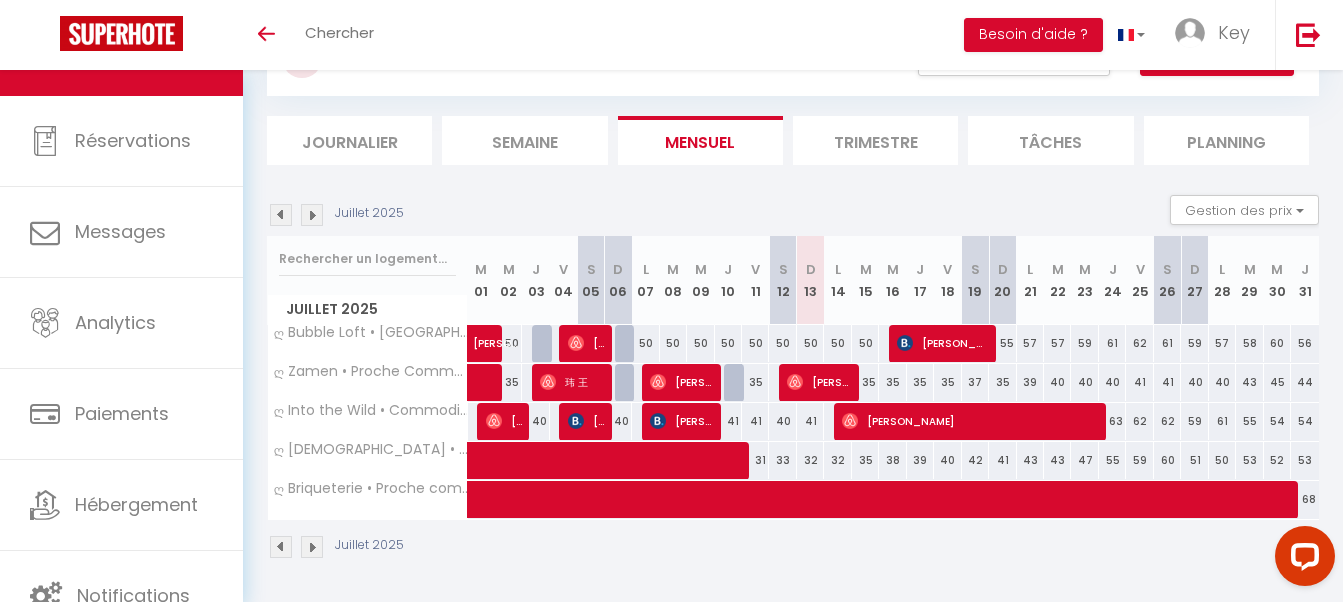 click on "Daphné Dabele" at bounding box center [968, 421] 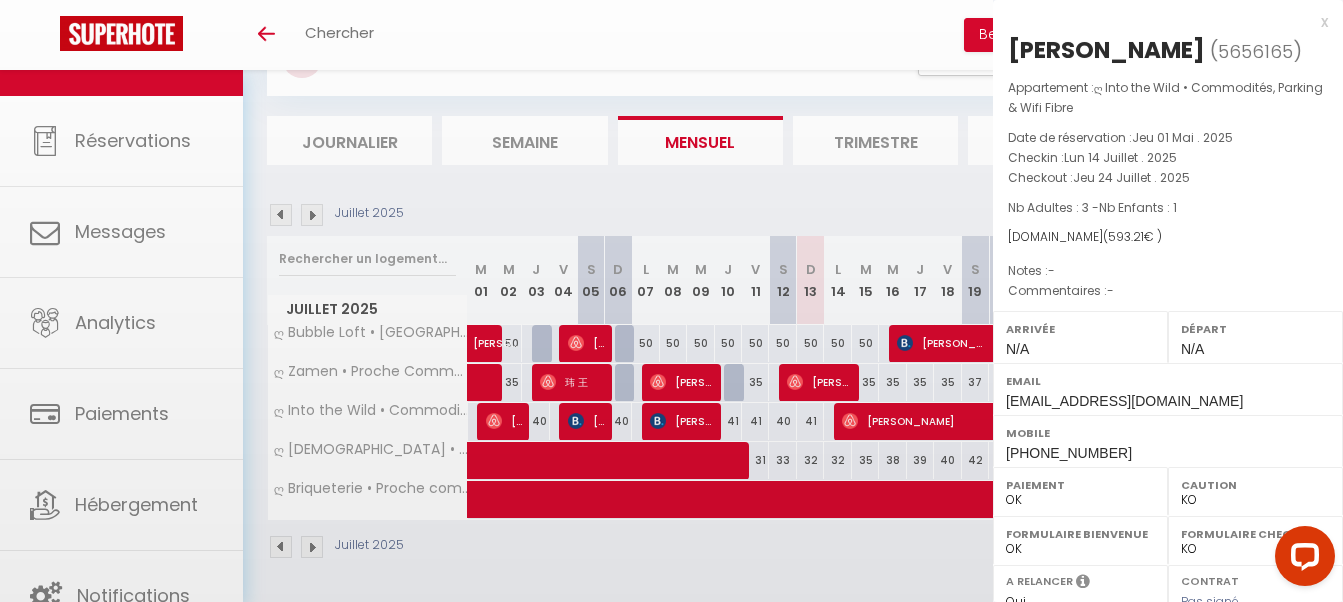 select on "OK" 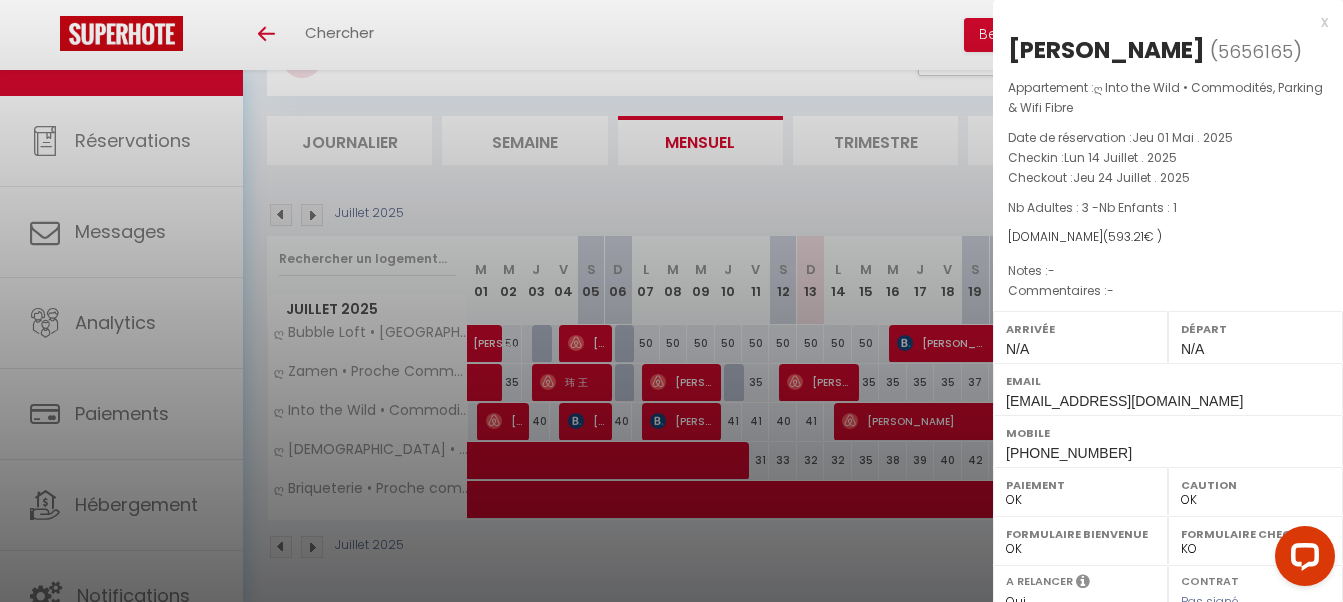 click at bounding box center [671, 301] 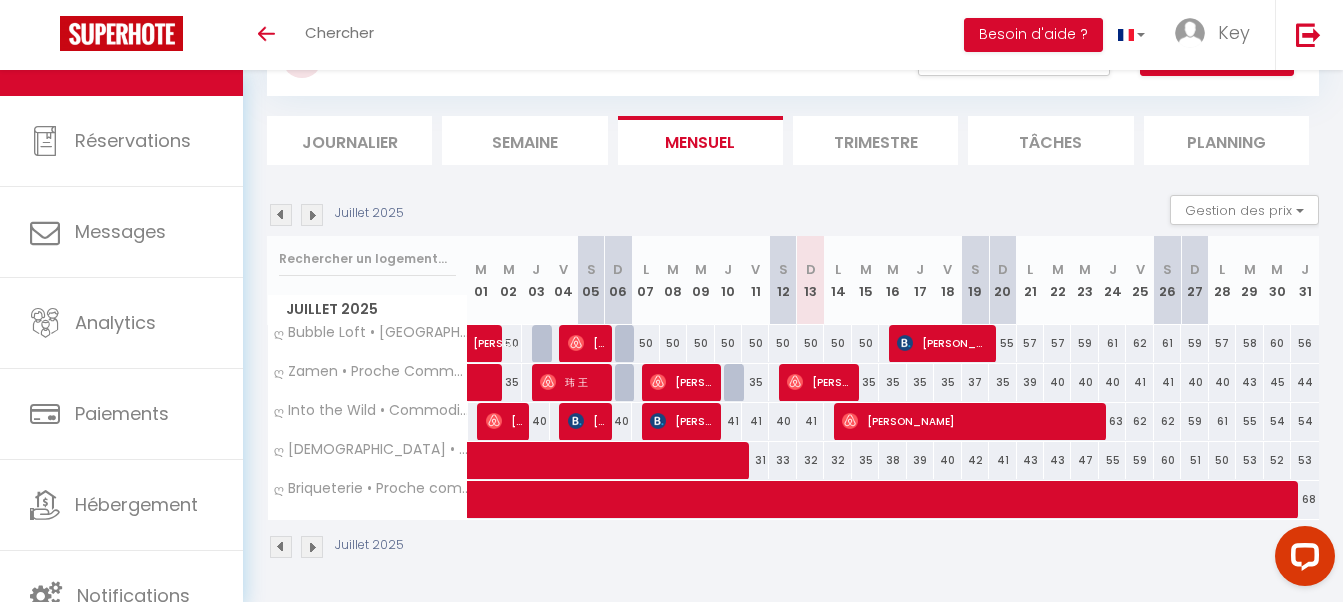 click on "Mathieu Pacaud" at bounding box center (818, 382) 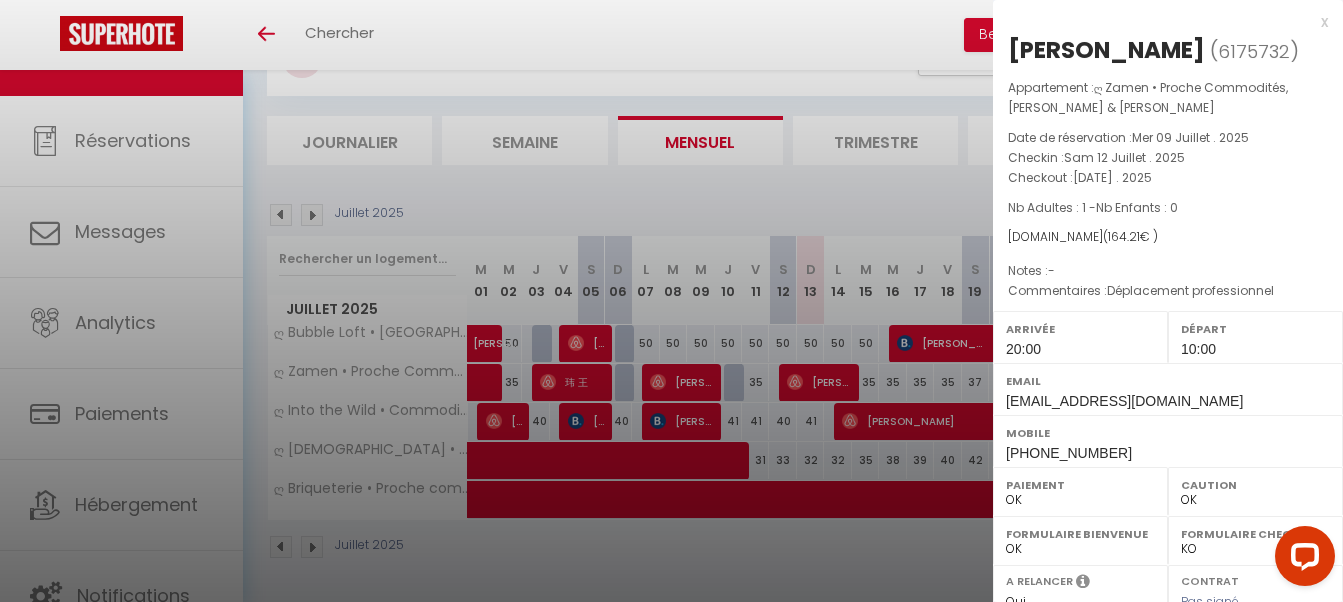 click at bounding box center (671, 301) 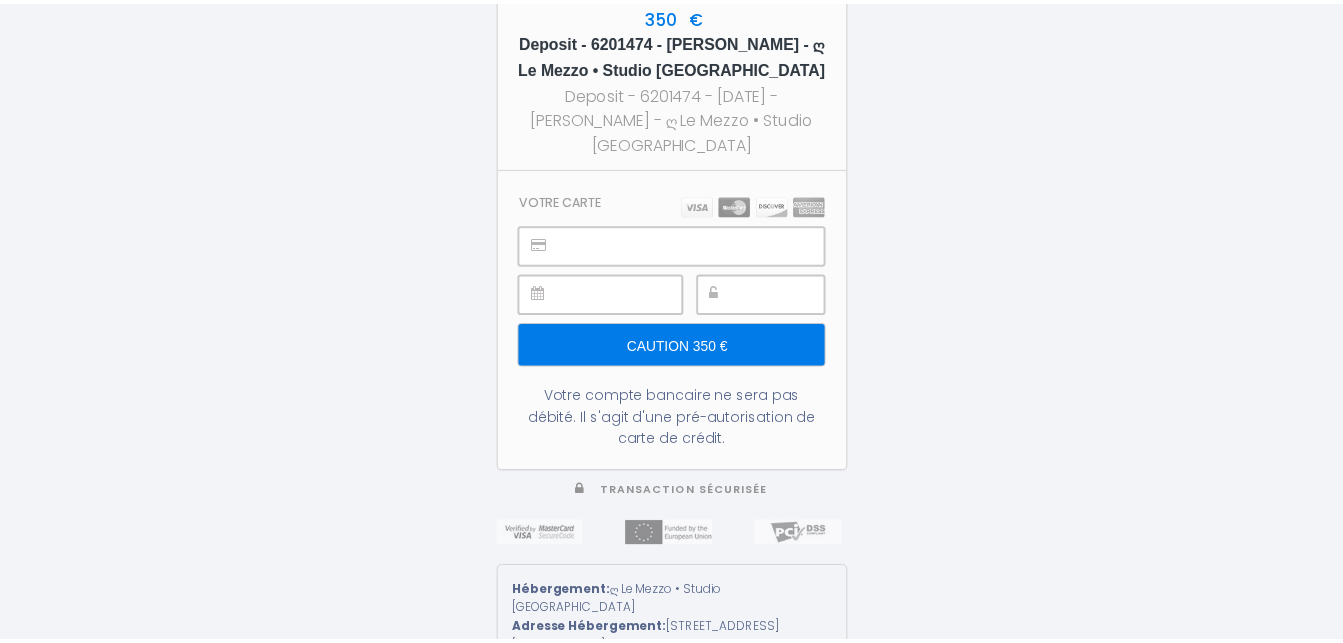 scroll, scrollTop: 0, scrollLeft: 0, axis: both 